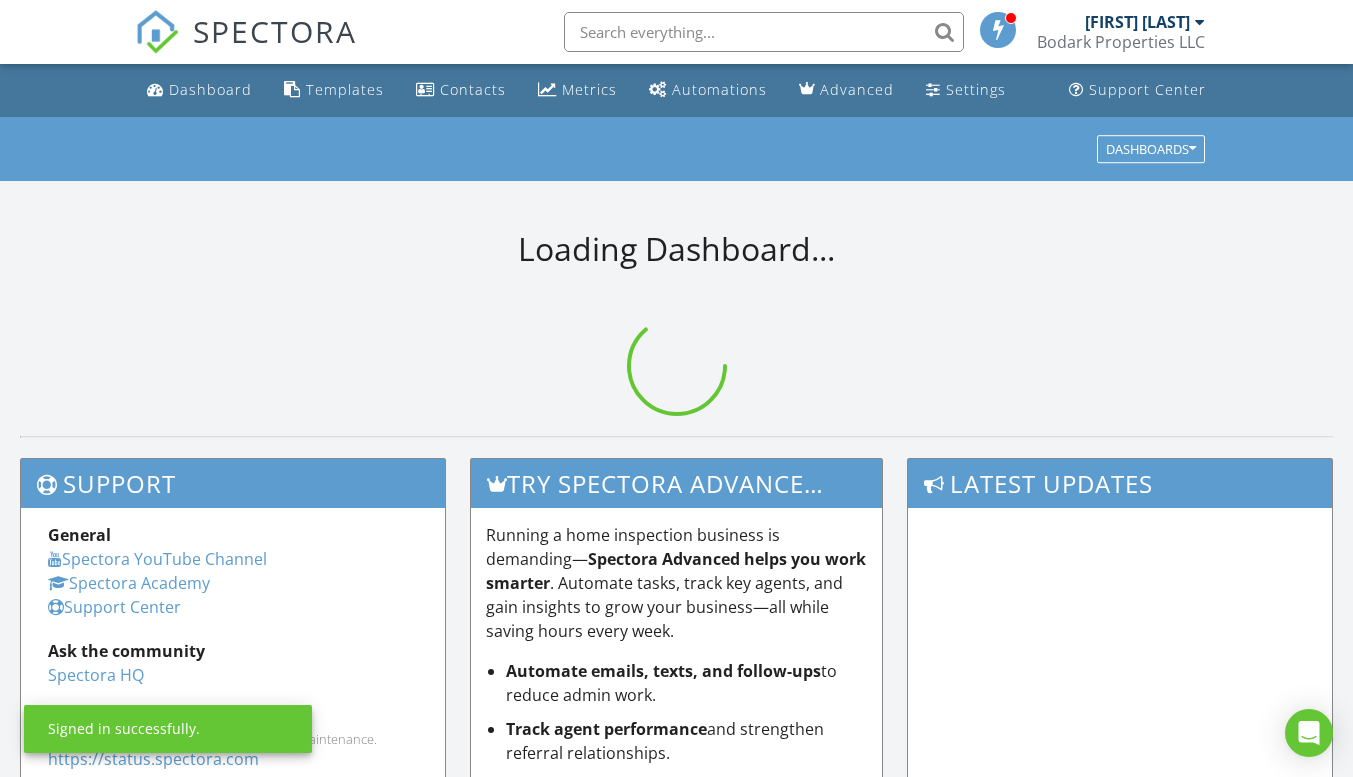 scroll, scrollTop: 0, scrollLeft: 0, axis: both 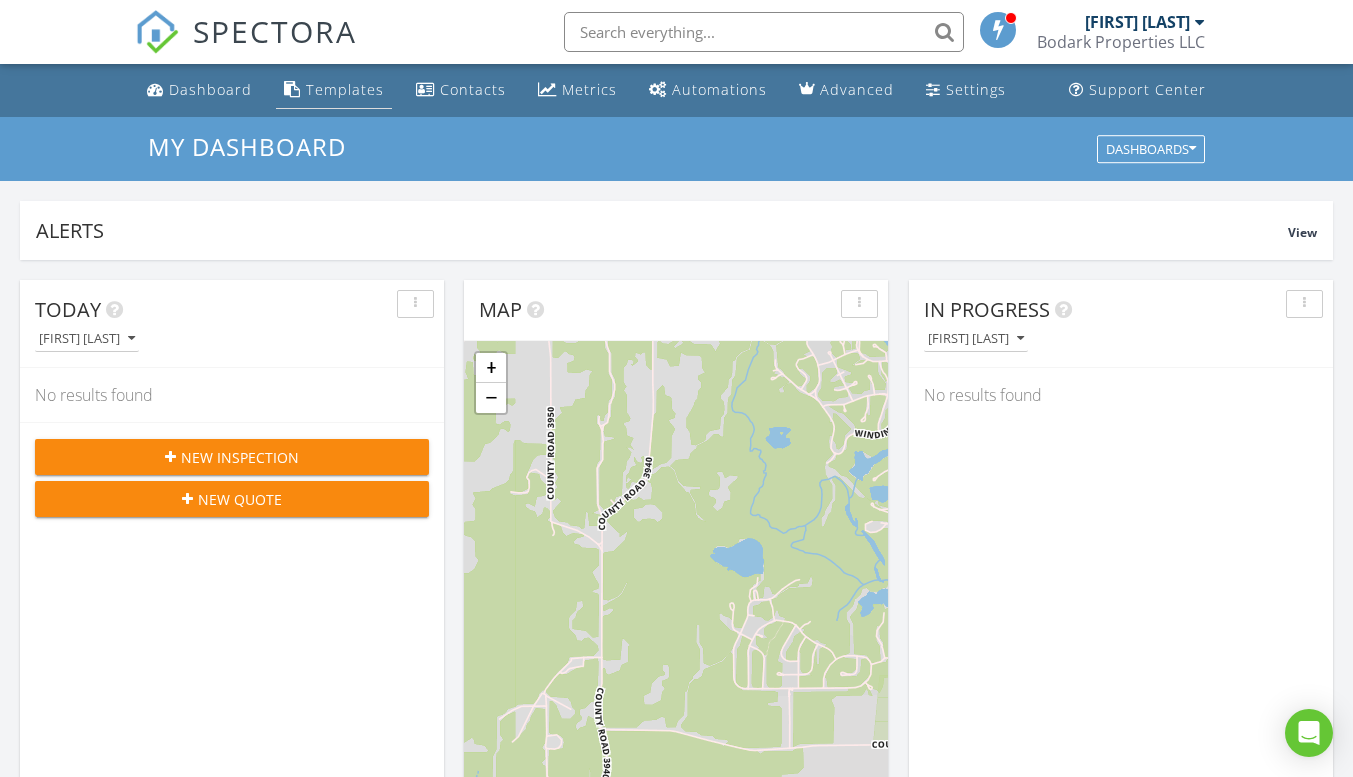 click on "Templates" at bounding box center (345, 89) 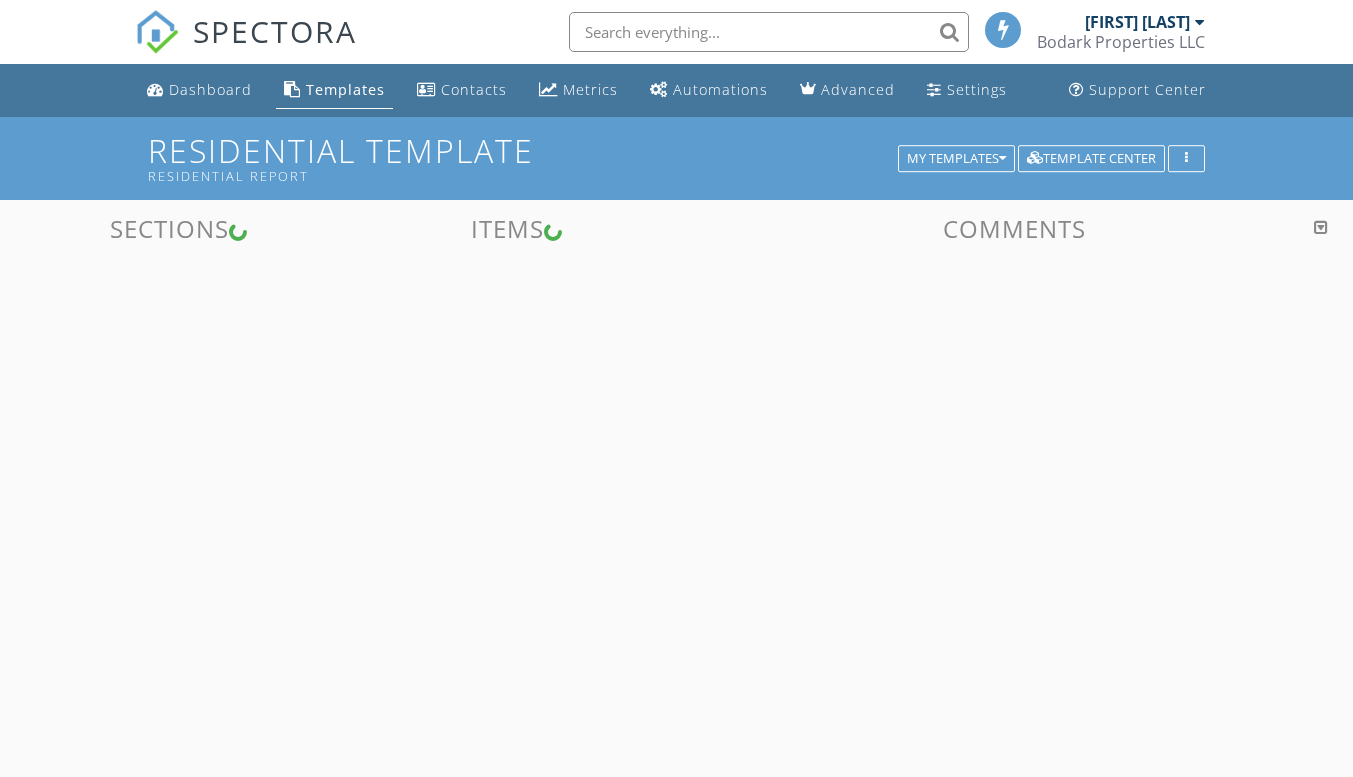 scroll, scrollTop: 0, scrollLeft: 0, axis: both 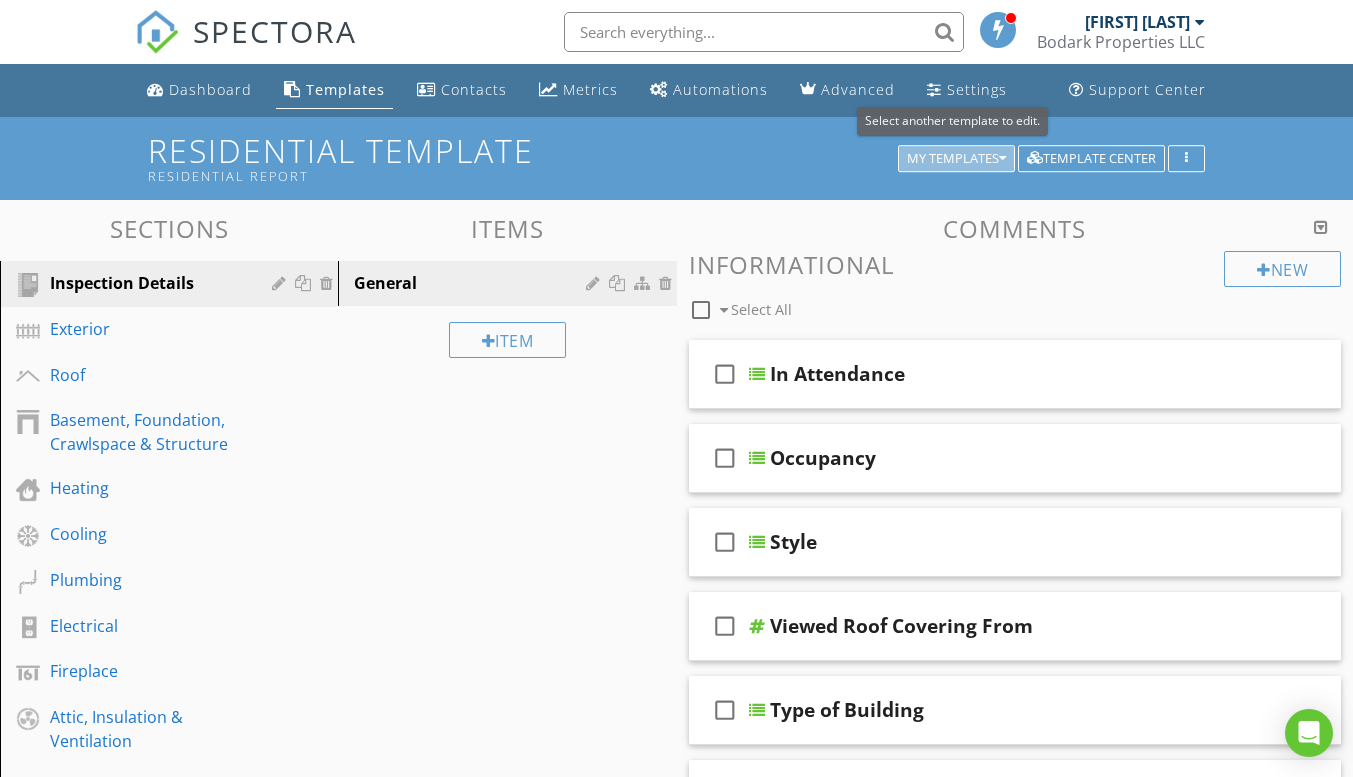 click on "My Templates" at bounding box center [956, 159] 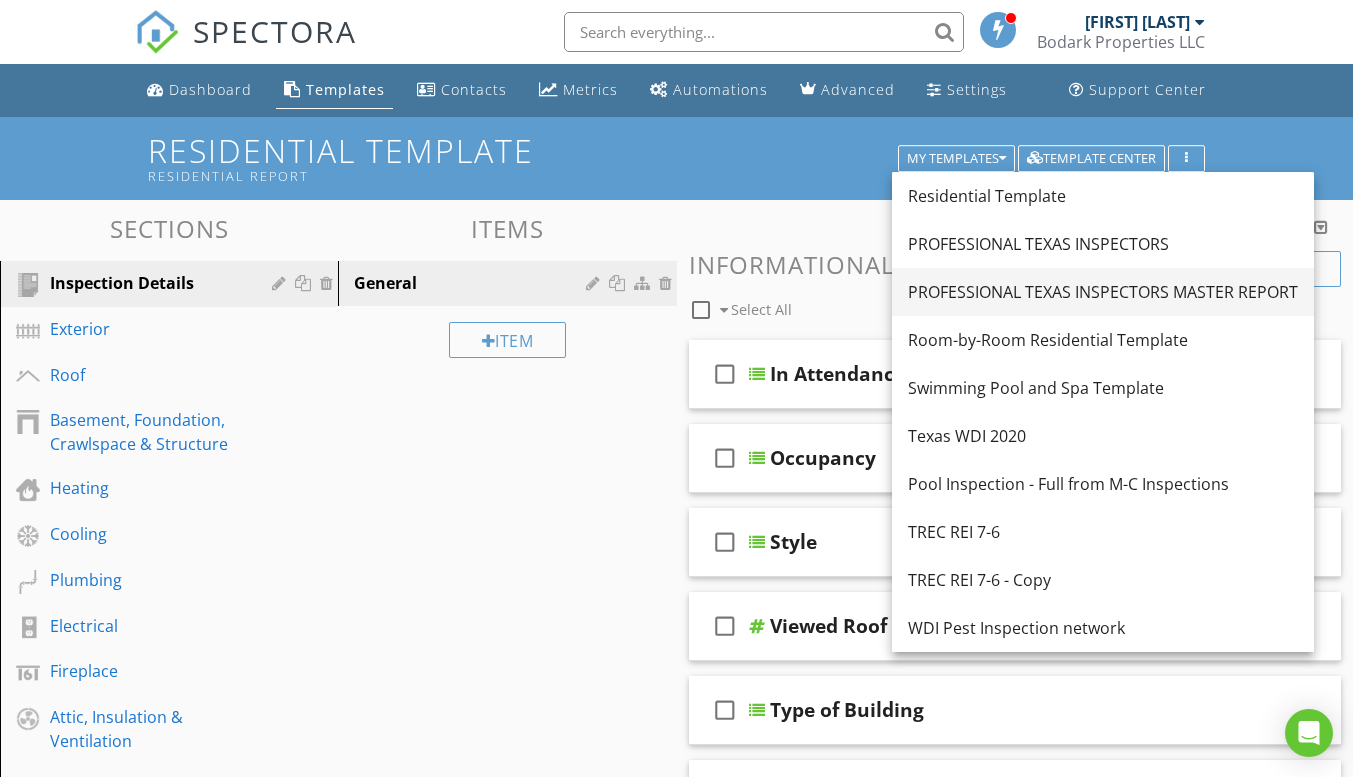 click on "PROFESSIONAL TEXAS INSPECTORS MASTER REPORT" at bounding box center [1103, 292] 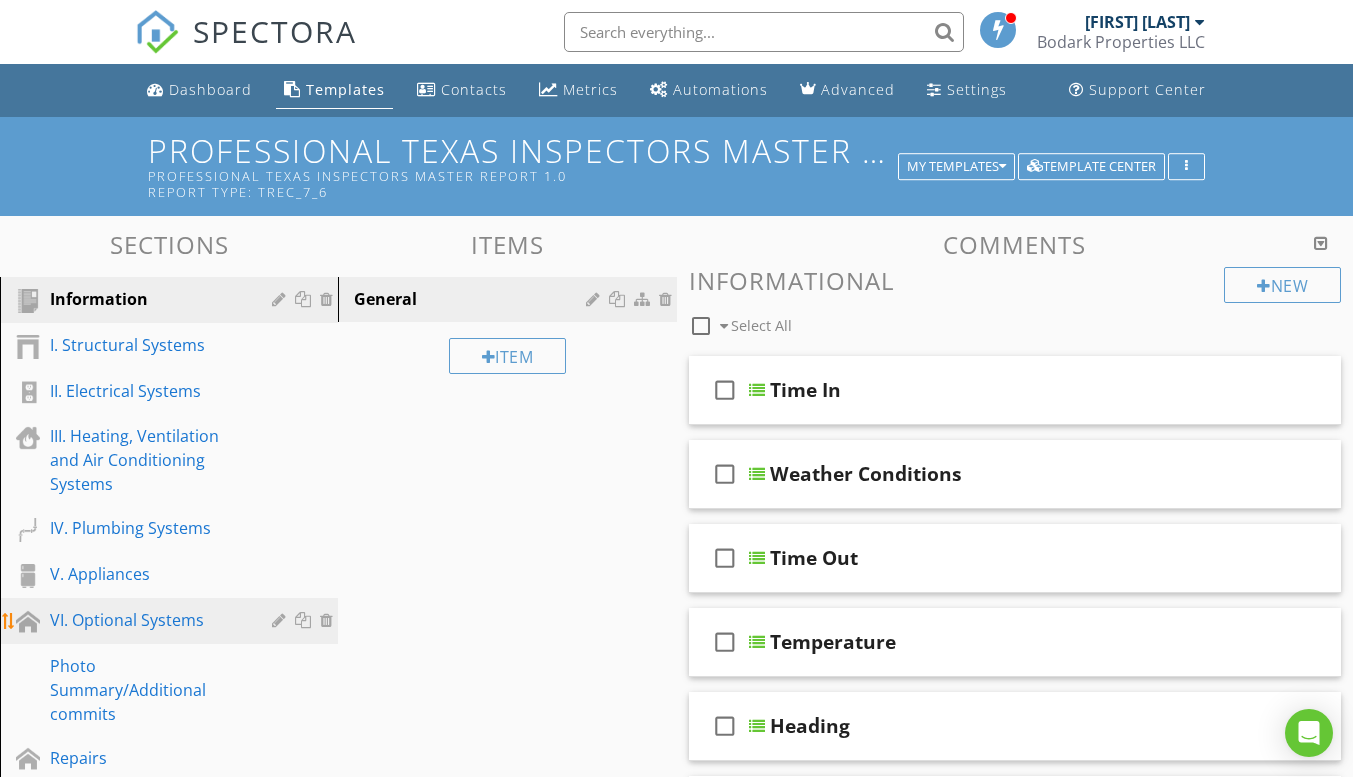click on "VI. Optional Systems" at bounding box center [146, 620] 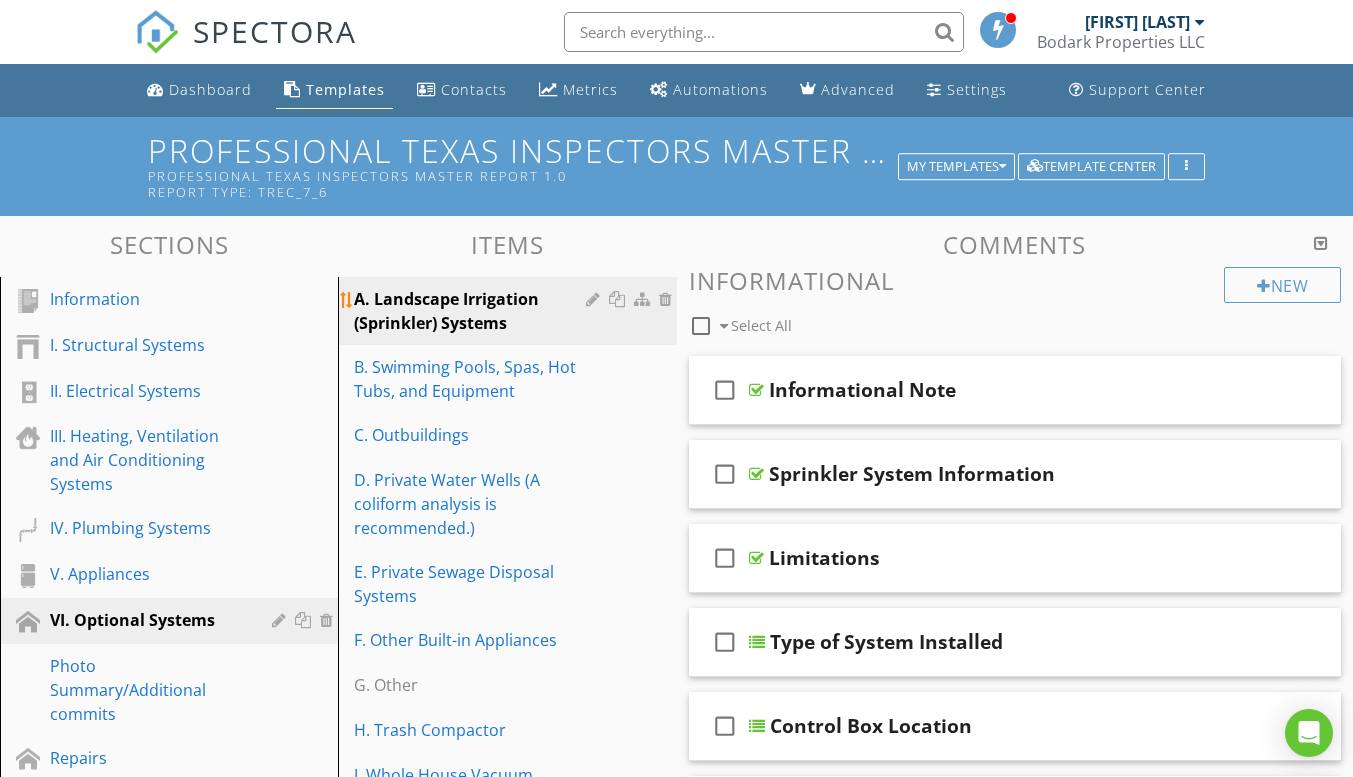 click on "A. Landscape Irrigation (Sprinkler) Systems" at bounding box center (472, 311) 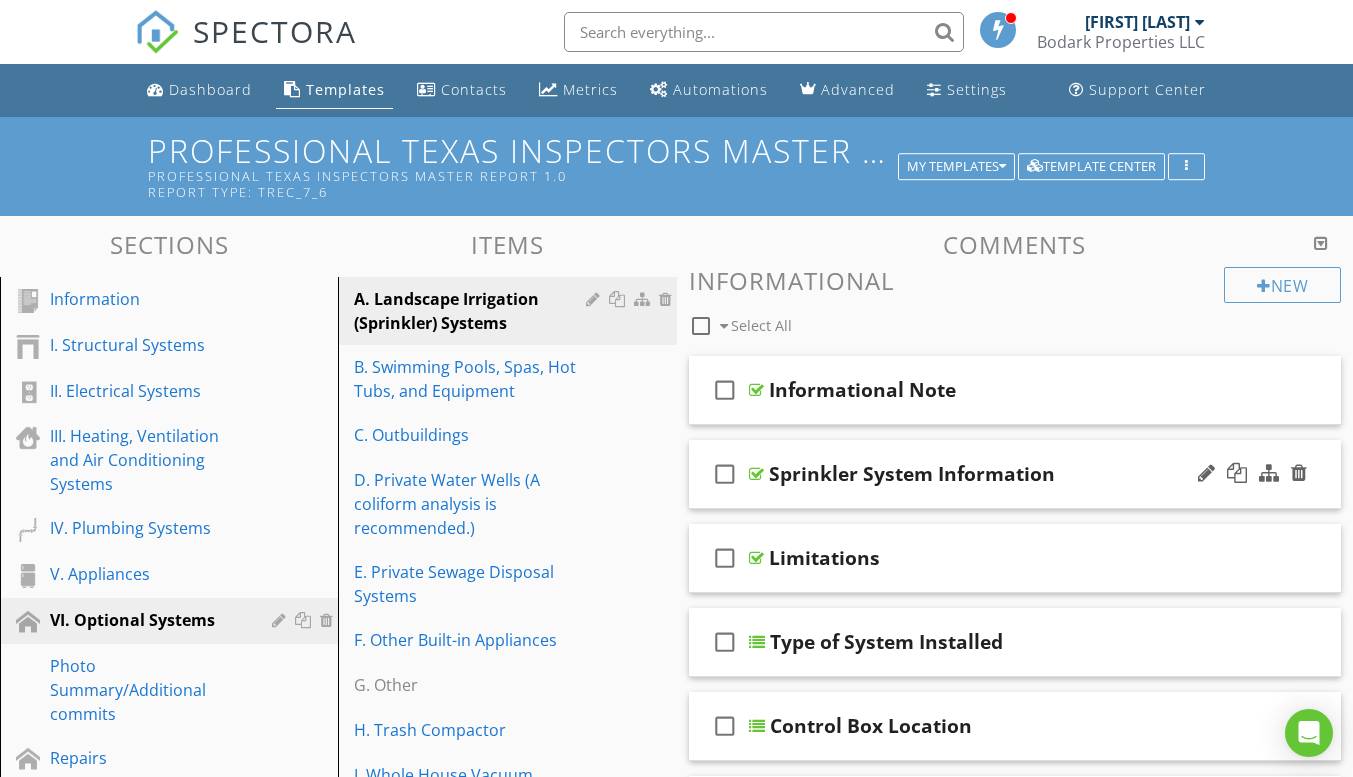 click on "check_box_outline_blank
Sprinkler System Information" at bounding box center (1015, 474) 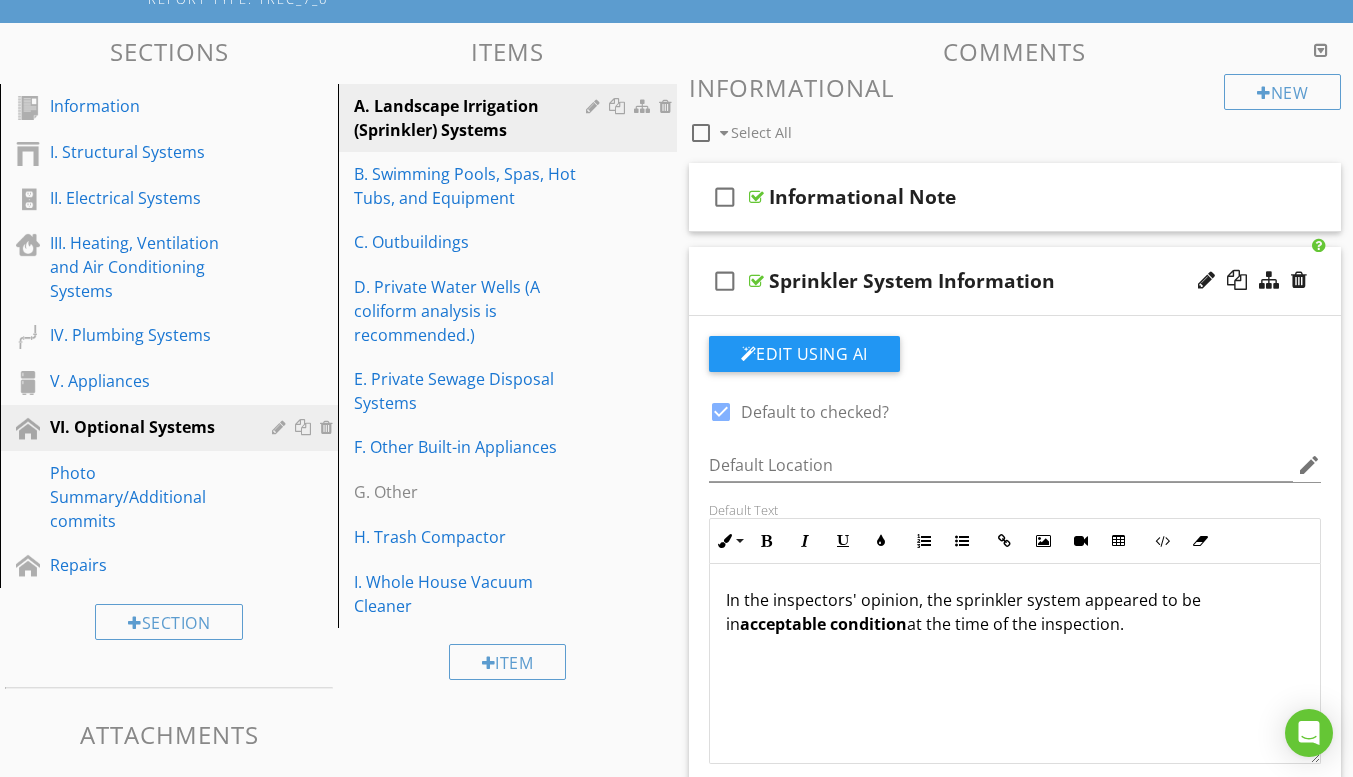 scroll, scrollTop: 200, scrollLeft: 0, axis: vertical 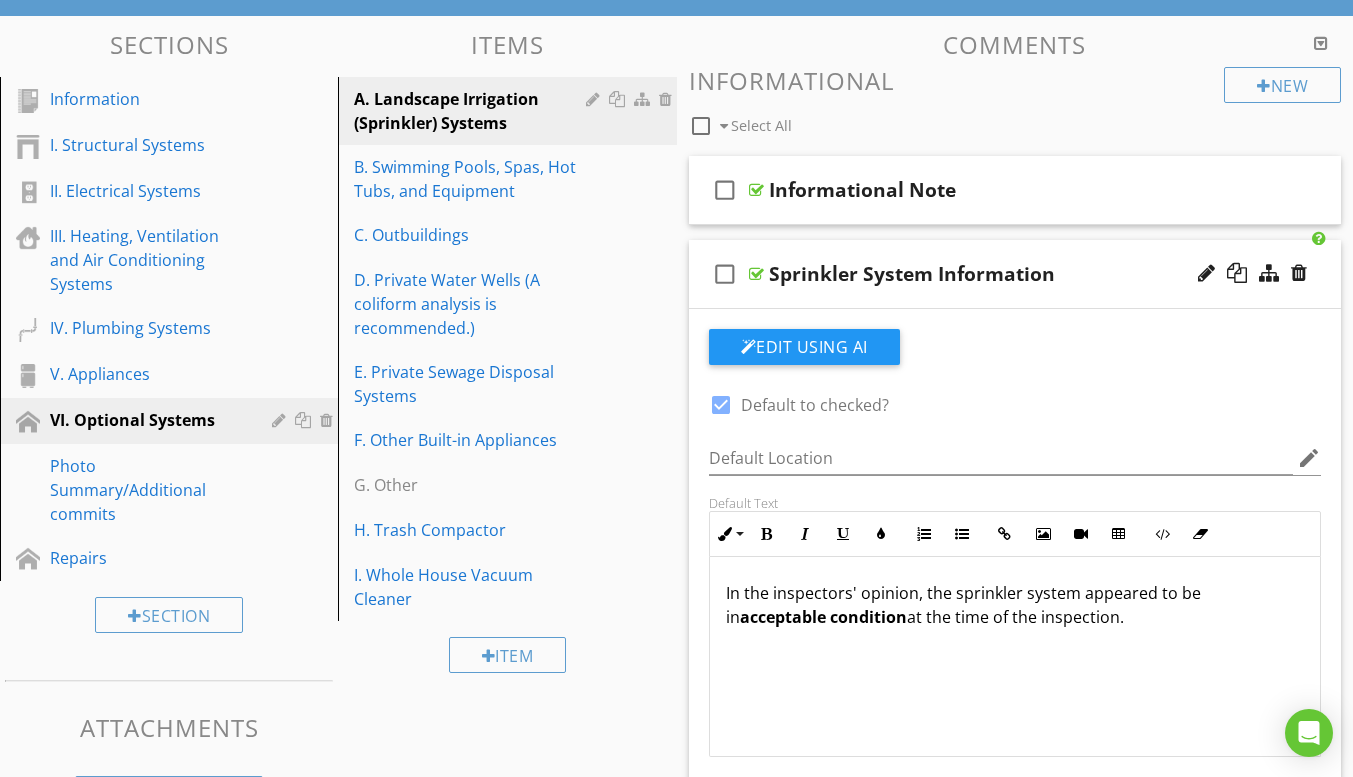 click on "check_box_outline_blank
Sprinkler System Information" at bounding box center [1015, 274] 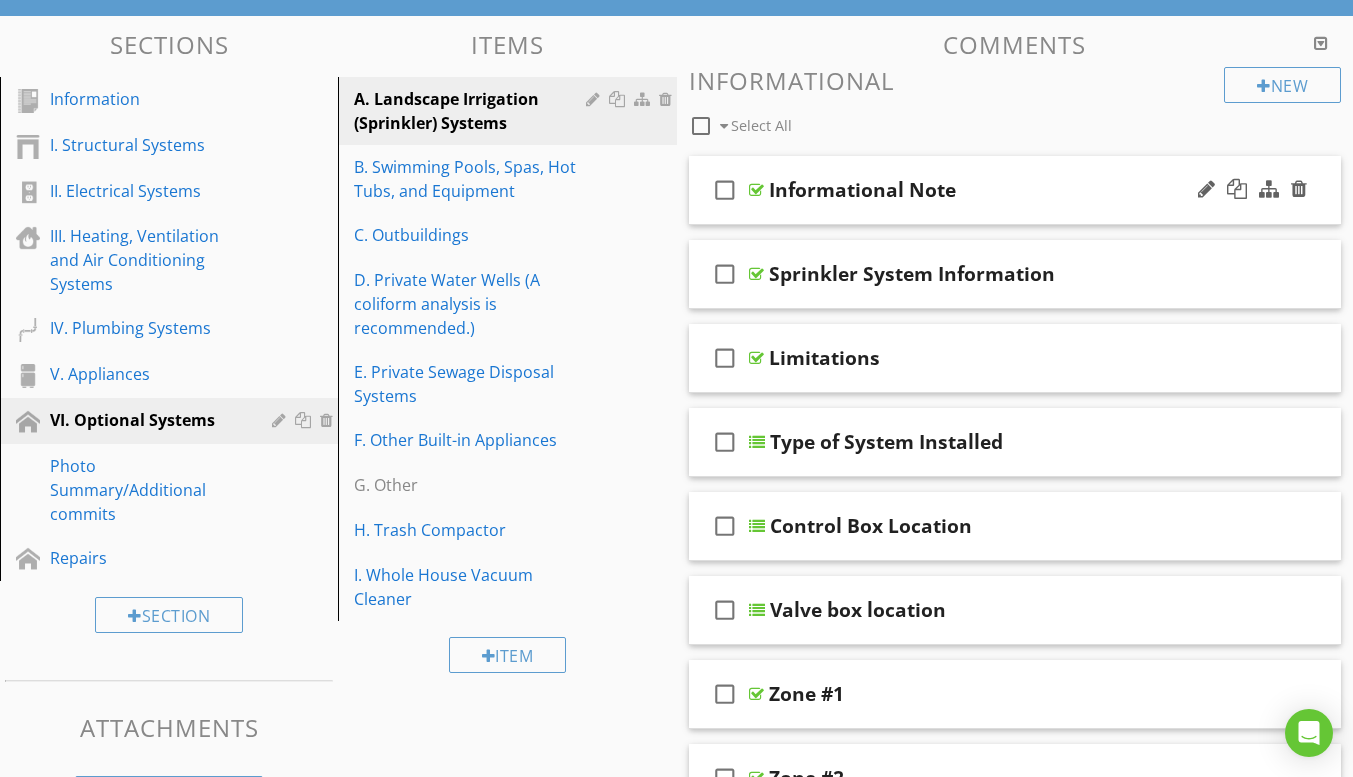 click on "check_box_outline_blank
Informational Note" at bounding box center (1015, 190) 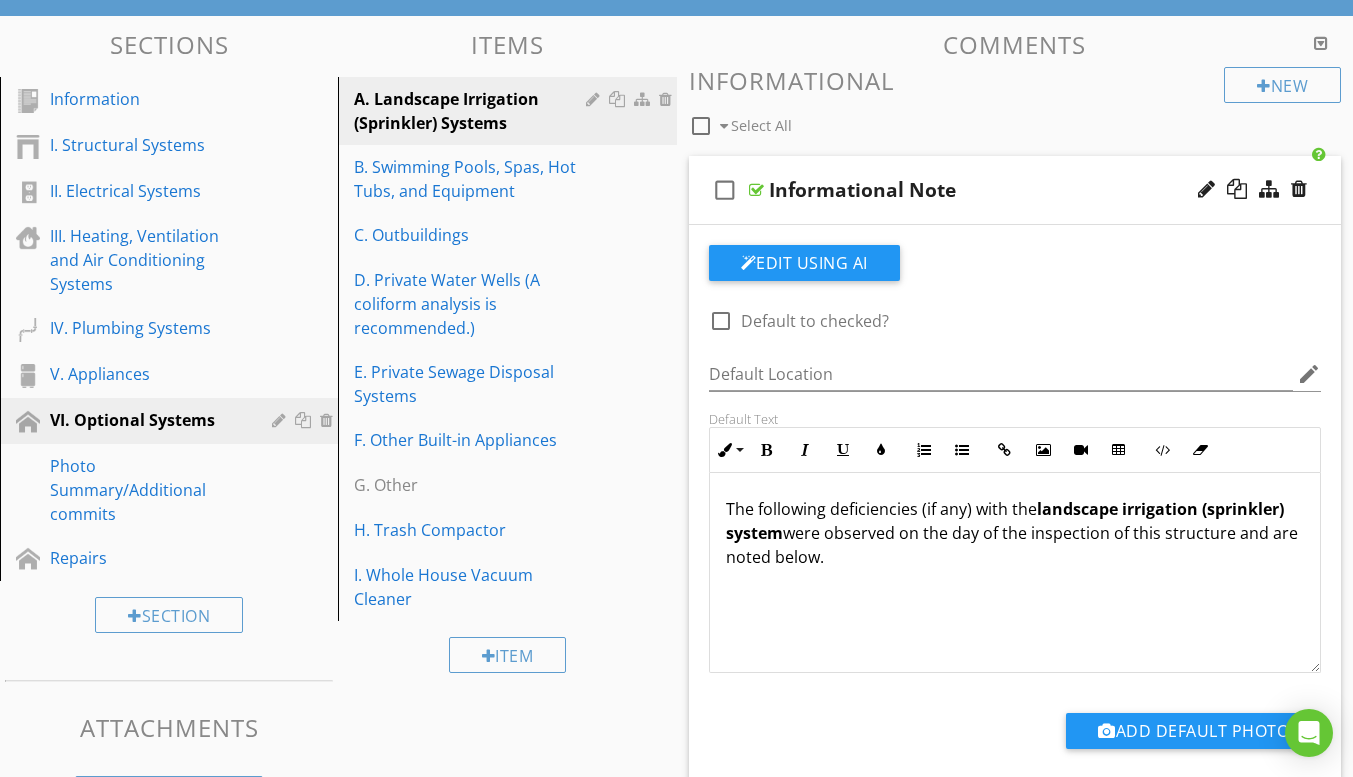 click on "check_box_outline_blank
Informational Note" at bounding box center [1015, 190] 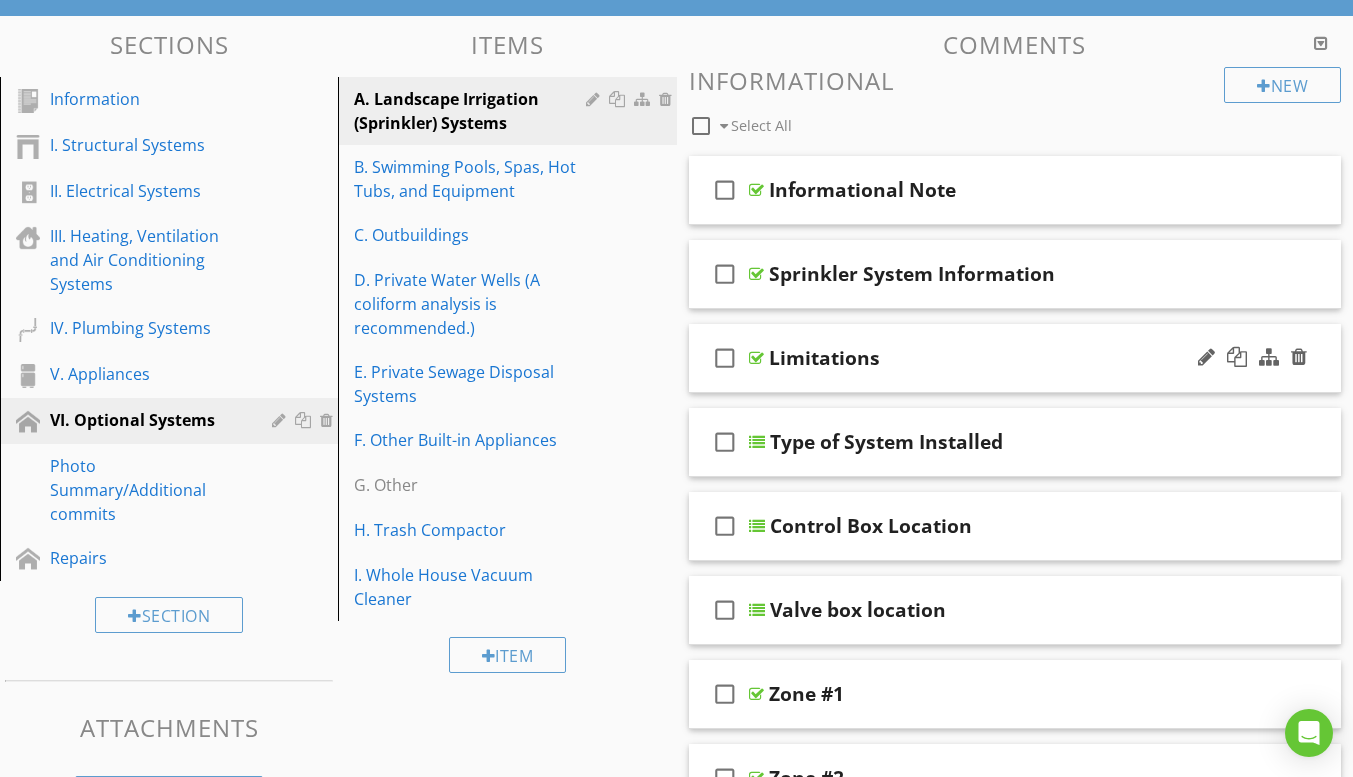 click on "check_box_outline_blank
Limitations" at bounding box center (1015, 358) 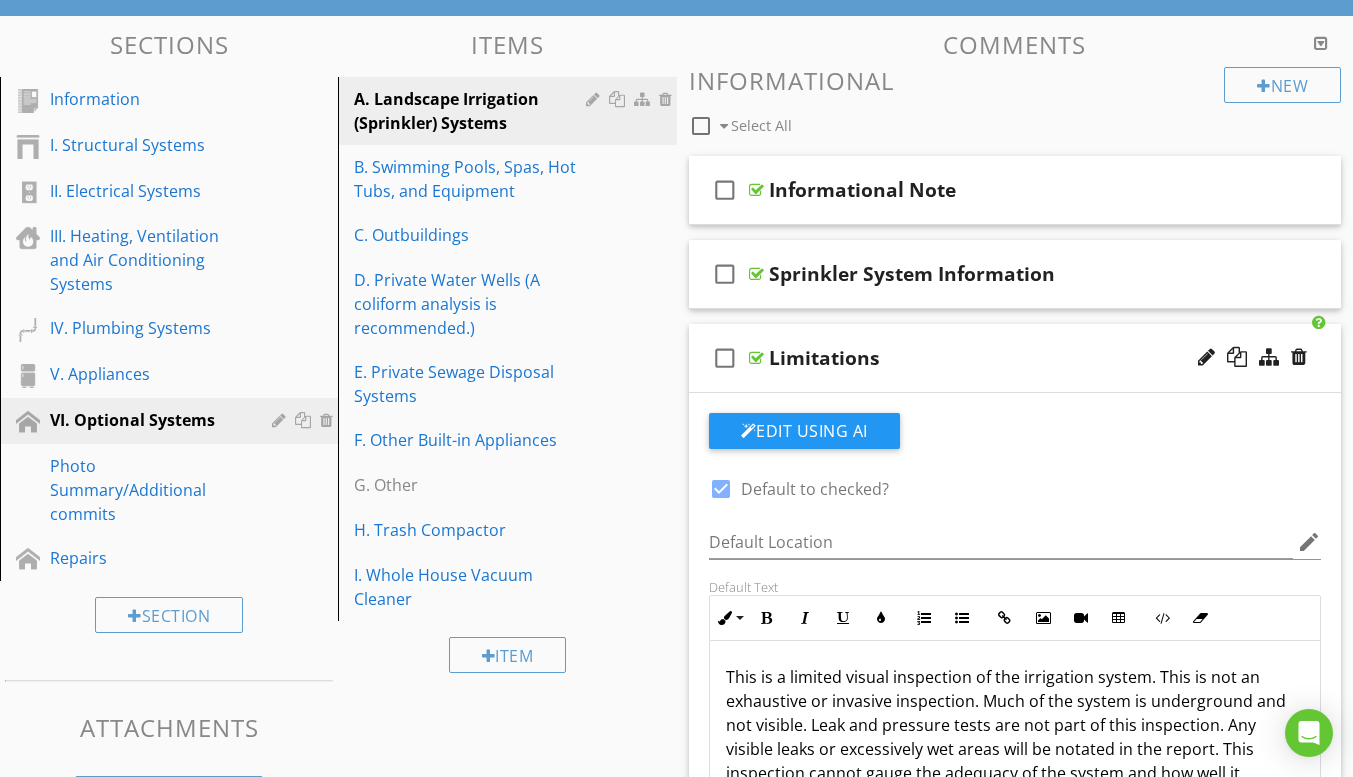 click on "check_box_outline_blank
Limitations" at bounding box center (1015, 358) 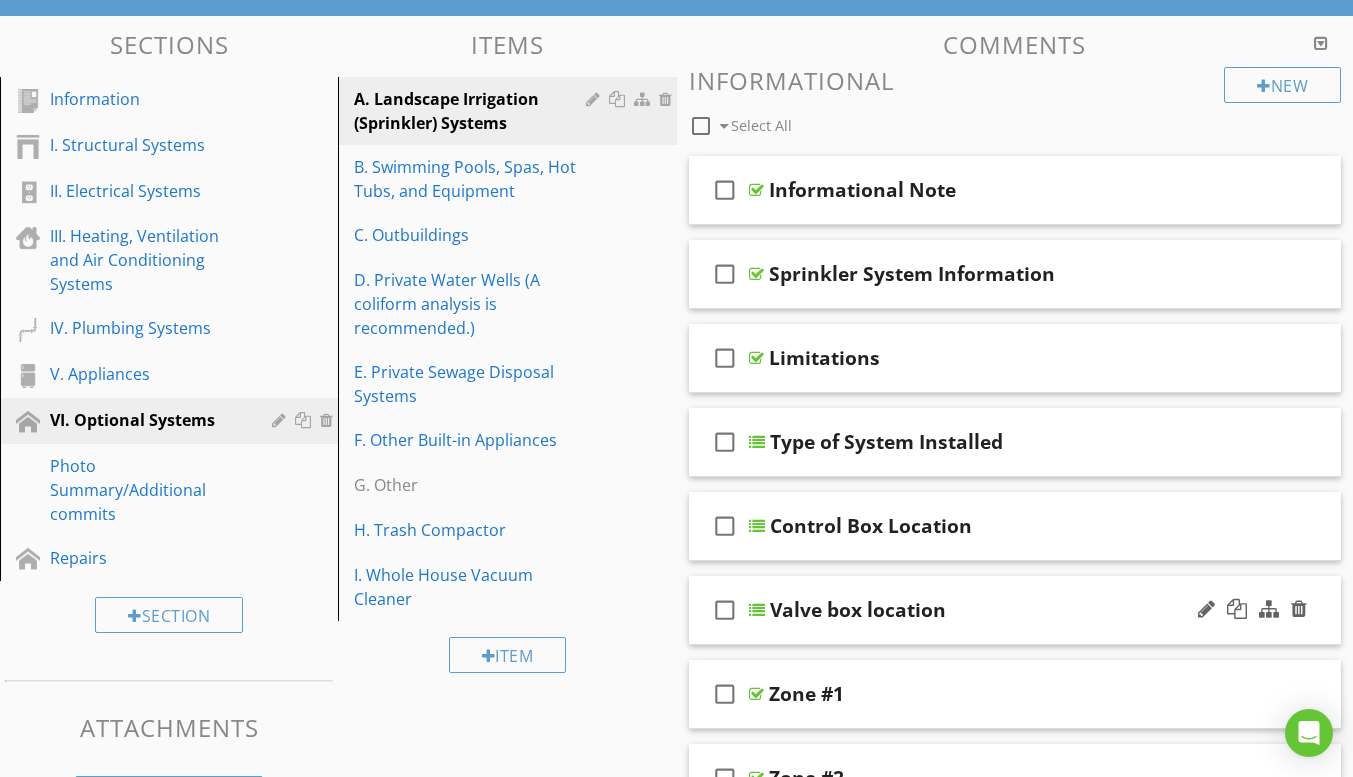 click on "check_box_outline_blank
Valve box location" at bounding box center (1015, 610) 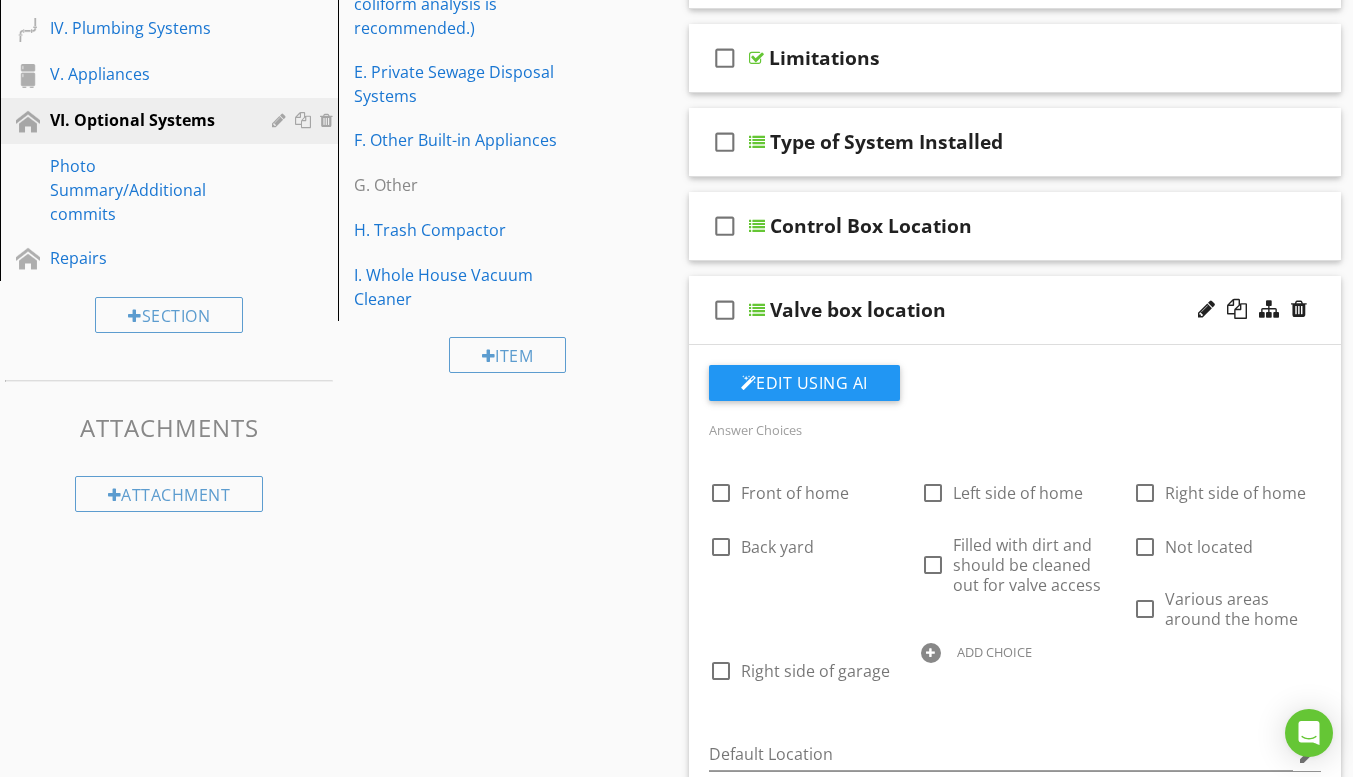 scroll, scrollTop: 600, scrollLeft: 0, axis: vertical 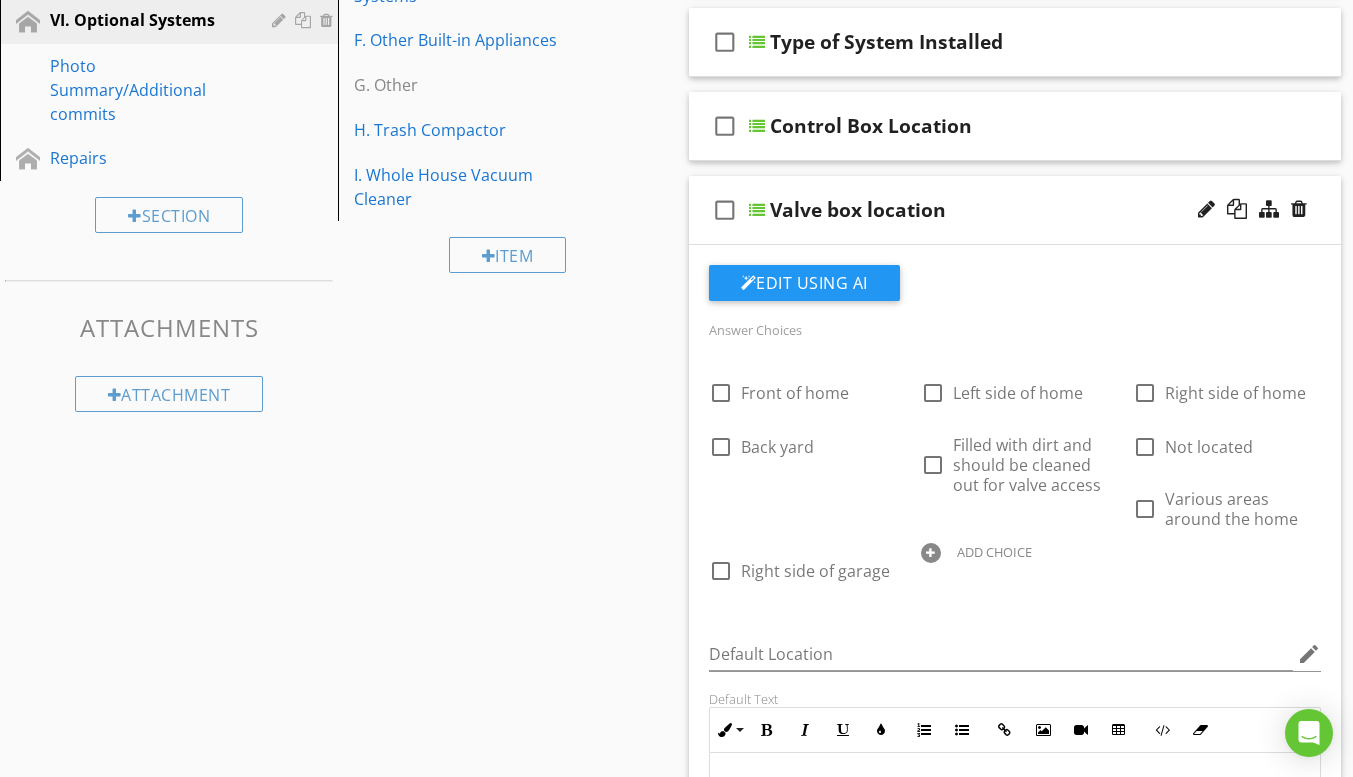 click on "check_box_outline_blank
Valve box location" at bounding box center (1015, 210) 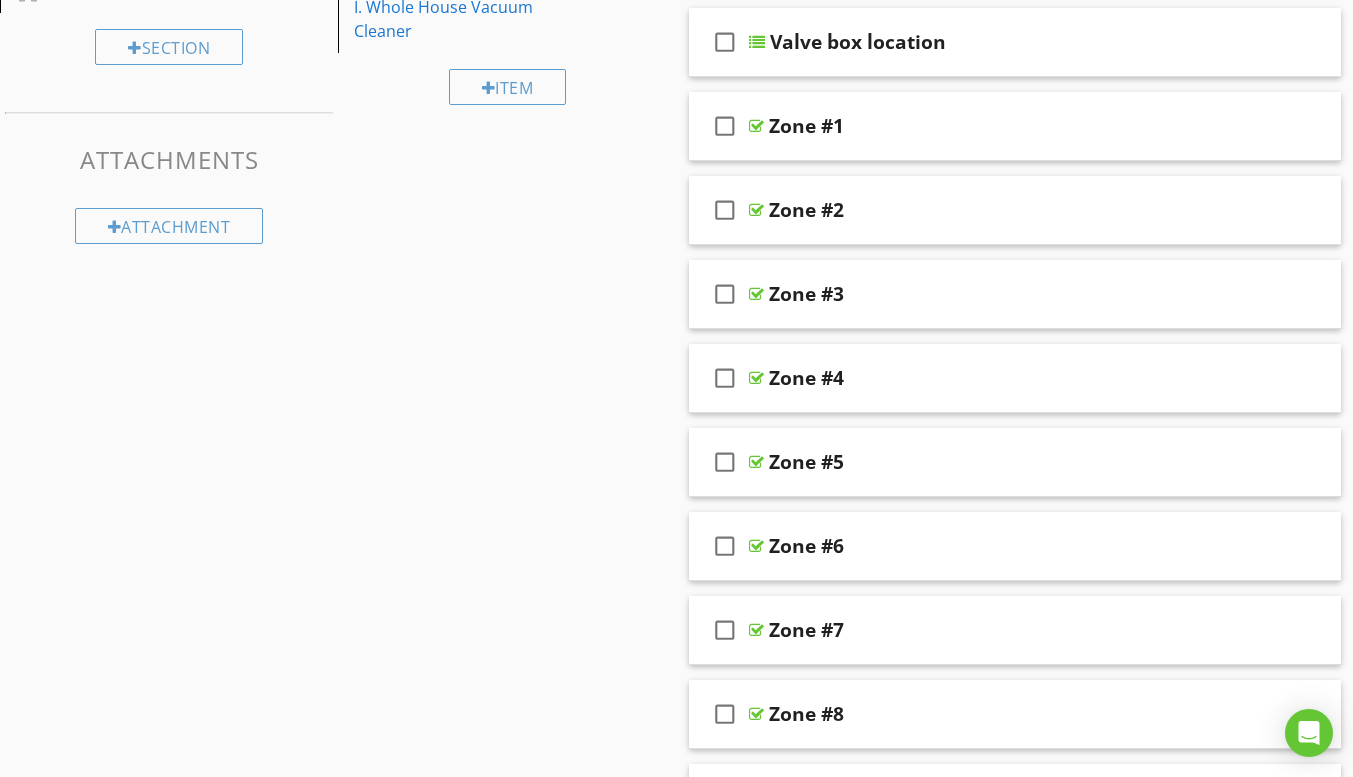 scroll, scrollTop: 700, scrollLeft: 0, axis: vertical 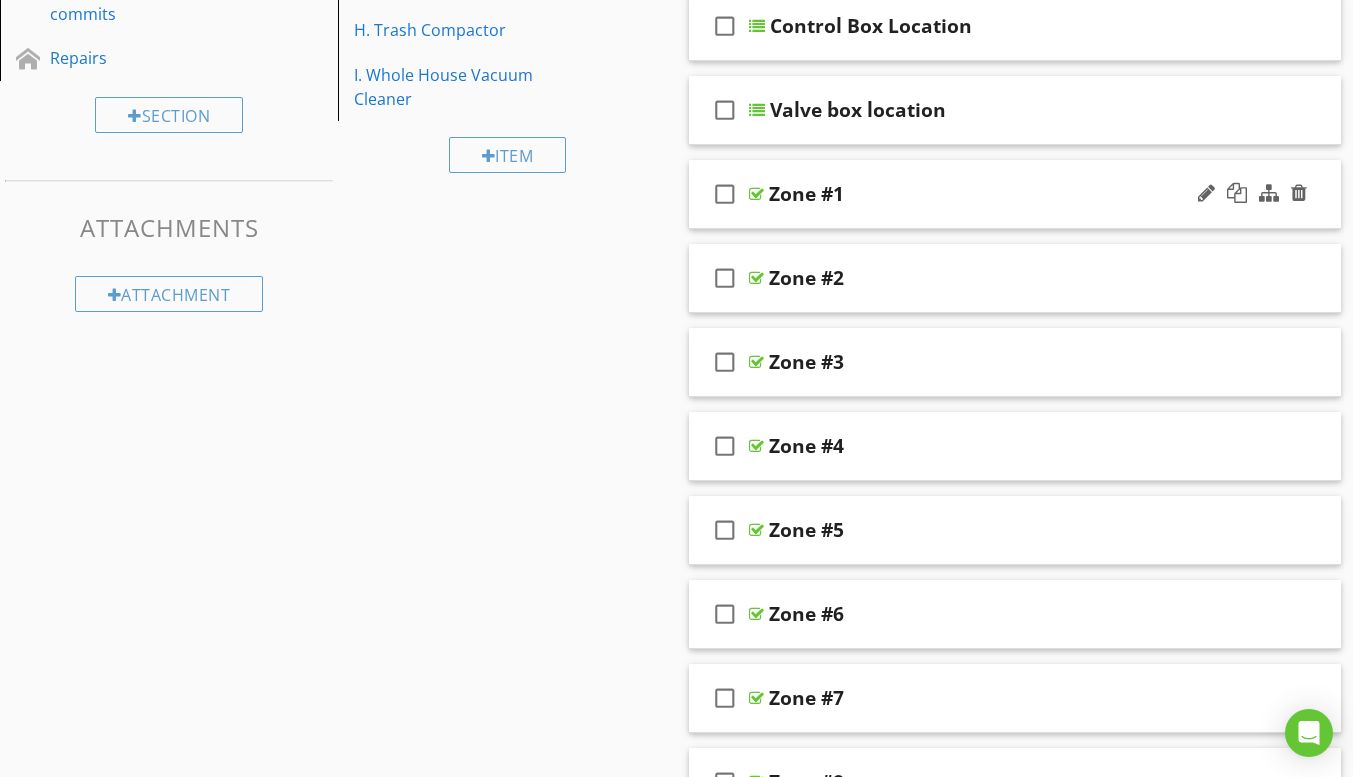 click on "check_box_outline_blank
Zone #1" at bounding box center [1015, 194] 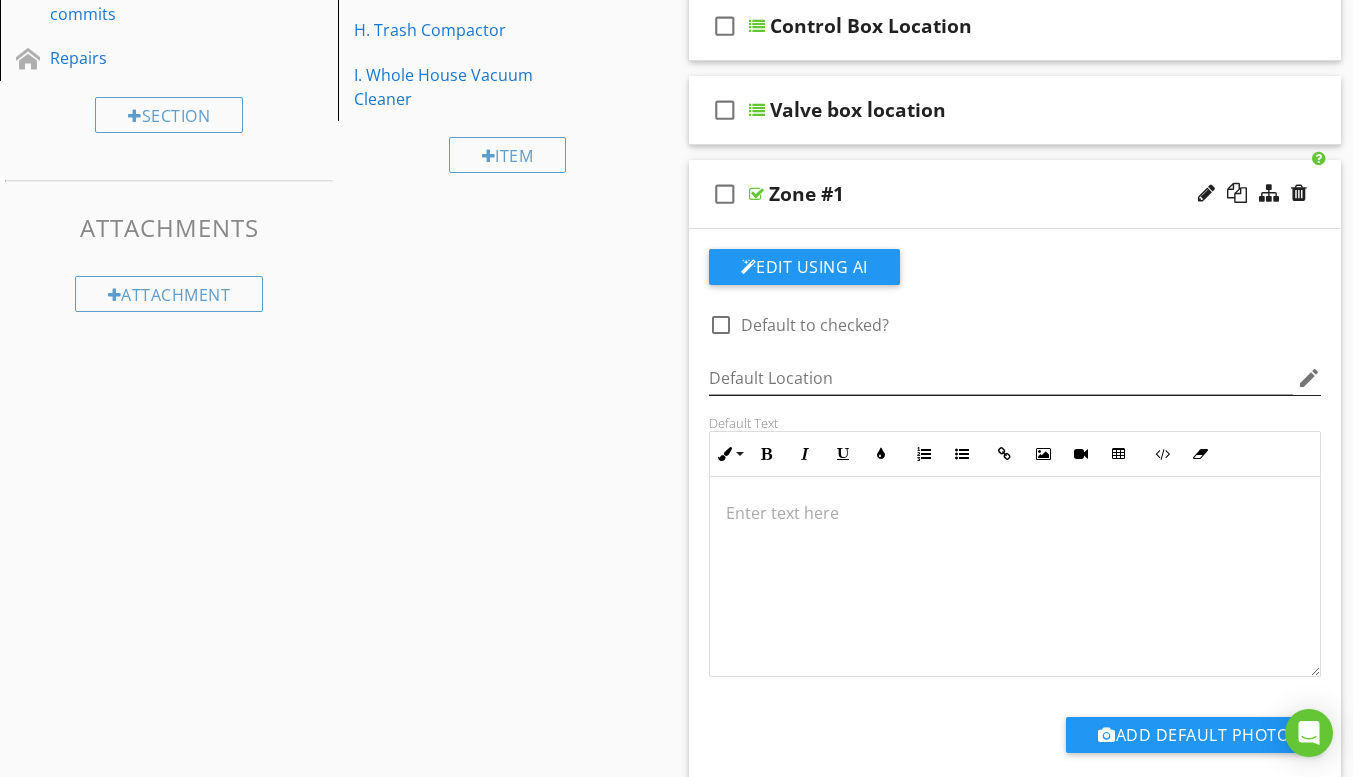 click on "edit" at bounding box center (1309, 378) 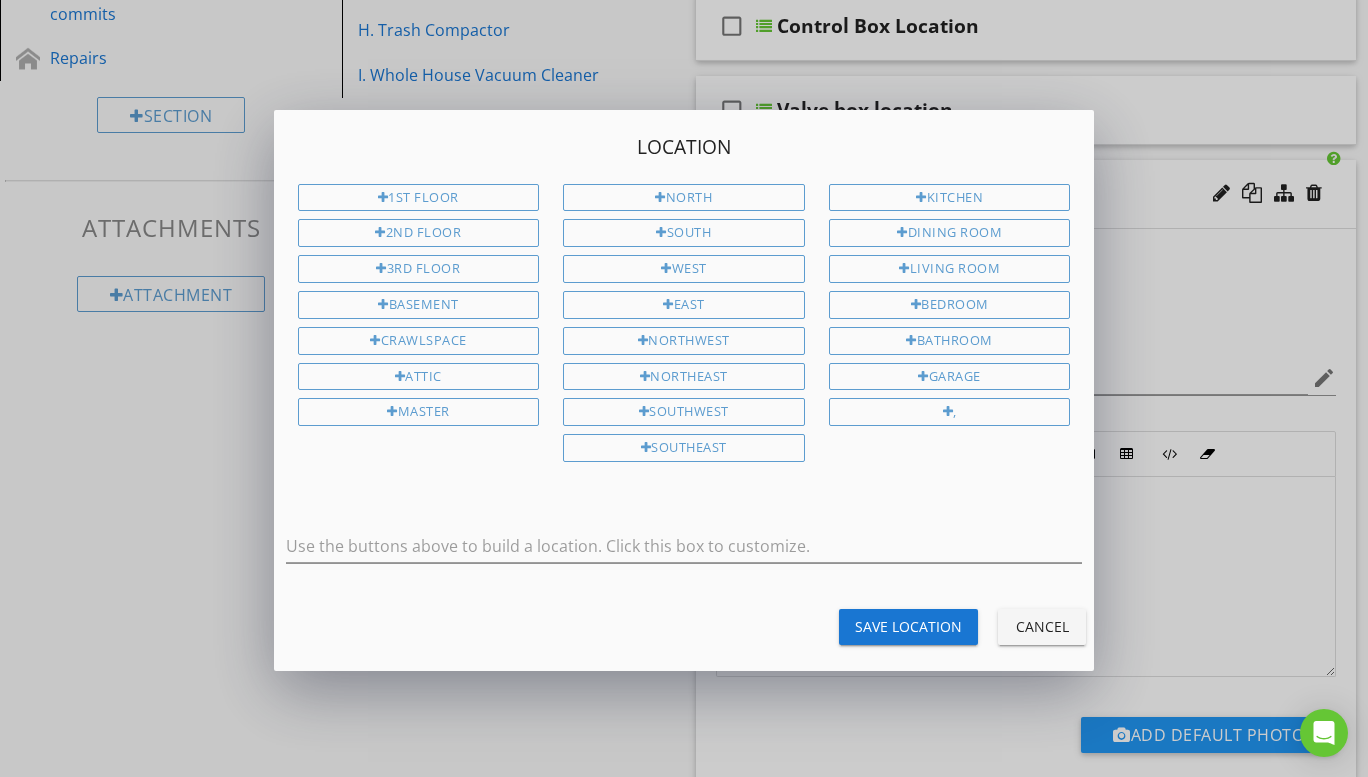 click on "Cancel" at bounding box center (1042, 626) 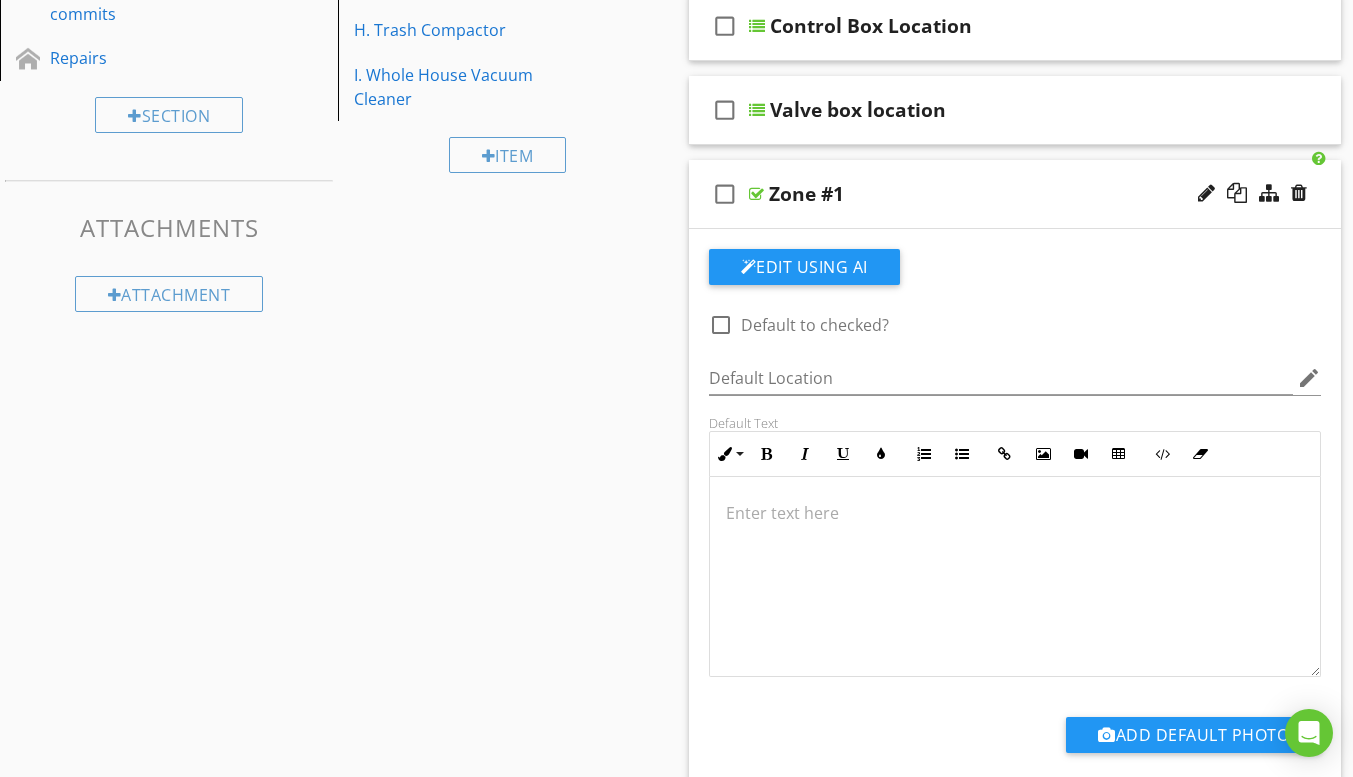 click on "check_box_outline_blank
Zone #1" at bounding box center [1015, 194] 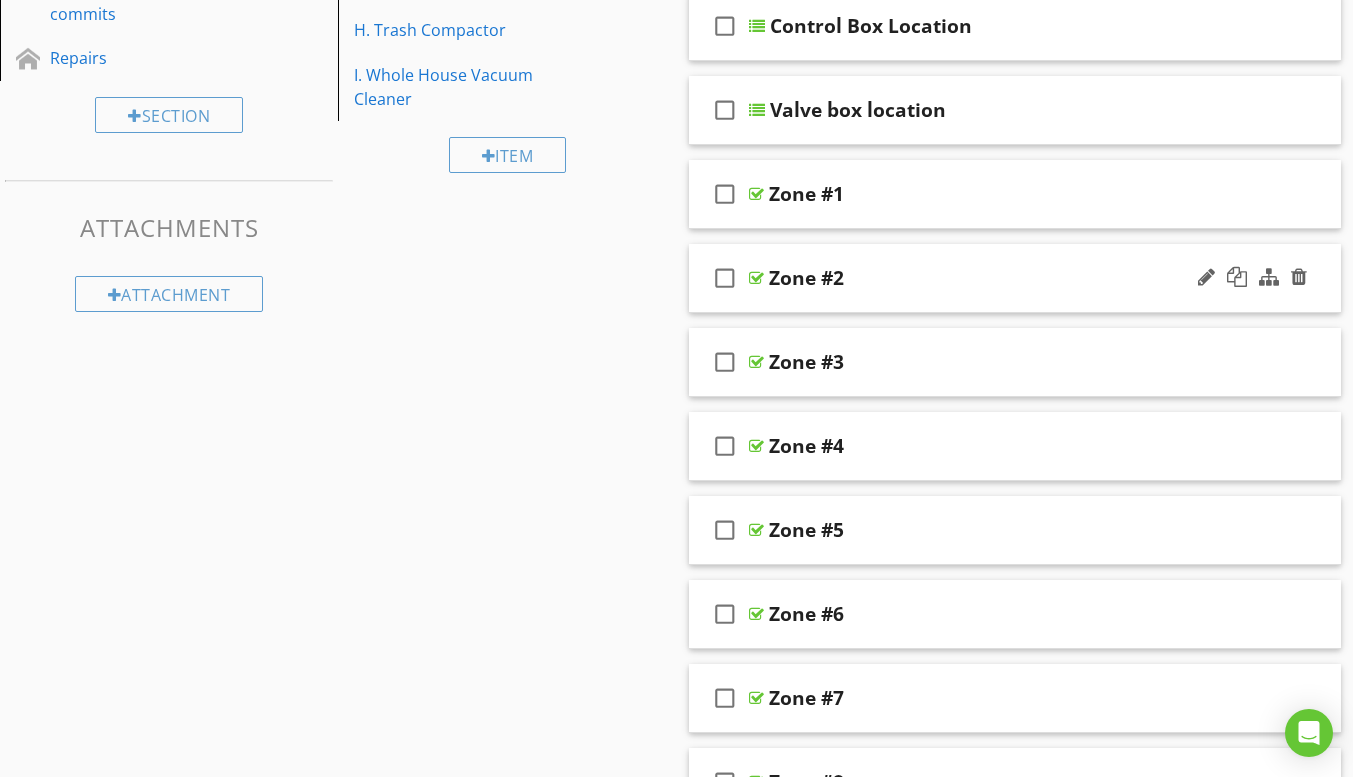click on "check_box_outline_blank
Zone #2" at bounding box center (1015, 278) 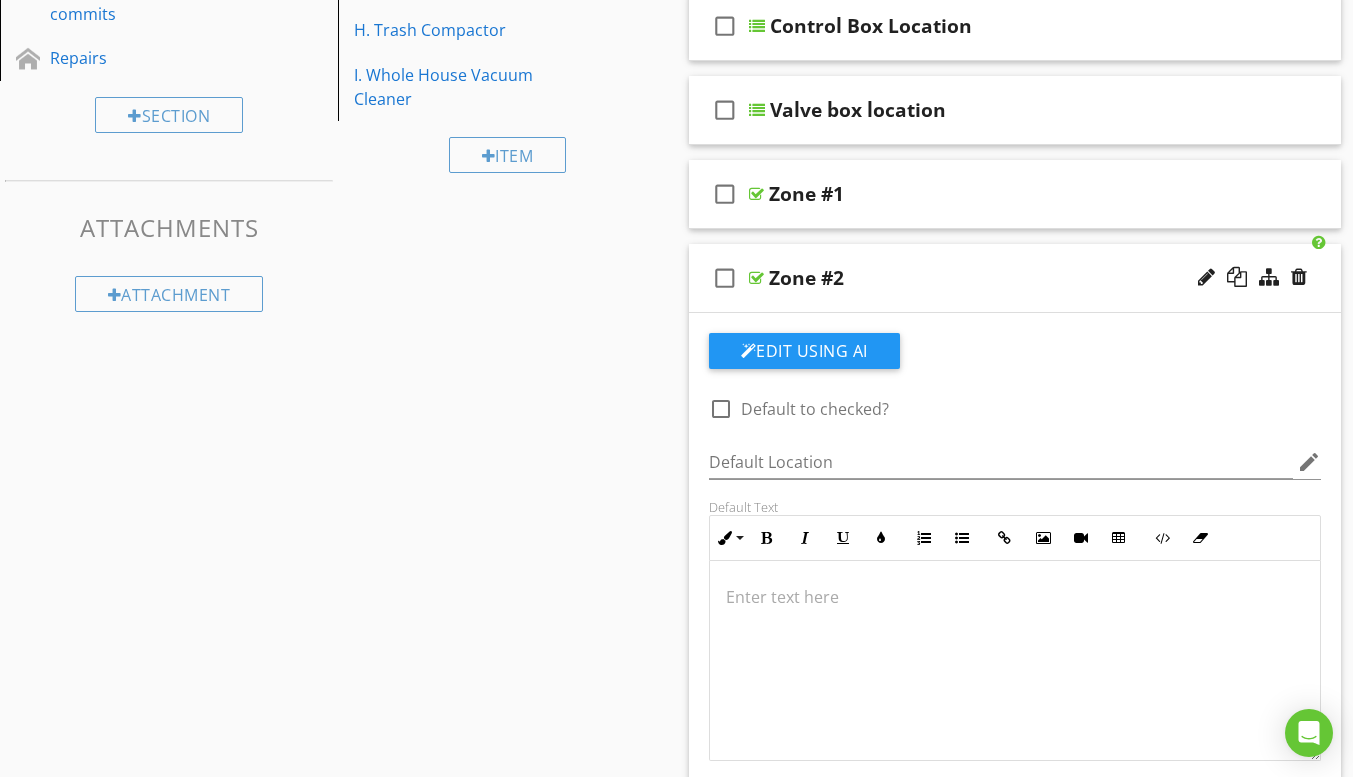click on "check_box_outline_blank
Zone #2" at bounding box center [1015, 278] 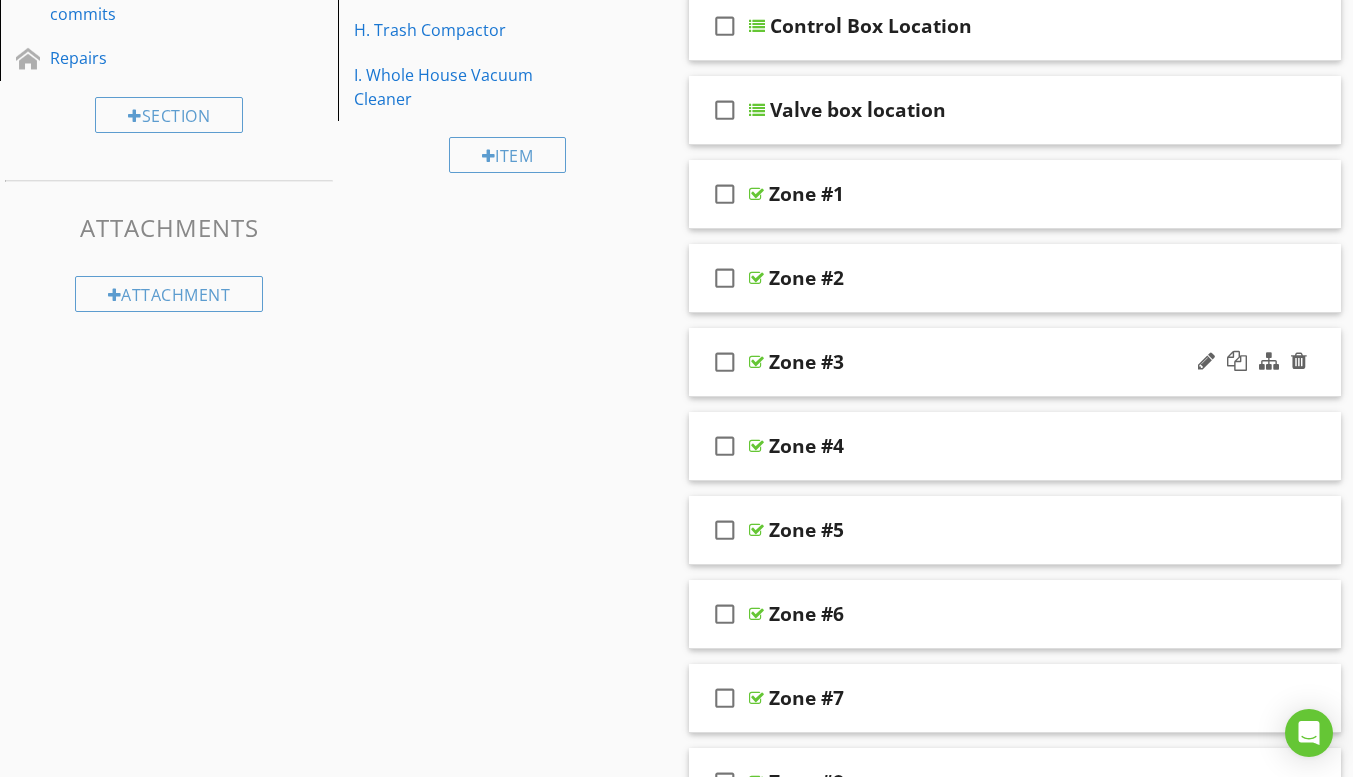 click on "check_box_outline_blank
Zone #3" at bounding box center [1015, 362] 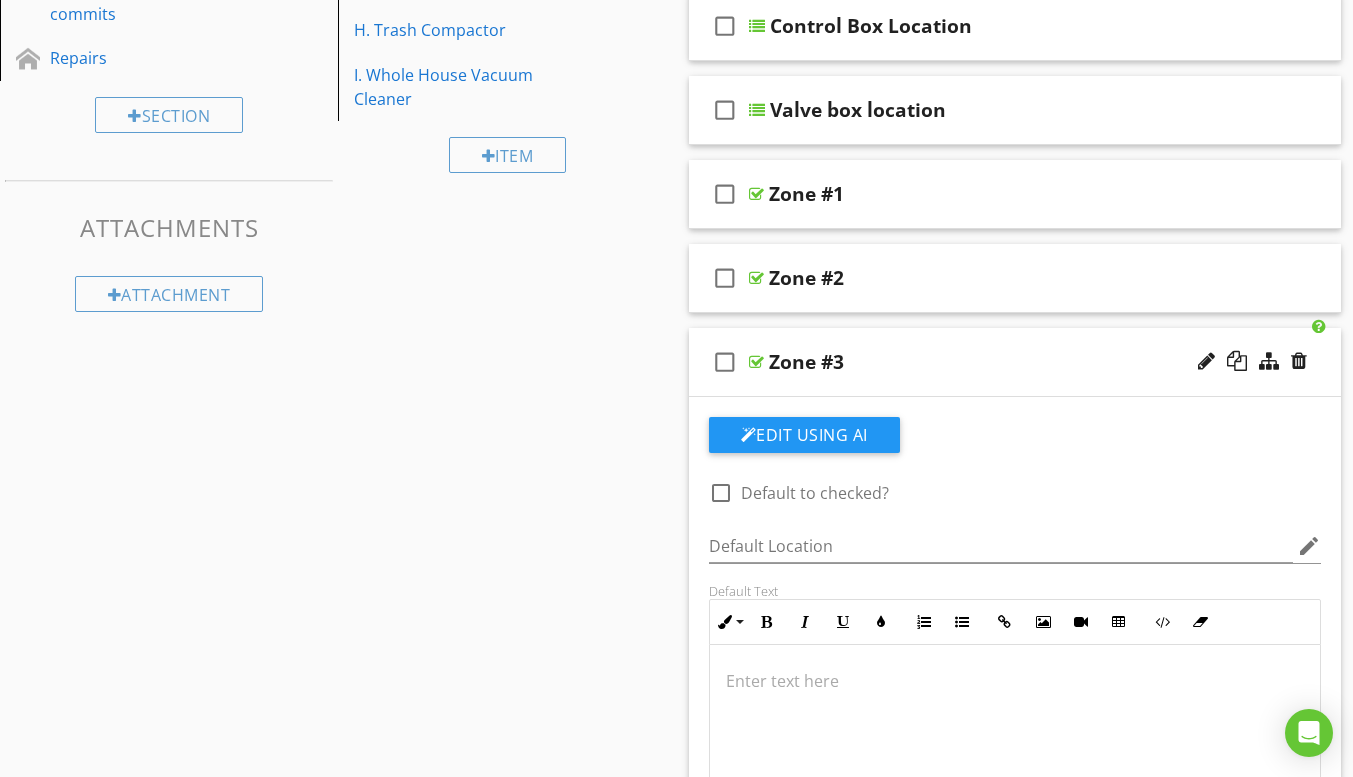 click on "check_box_outline_blank
Zone #3" at bounding box center (1015, 362) 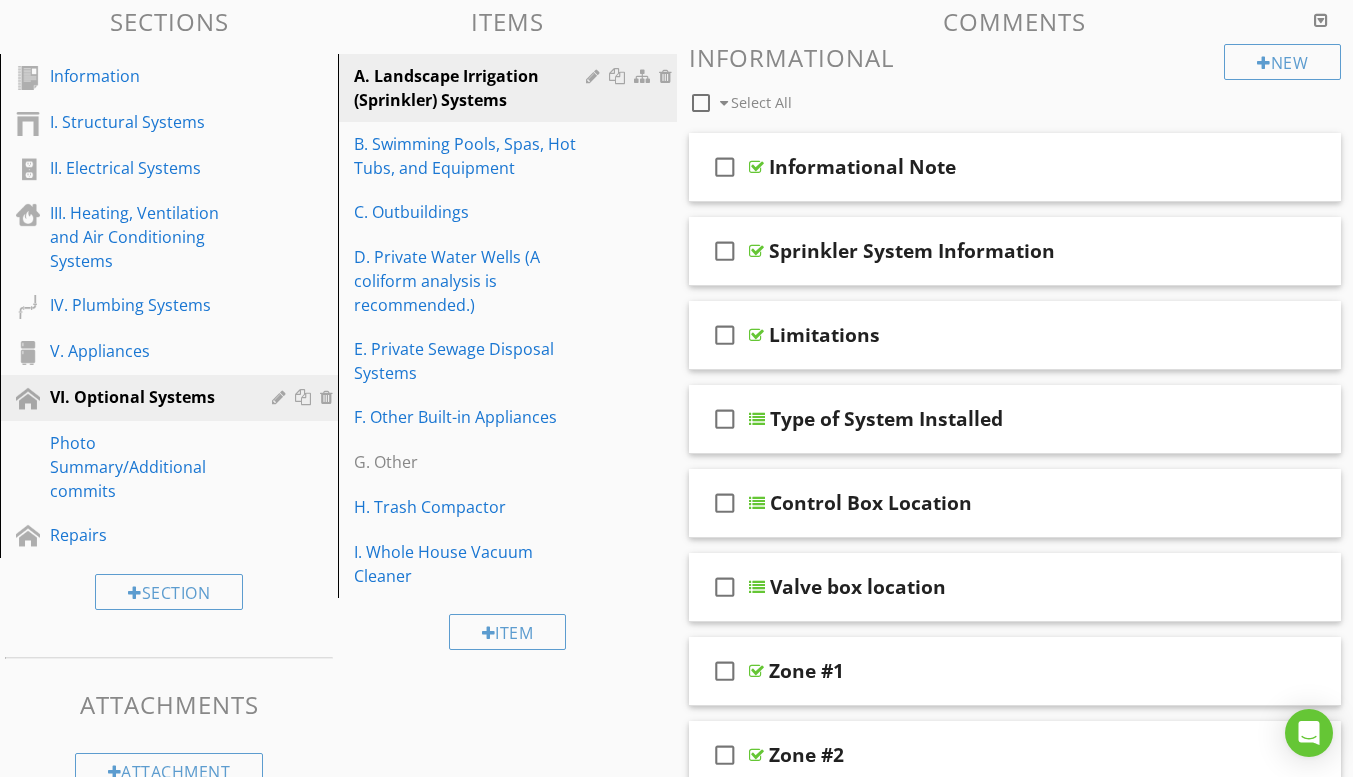 scroll, scrollTop: 200, scrollLeft: 0, axis: vertical 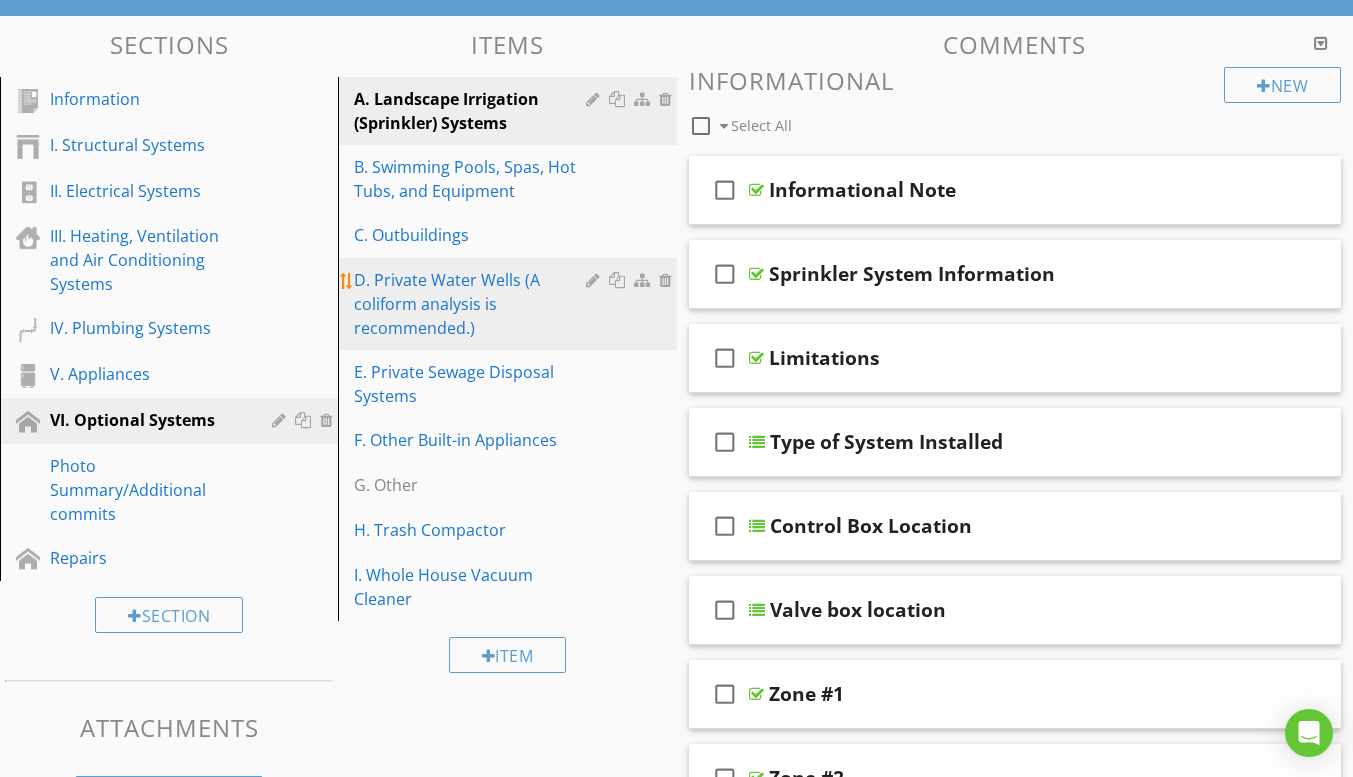 click on "D. Private Water Wells (A coliform analysis is recommended.)" at bounding box center (472, 304) 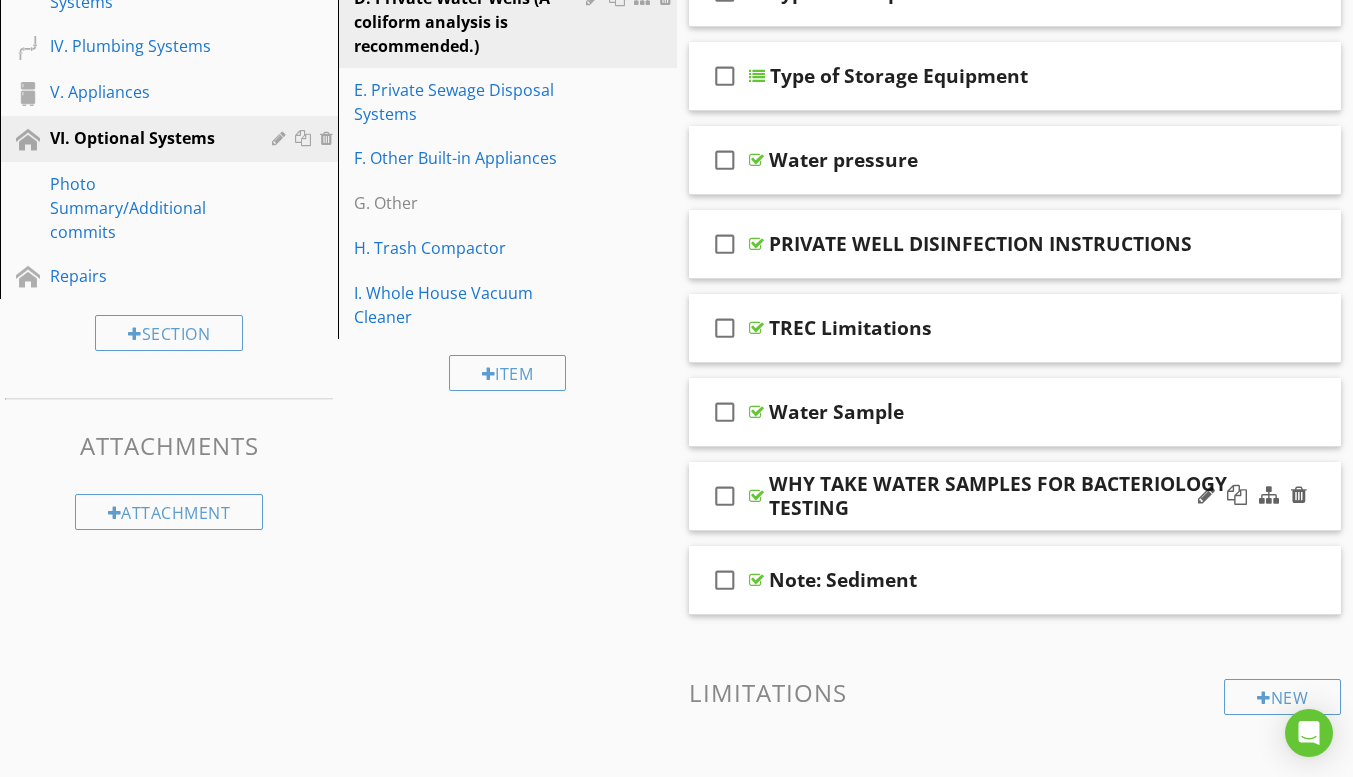 scroll, scrollTop: 500, scrollLeft: 0, axis: vertical 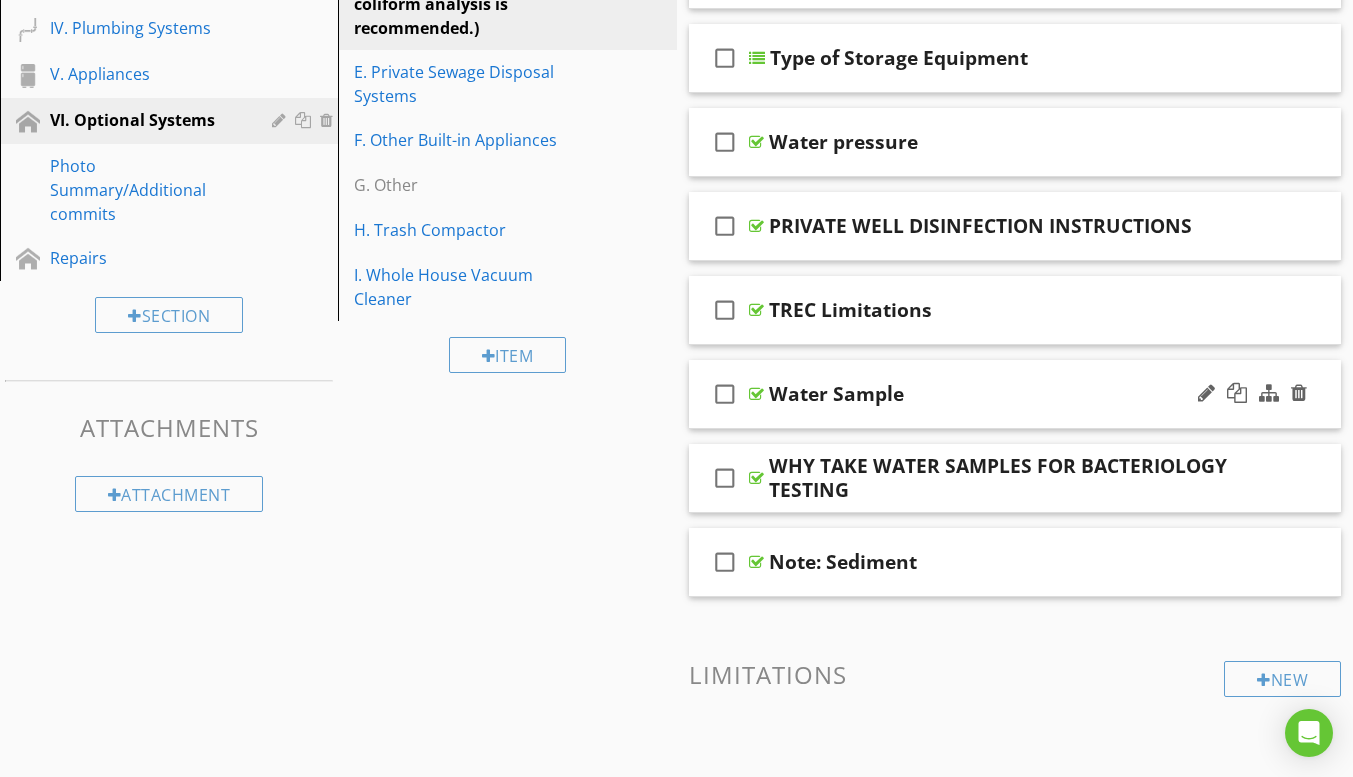 click on "check_box_outline_blank
Water Sample" at bounding box center [1015, 394] 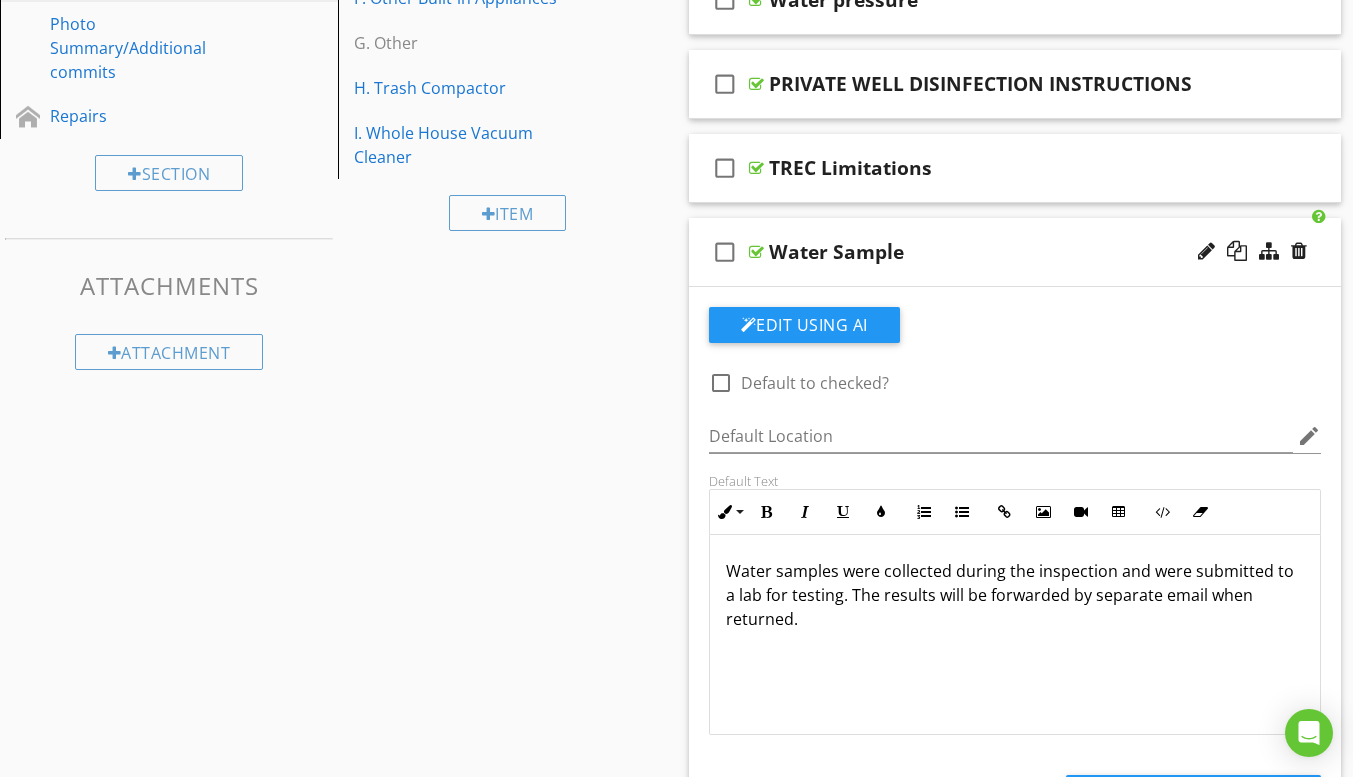 scroll, scrollTop: 700, scrollLeft: 0, axis: vertical 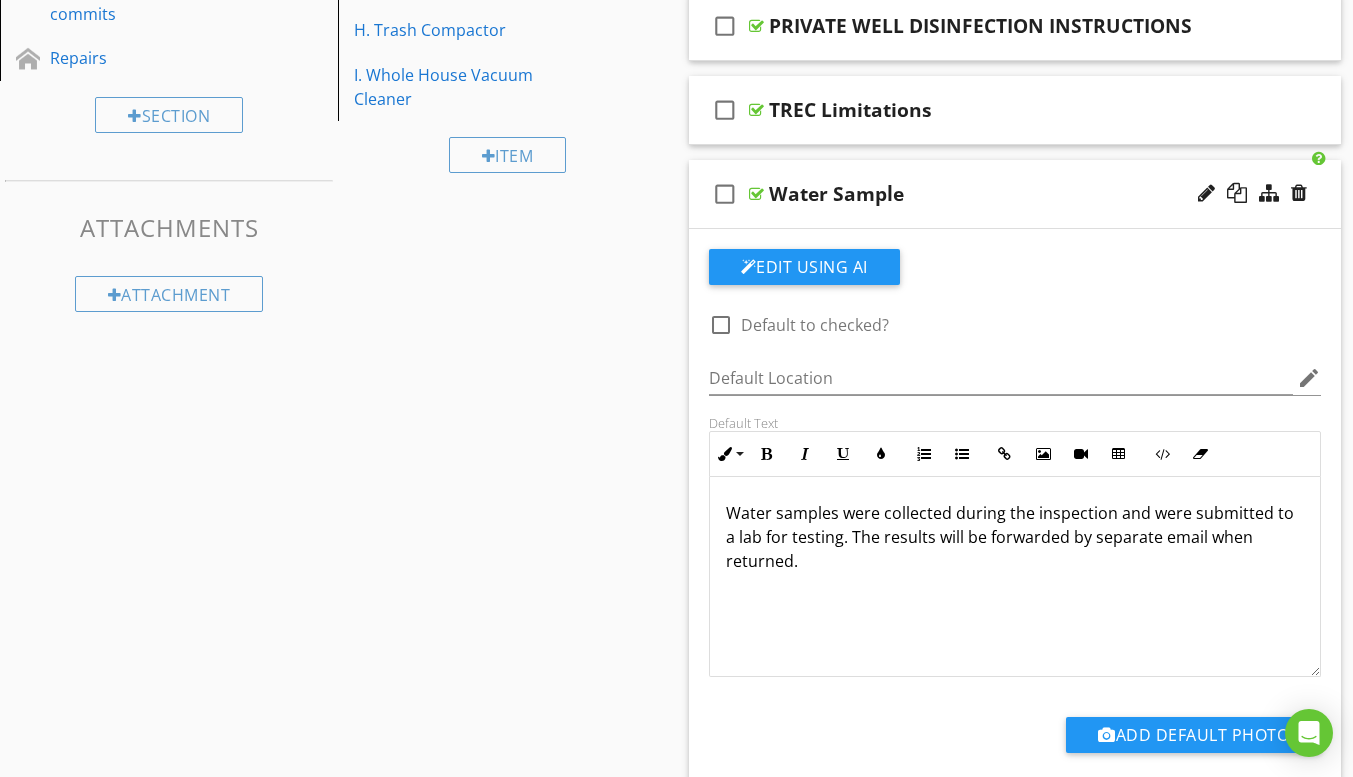click on "check_box_outline_blank
Water Sample" at bounding box center (1015, 194) 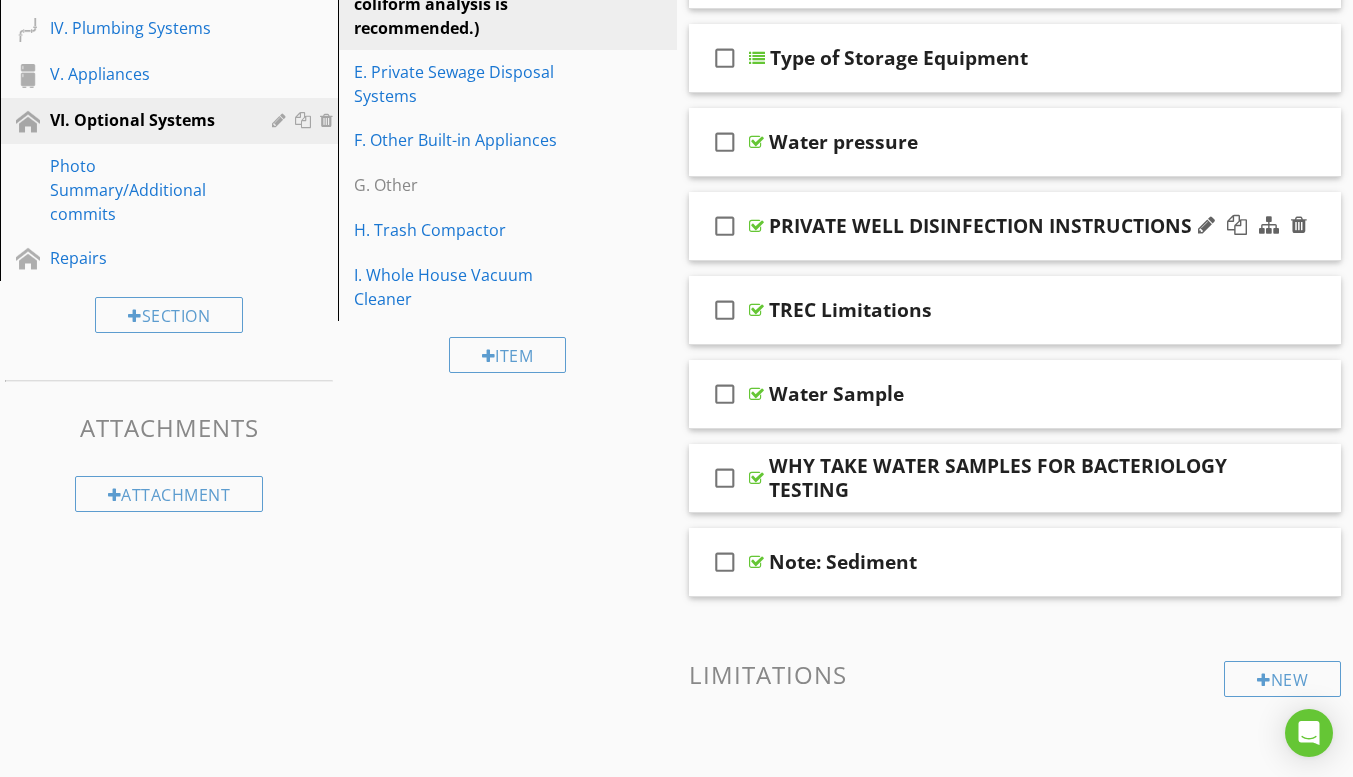scroll, scrollTop: 400, scrollLeft: 0, axis: vertical 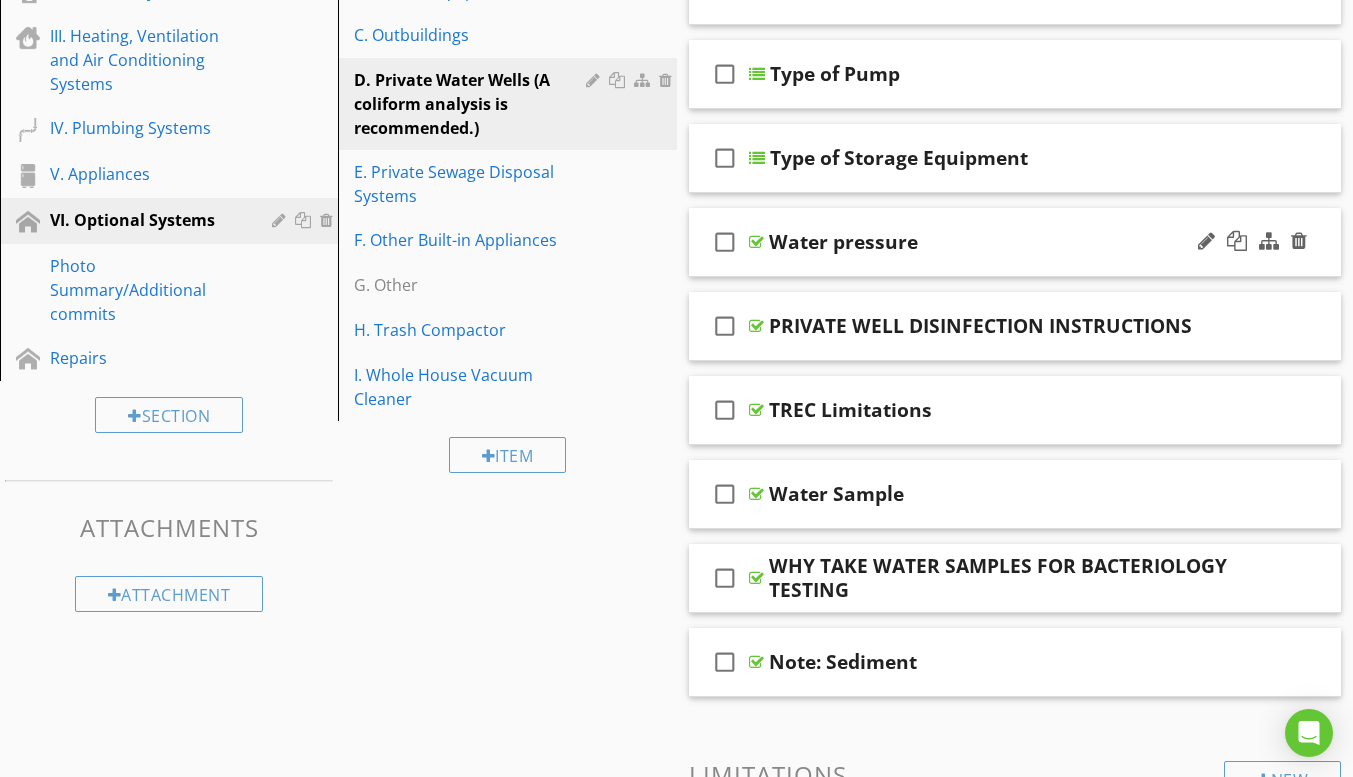 click on "check_box_outline_blank
Water pressure" at bounding box center [1015, 242] 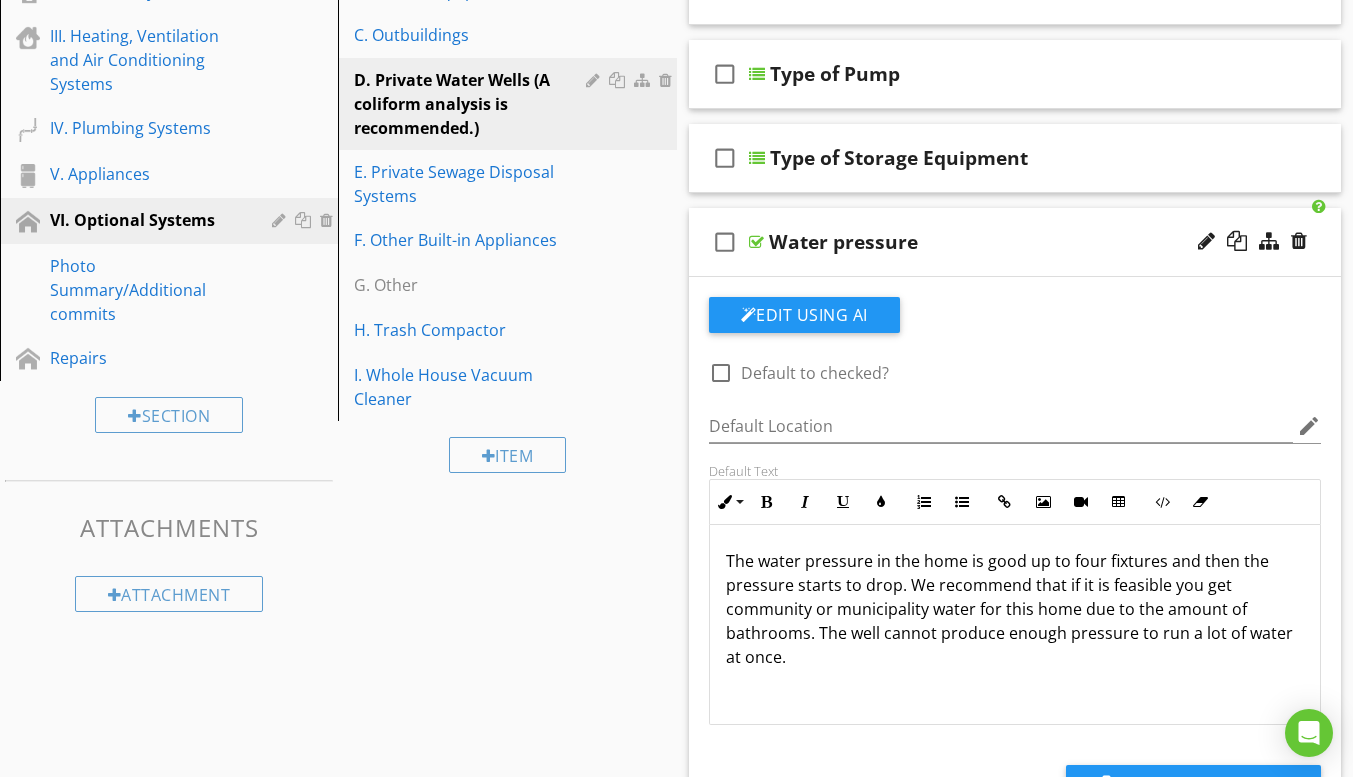 scroll, scrollTop: 1, scrollLeft: 0, axis: vertical 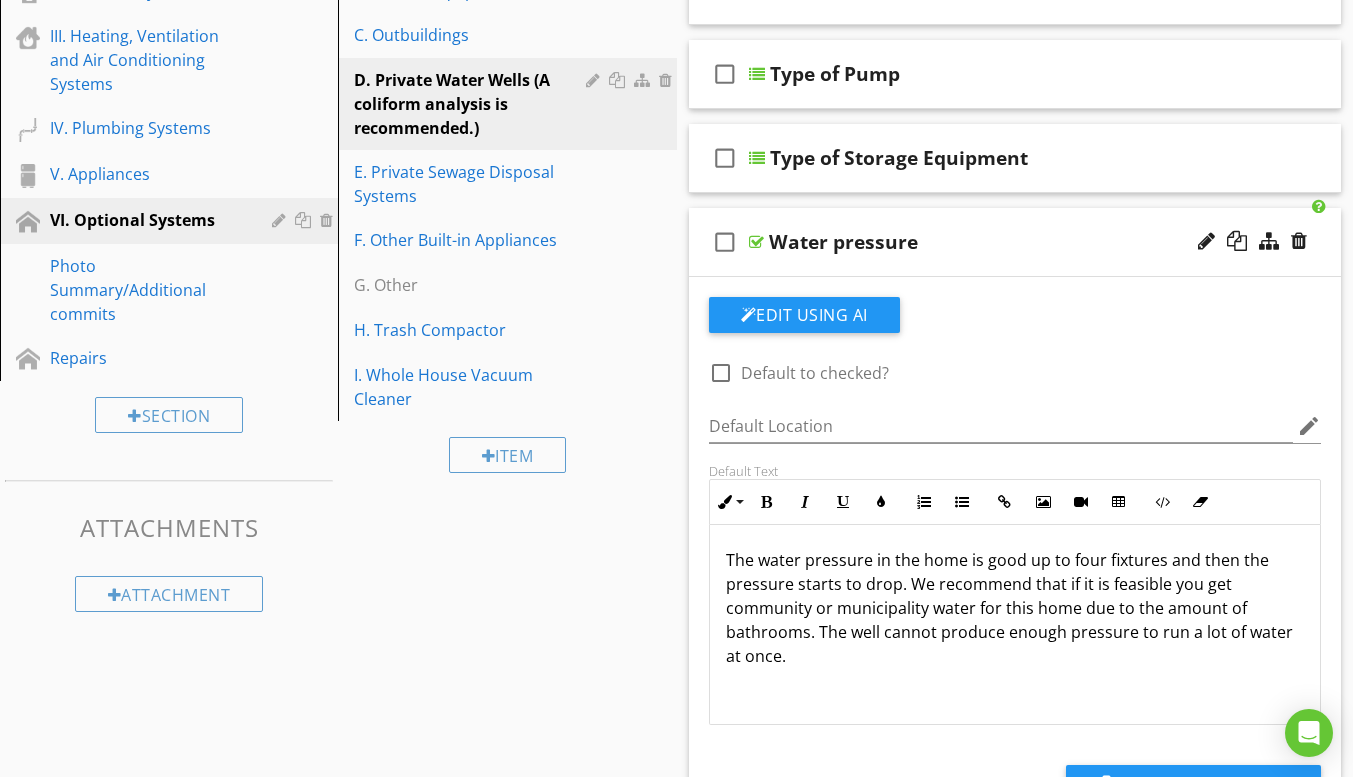 click on "check_box_outline_blank
Water pressure" at bounding box center (1015, 242) 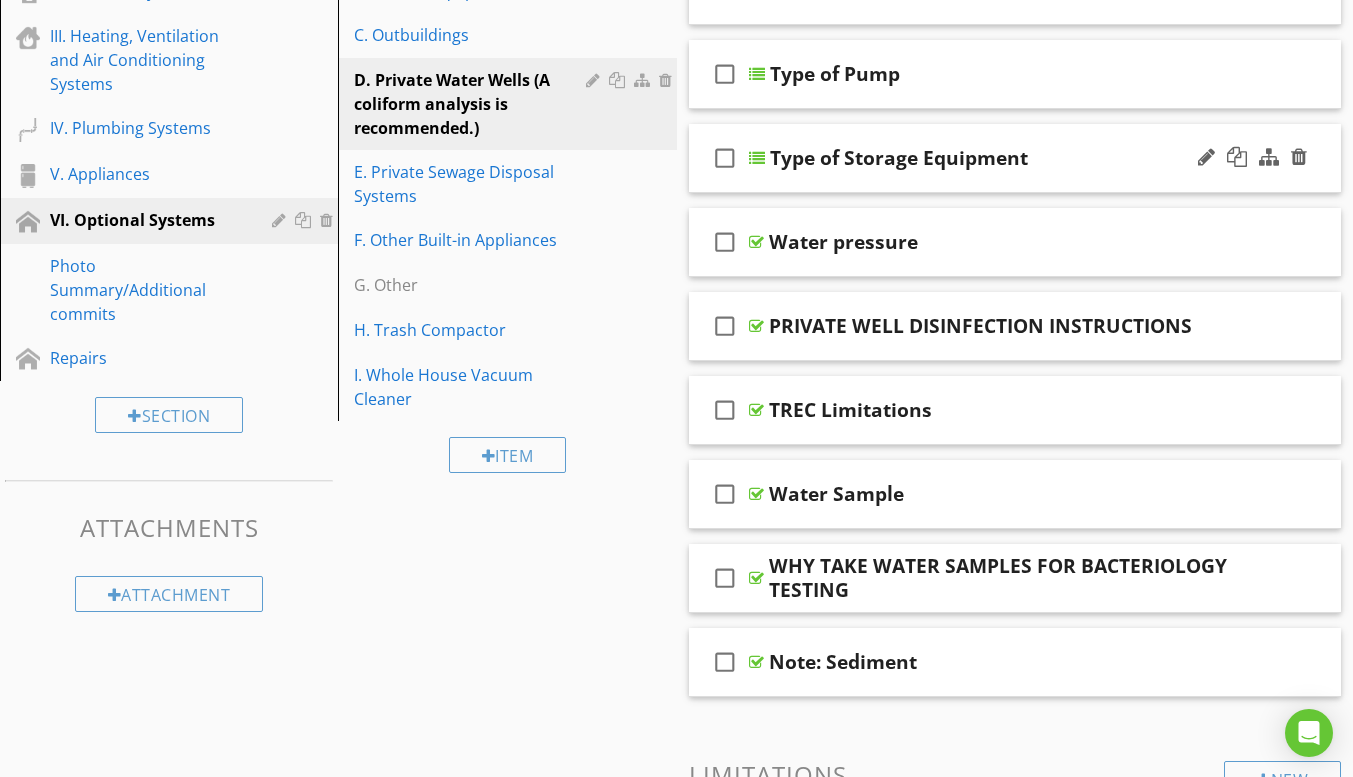 click on "check_box_outline_blank
Type of Storage Equipment" at bounding box center [1015, 158] 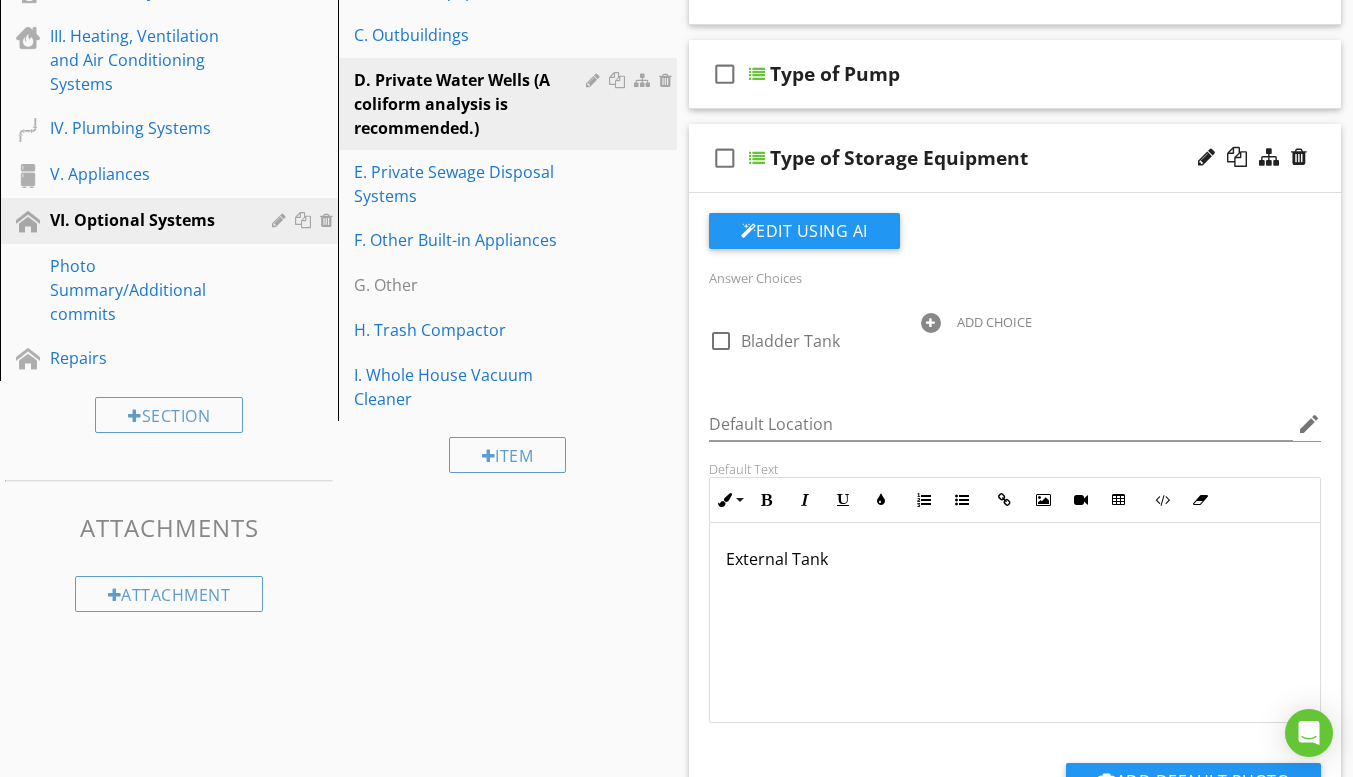 click on "check_box_outline_blank
Type of Storage Equipment" at bounding box center [1015, 158] 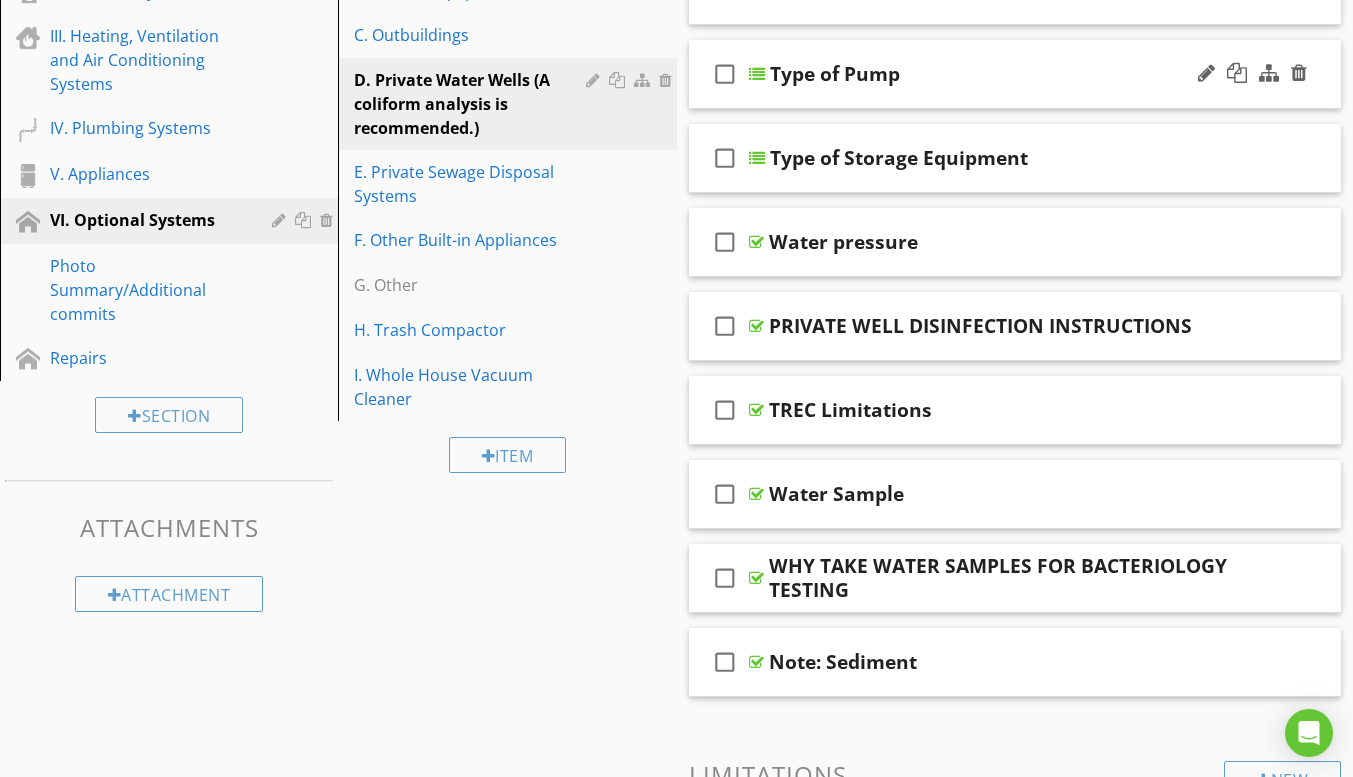 click on "check_box_outline_blank
Type of Pump" at bounding box center [1015, 74] 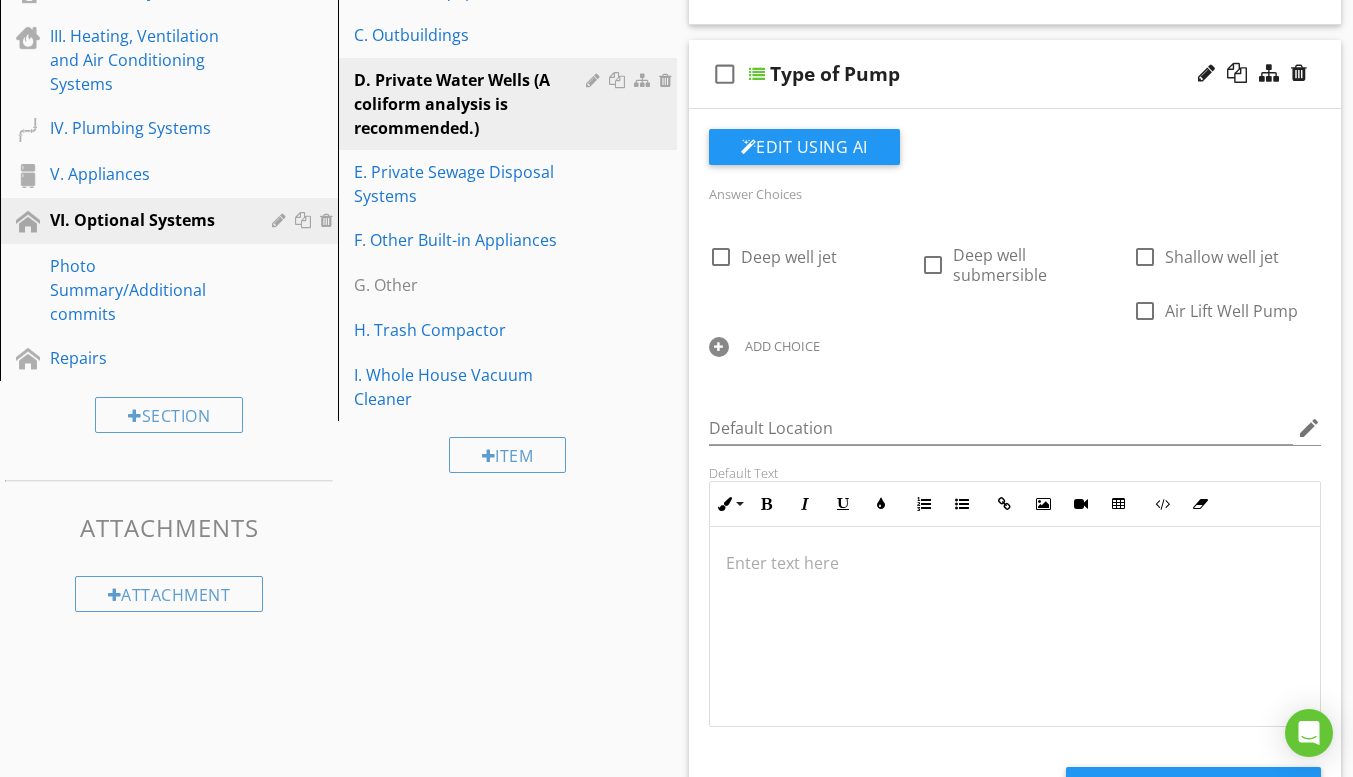 click on "check_box_outline_blank
Type of Pump" at bounding box center [1015, 74] 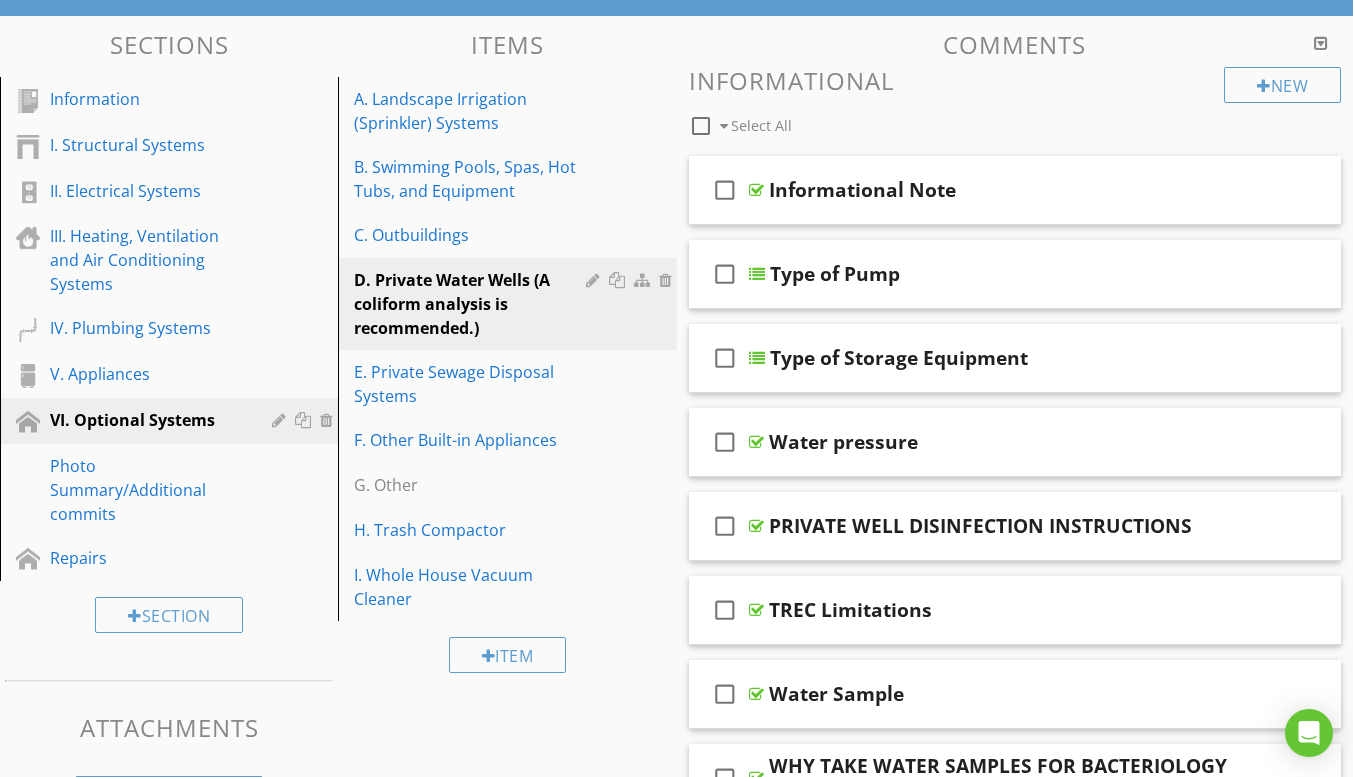 scroll, scrollTop: 200, scrollLeft: 0, axis: vertical 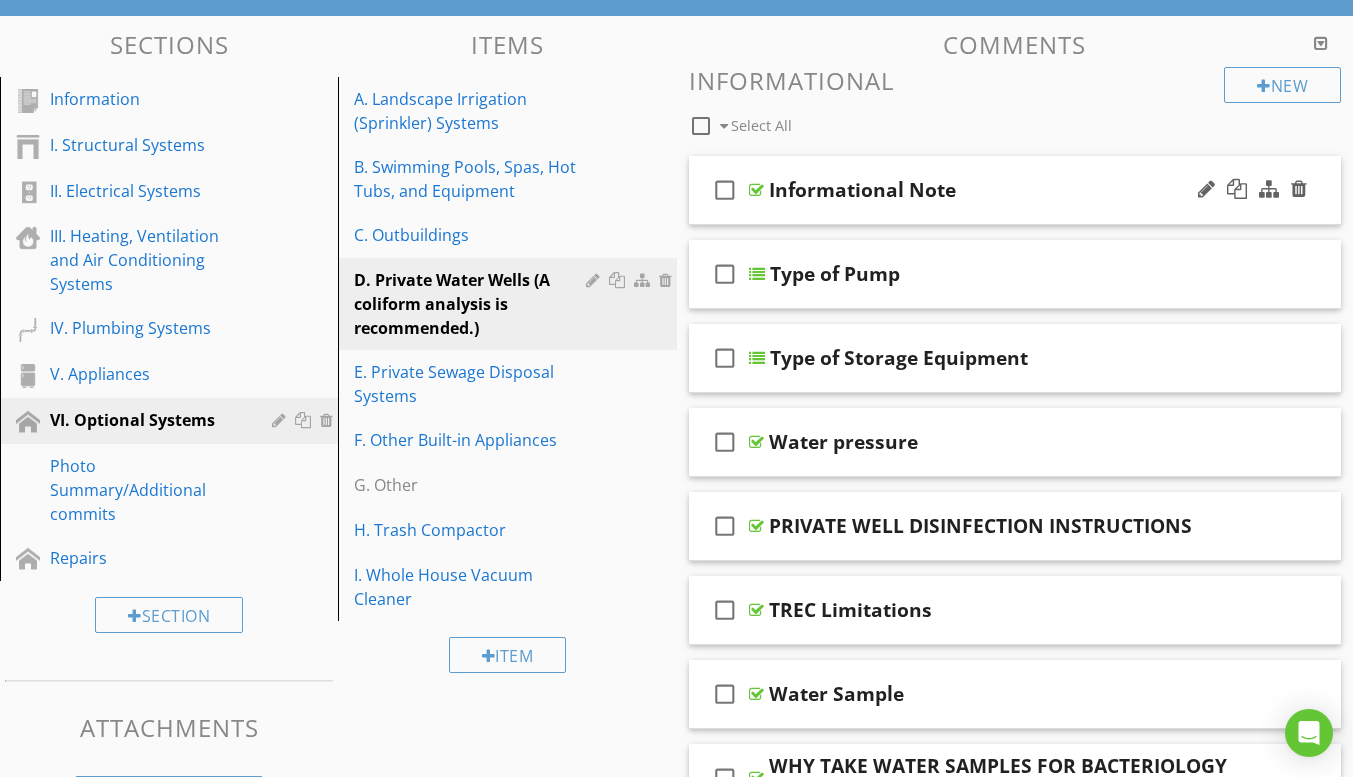 click on "check_box_outline_blank
Informational Note" at bounding box center [1015, 190] 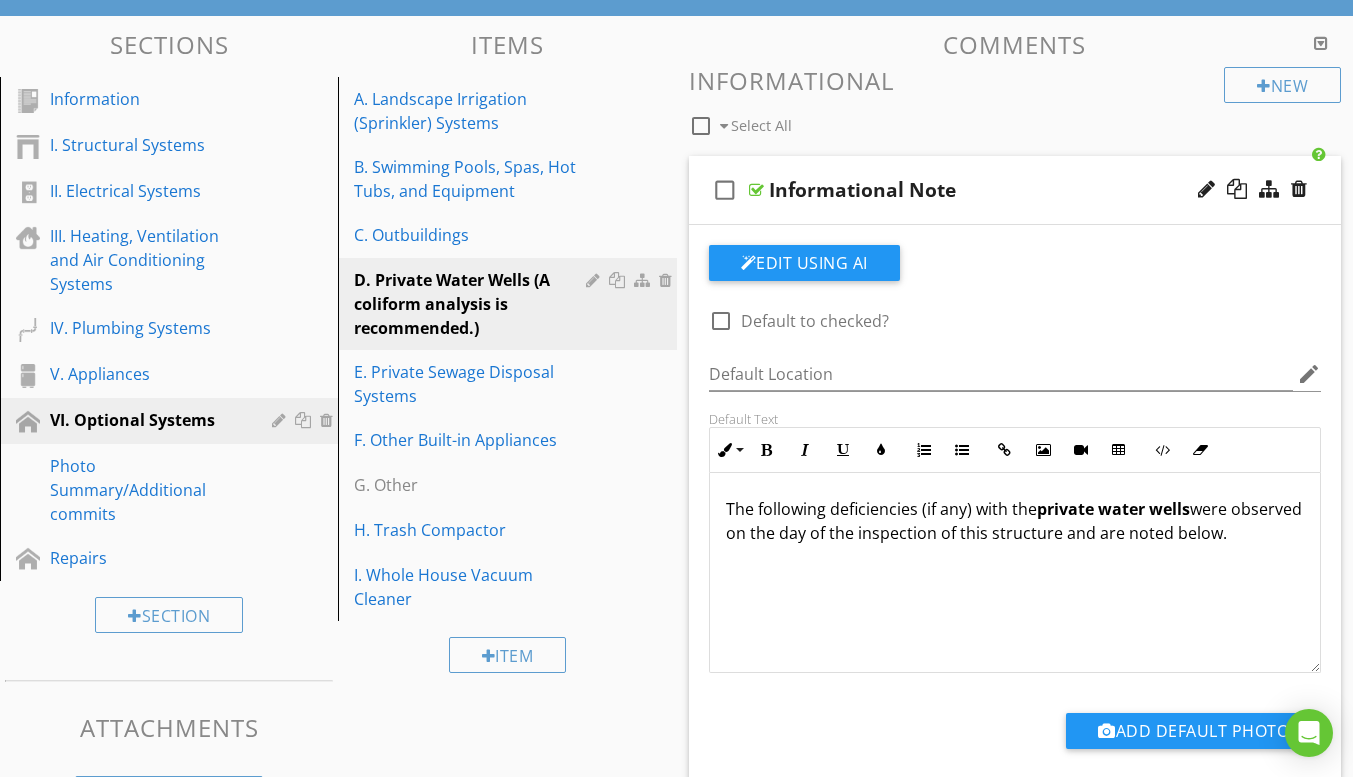 click on "check_box_outline_blank
Informational Note" at bounding box center (1015, 190) 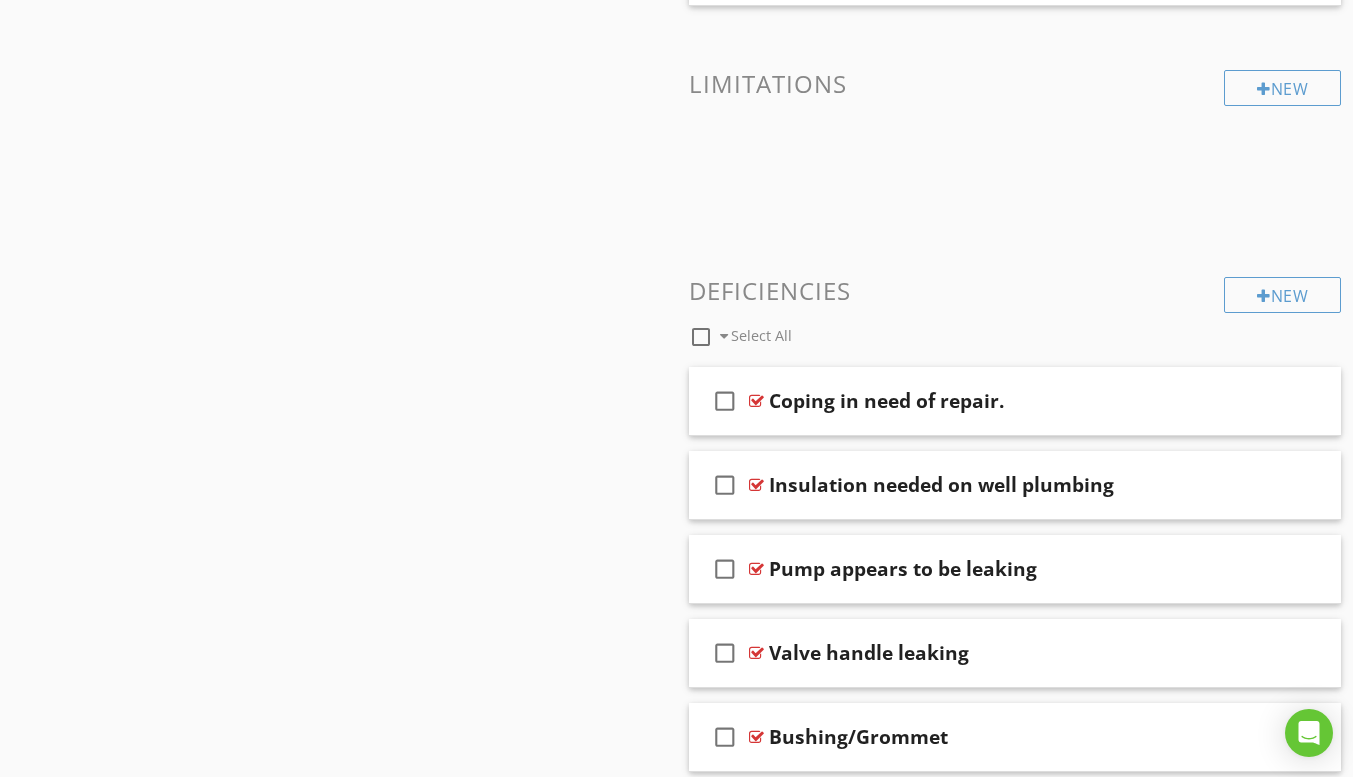 scroll, scrollTop: 1100, scrollLeft: 0, axis: vertical 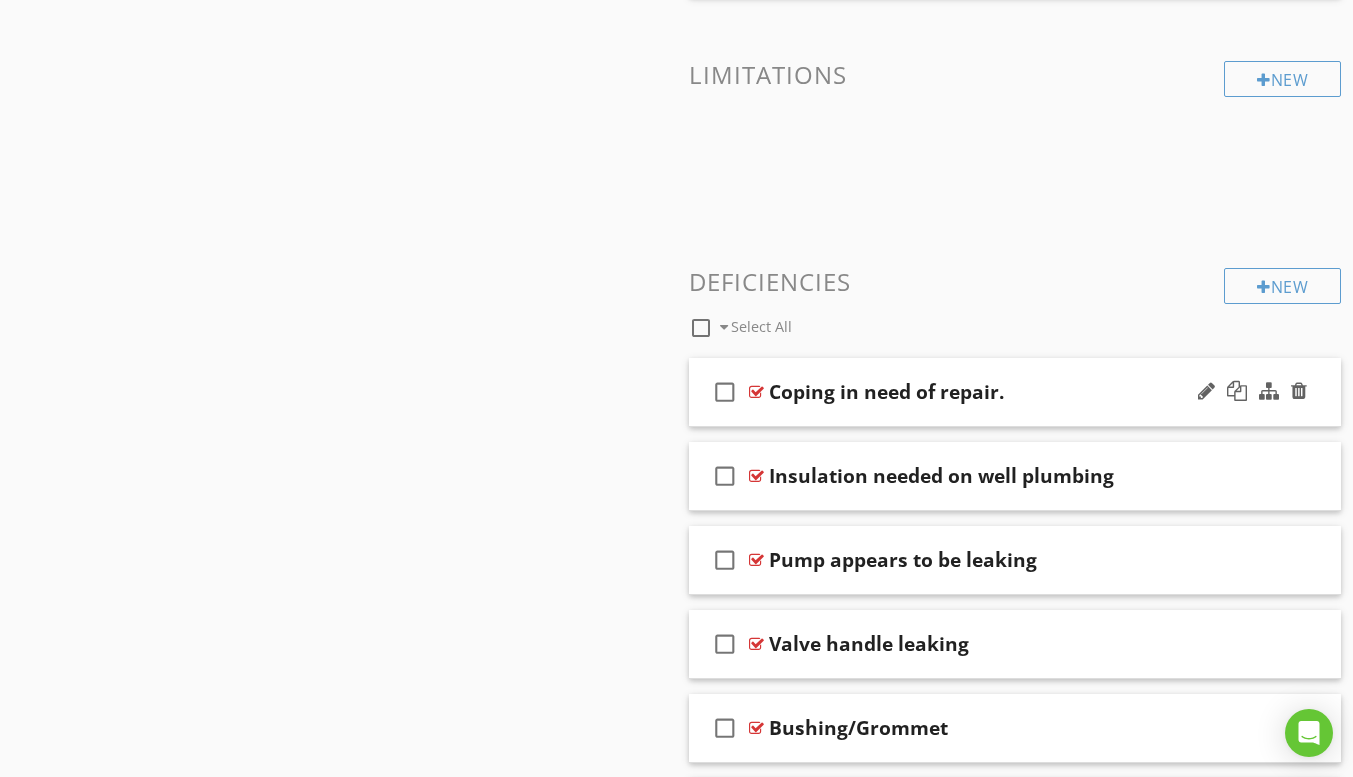 click on "check_box_outline_blank
Coping in need of repair." at bounding box center [1015, 392] 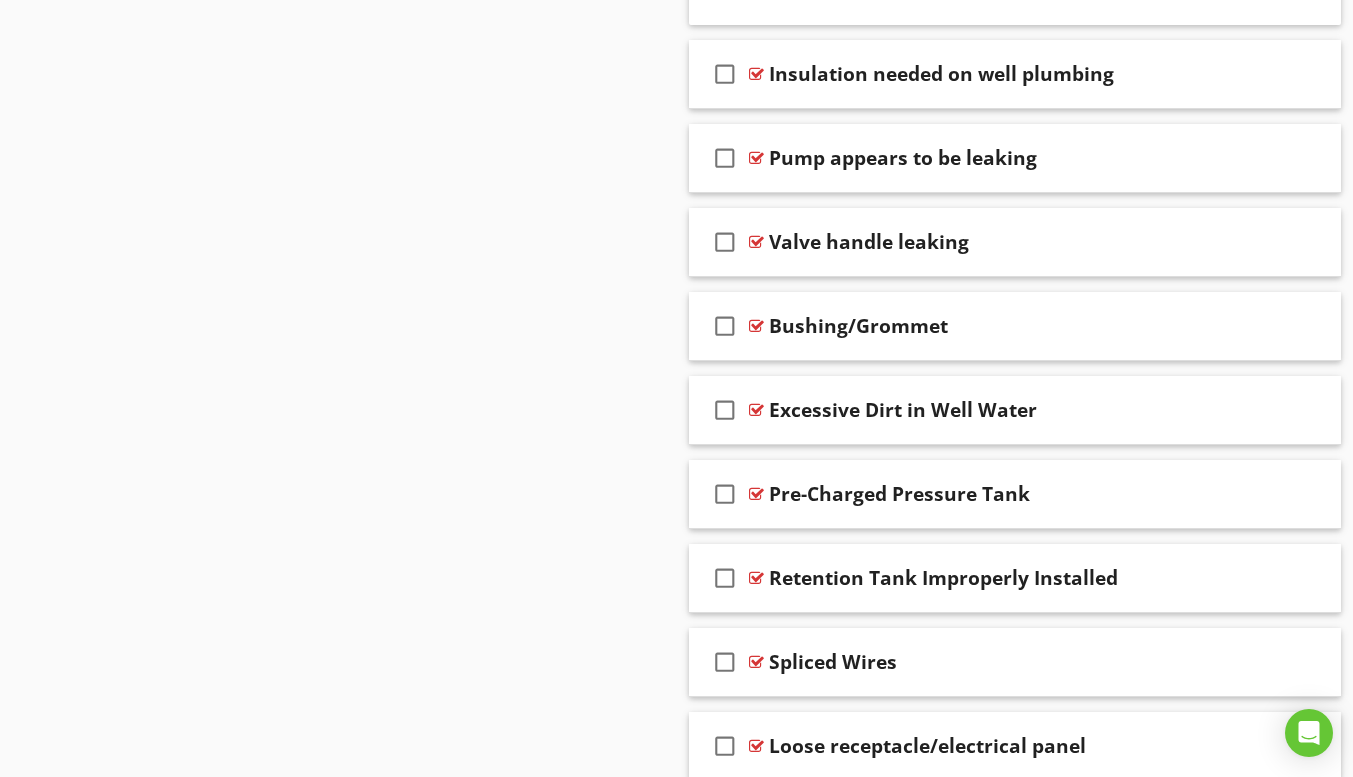 scroll, scrollTop: 2200, scrollLeft: 0, axis: vertical 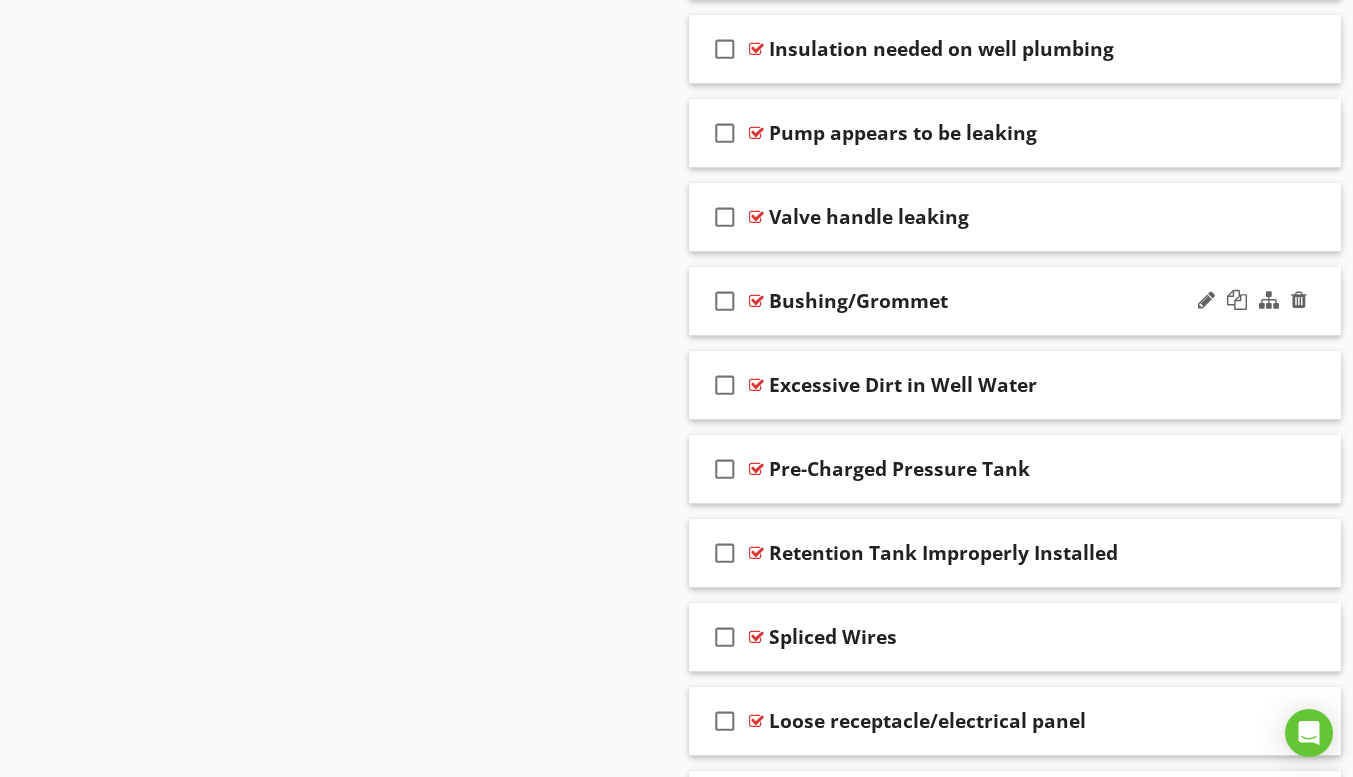 click on "check_box_outline_blank
Bushing/Grommet" at bounding box center (1015, 301) 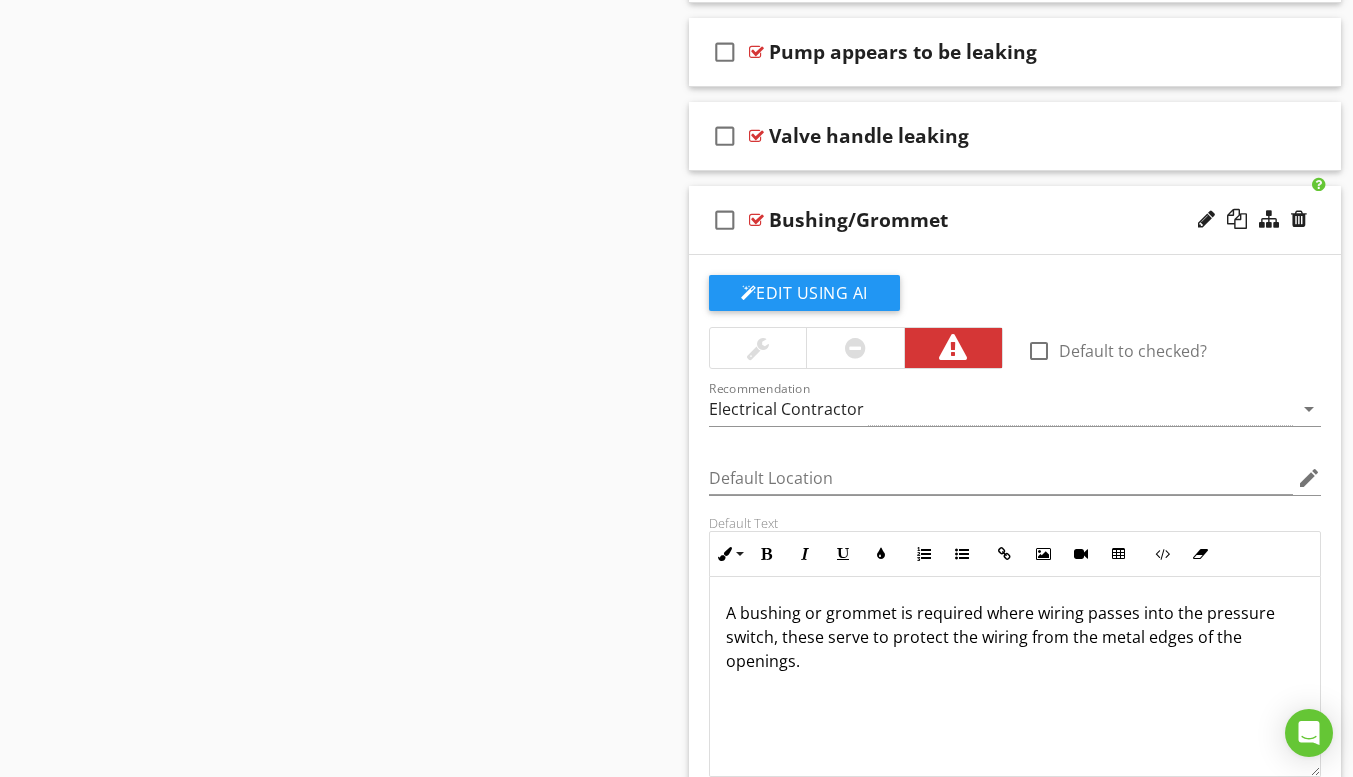 scroll, scrollTop: 2300, scrollLeft: 0, axis: vertical 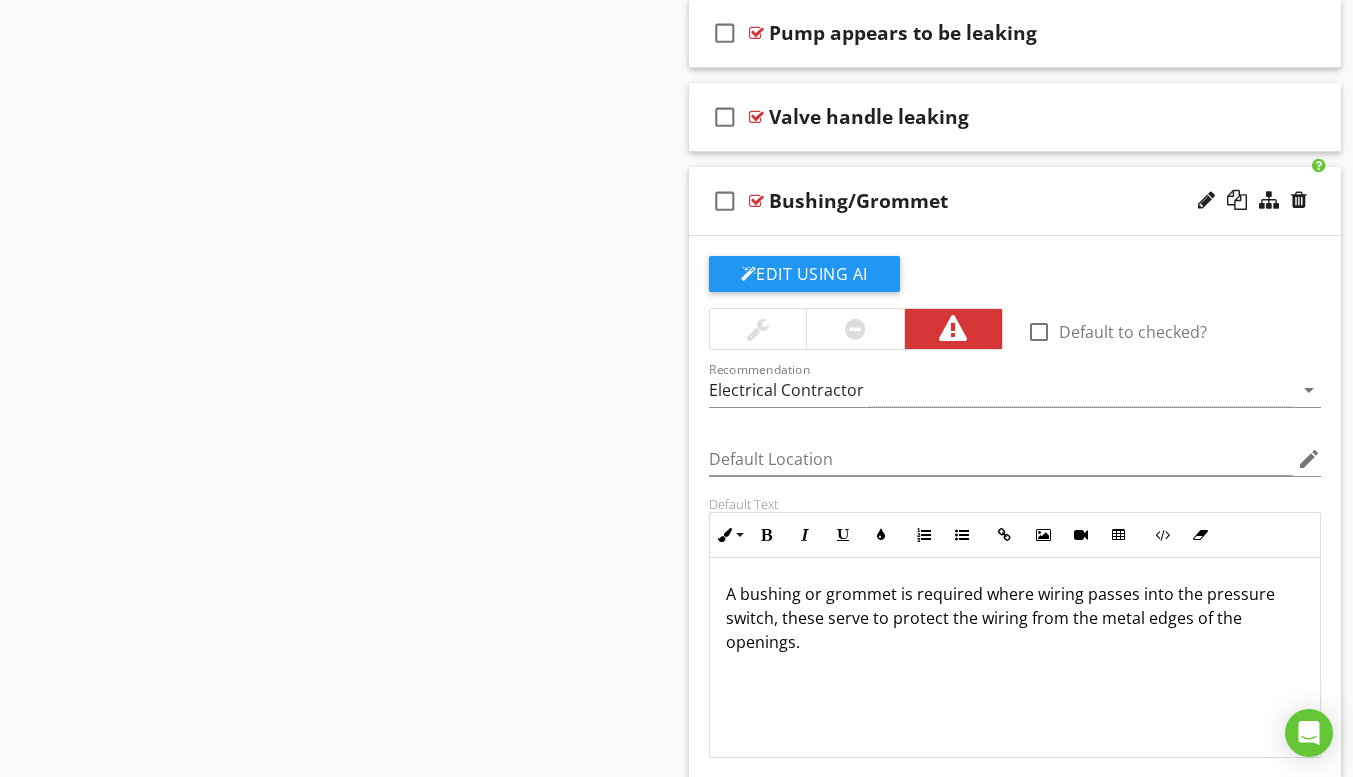 click on "check_box_outline_blank
Bushing/Grommet" at bounding box center (1015, 201) 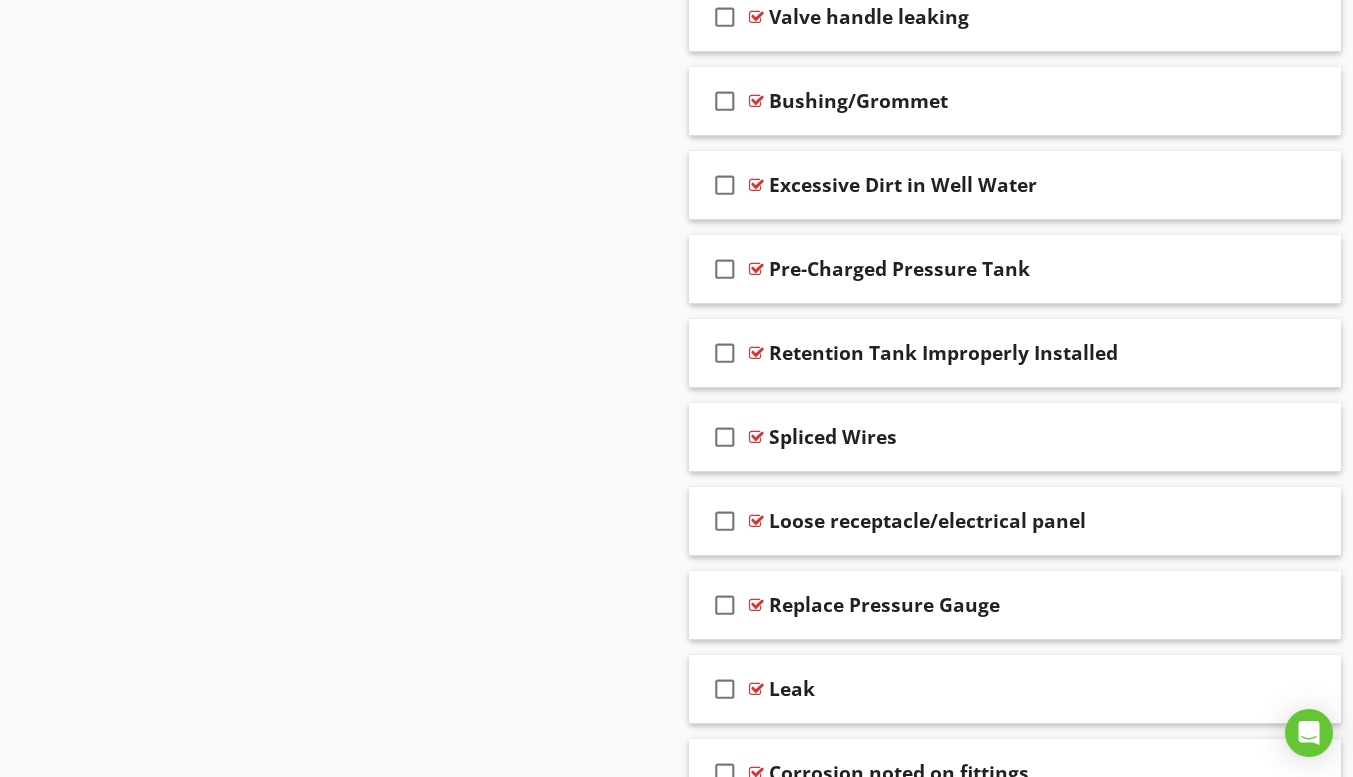 scroll, scrollTop: 2500, scrollLeft: 0, axis: vertical 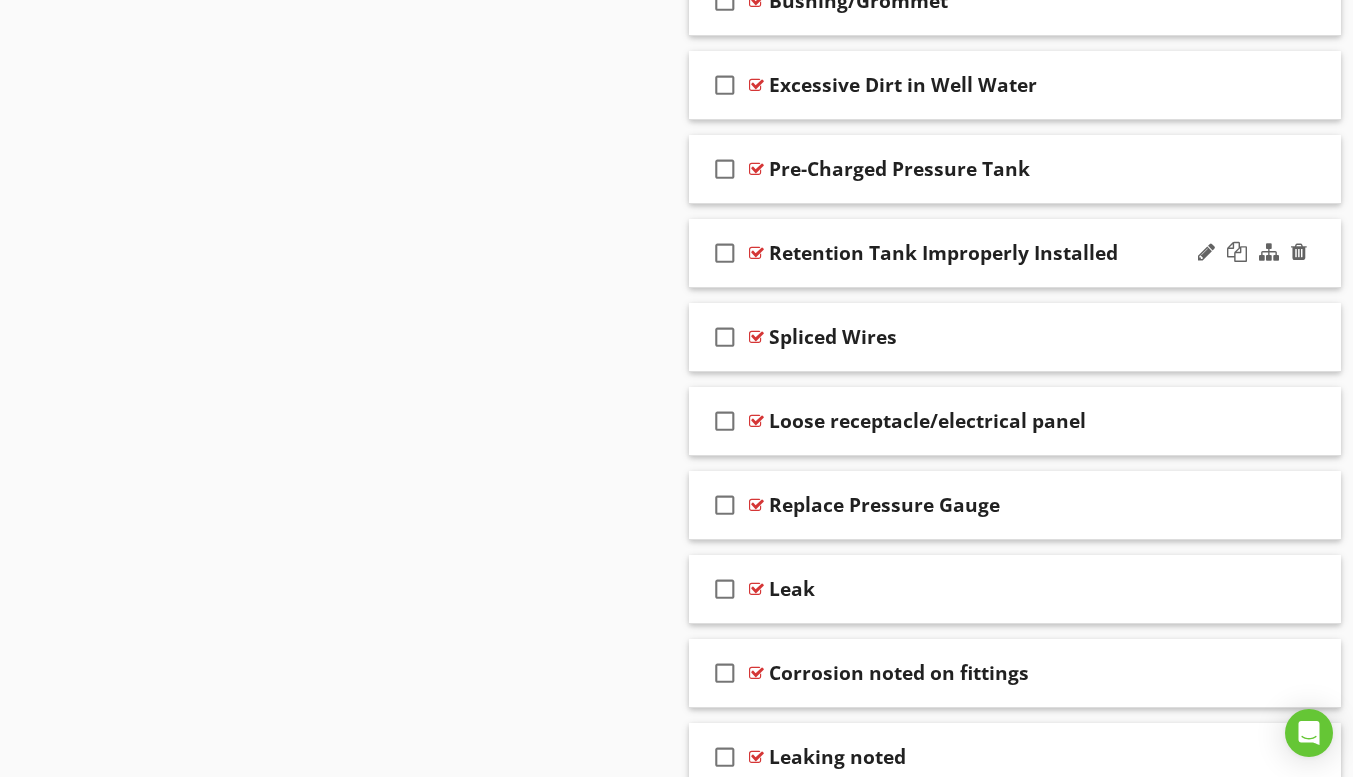 click on "check_box_outline_blank
Retention Tank Improperly Installed" at bounding box center (1015, 253) 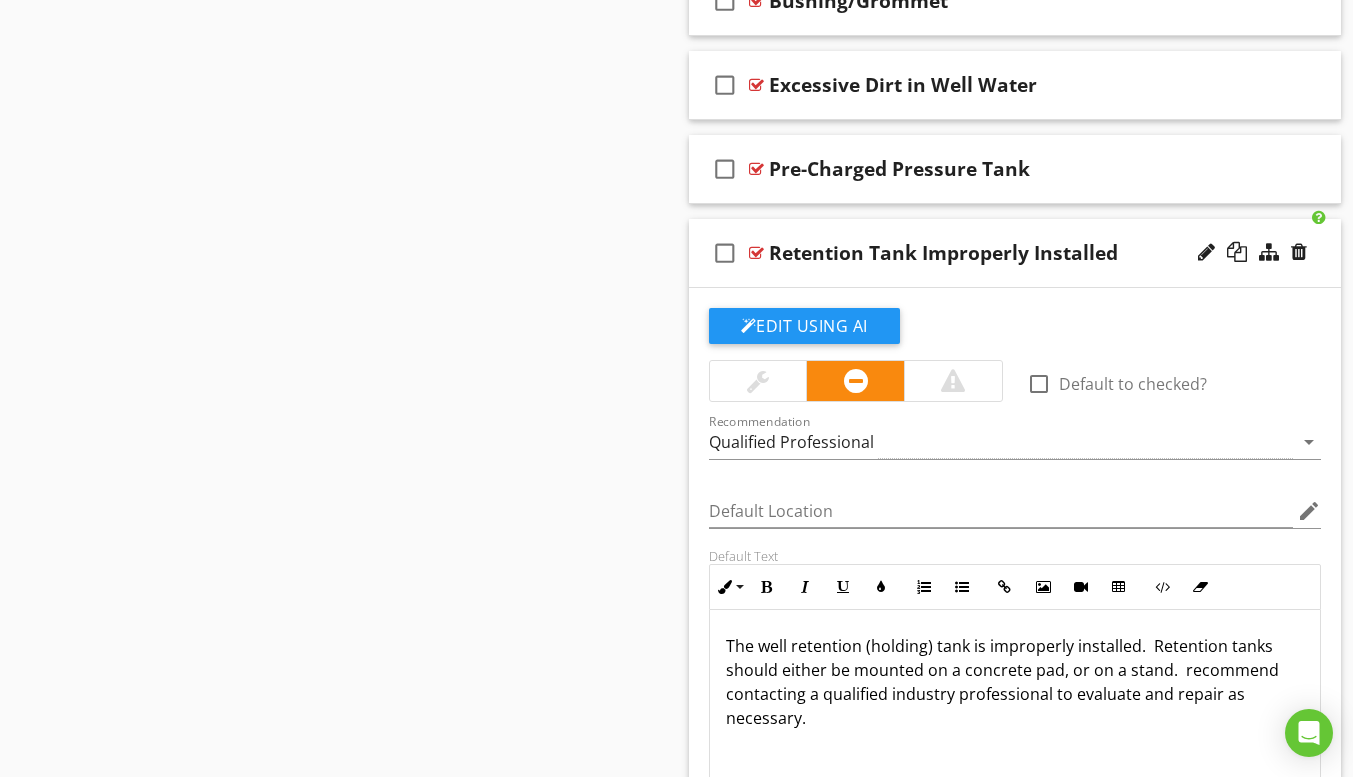 scroll, scrollTop: 1, scrollLeft: 0, axis: vertical 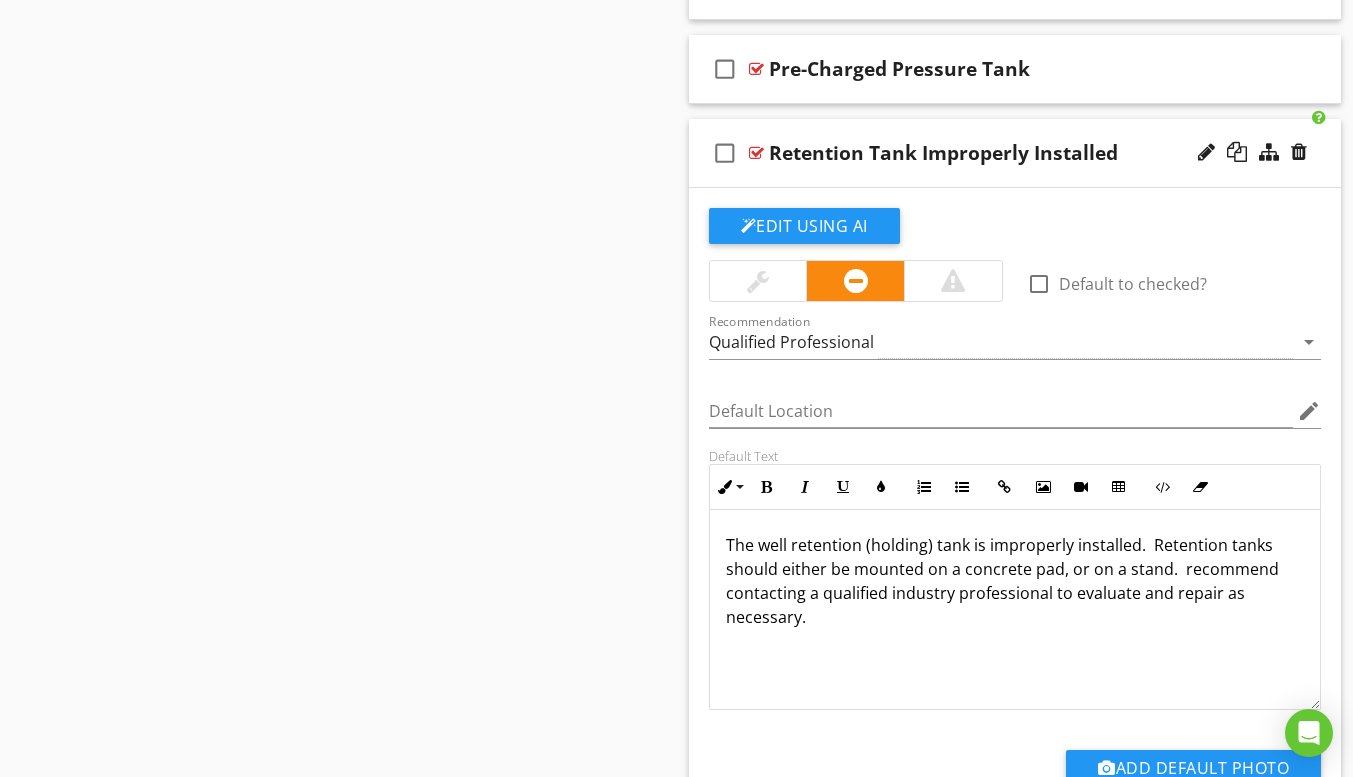 click on "check_box_outline_blank
Retention Tank Improperly Installed" at bounding box center [1015, 153] 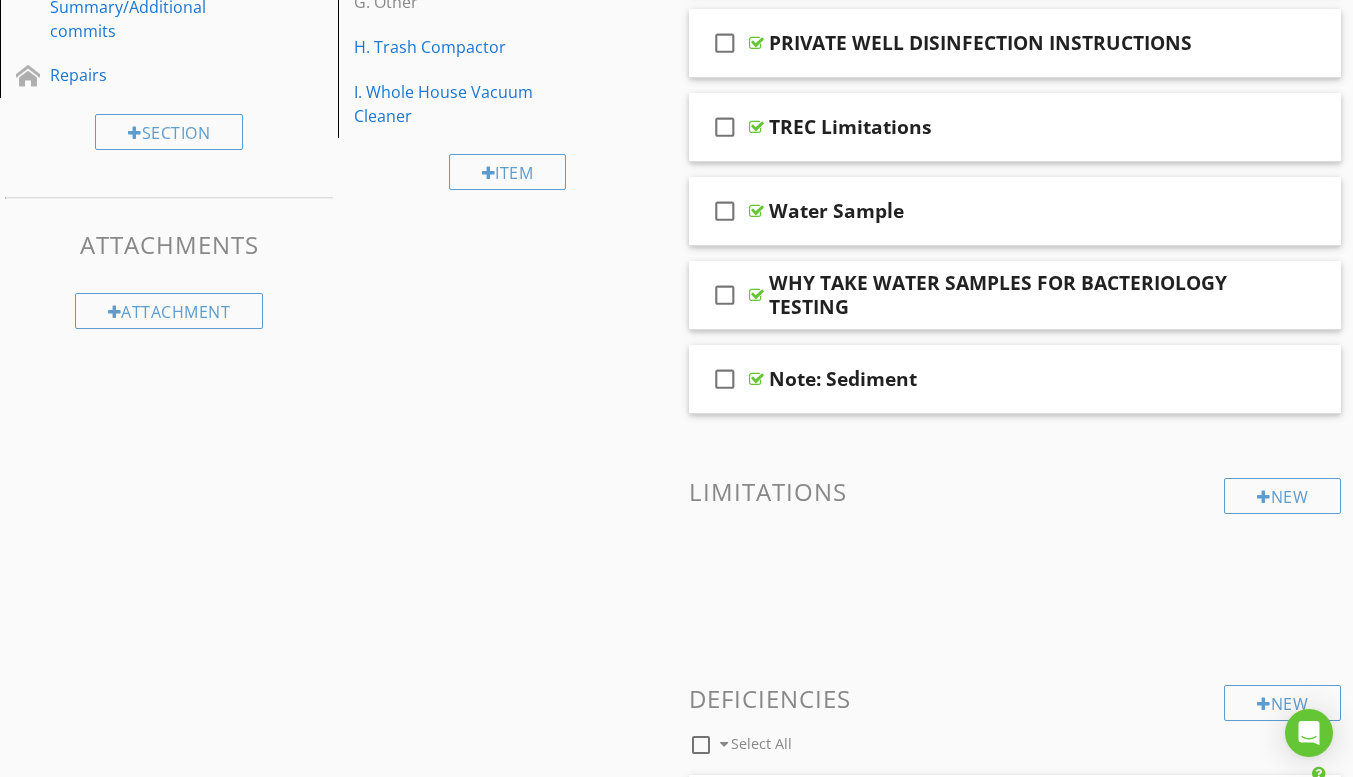 scroll, scrollTop: 667, scrollLeft: 0, axis: vertical 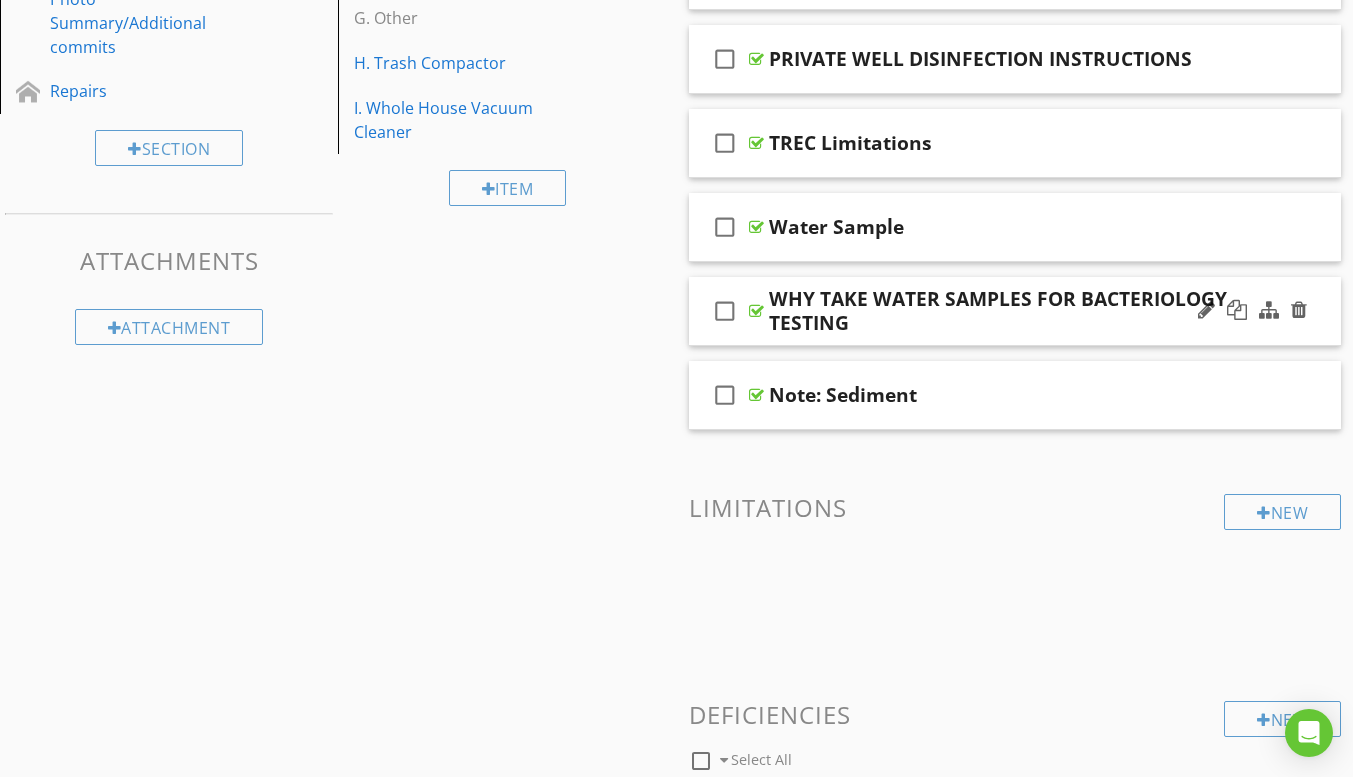 click on "check_box_outline_blank
WHY TAKE WATER SAMPLES FOR BACTERIOLOGY TESTING" at bounding box center (1015, 311) 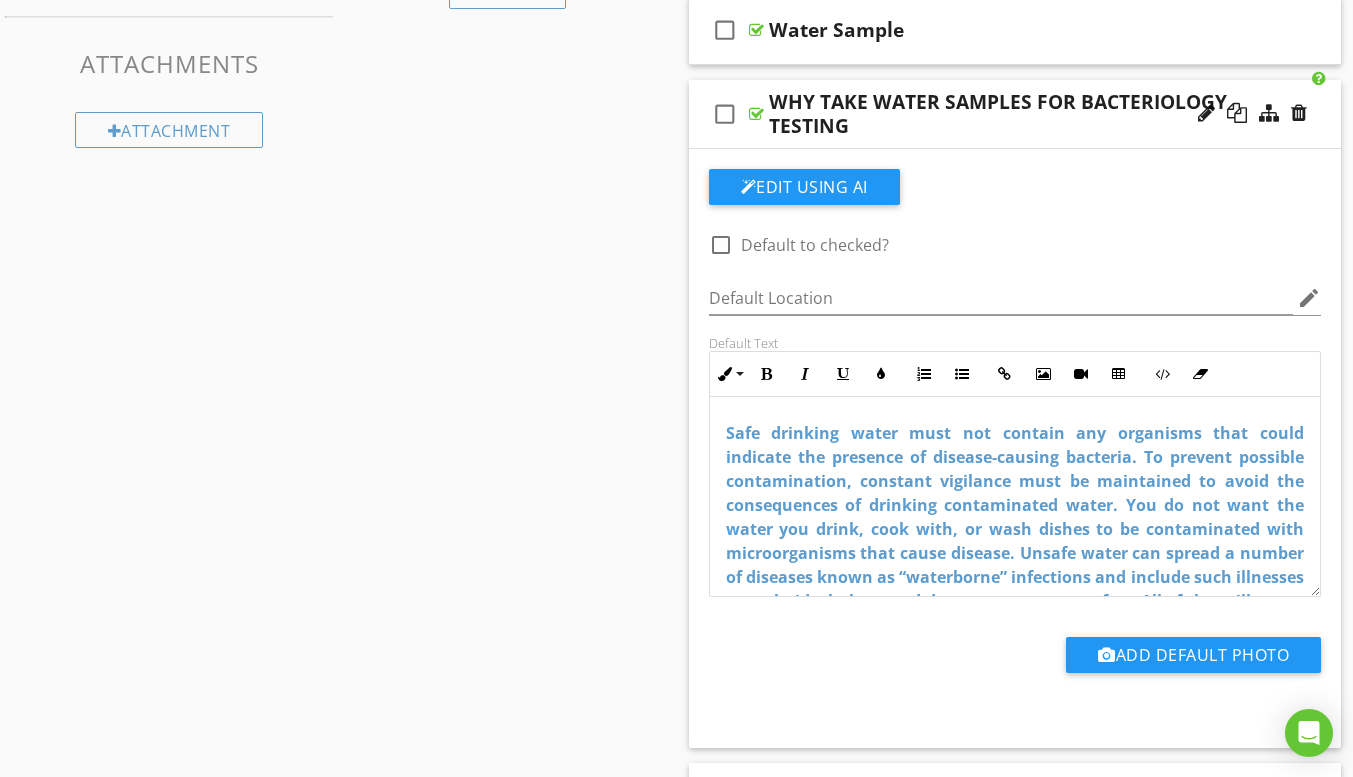 scroll, scrollTop: 867, scrollLeft: 0, axis: vertical 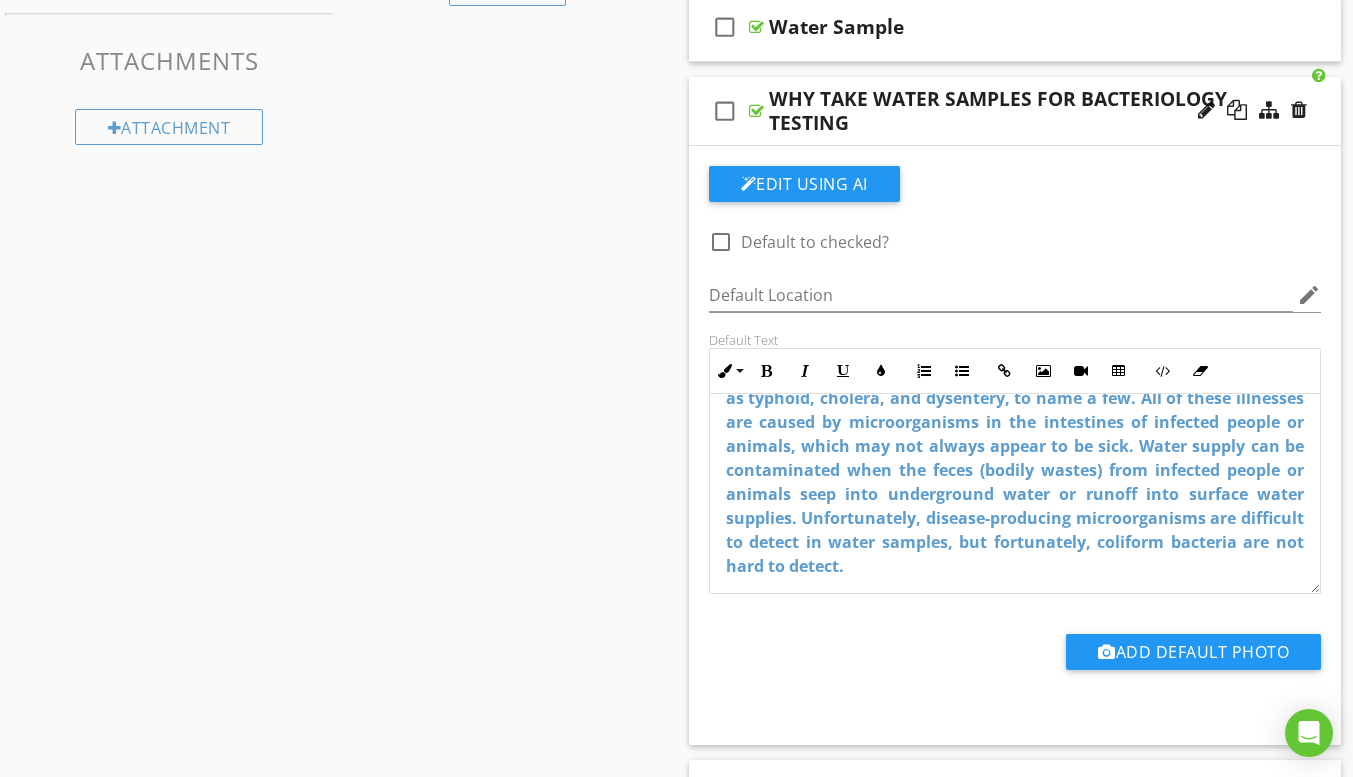 click on "check_box_outline_blank
WHY TAKE WATER SAMPLES FOR BACTERIOLOGY TESTING" at bounding box center (1015, 111) 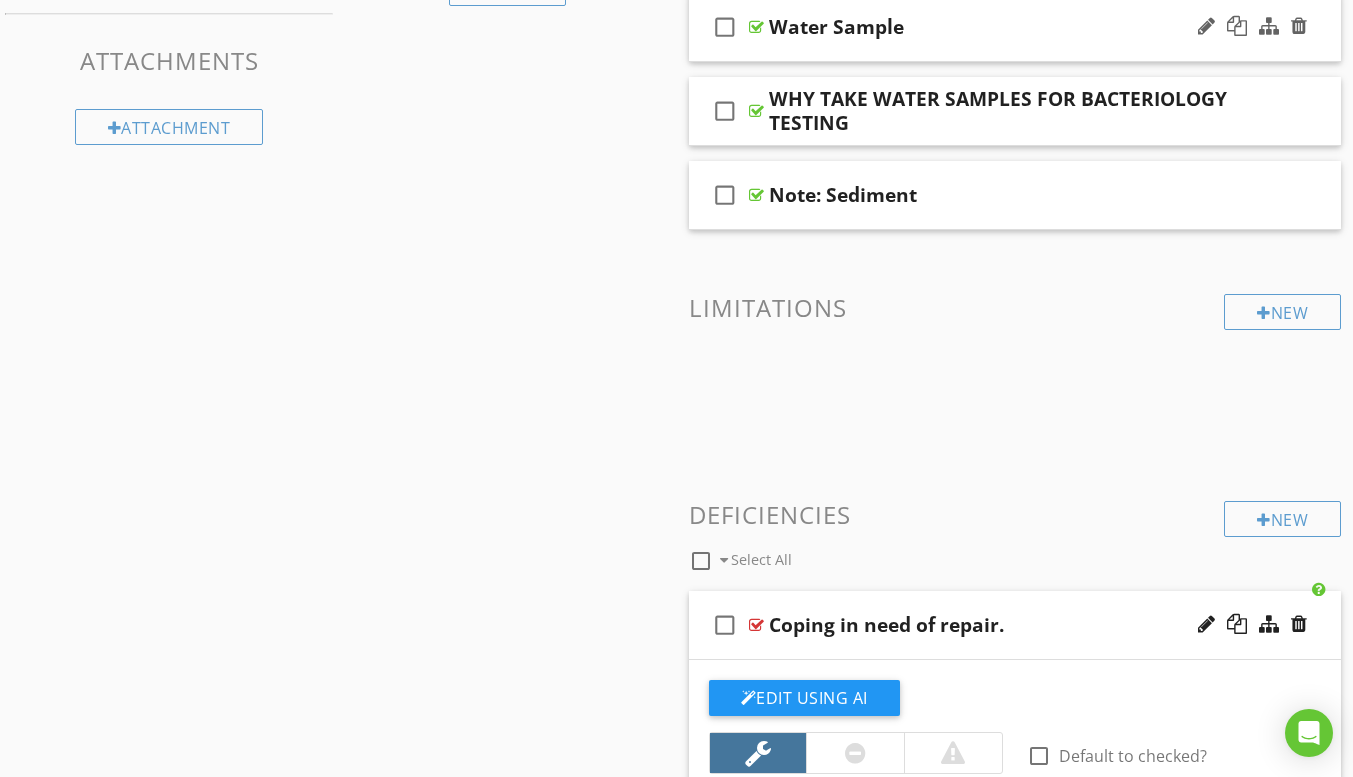 click on "check_box_outline_blank
Water Sample" at bounding box center (1015, 27) 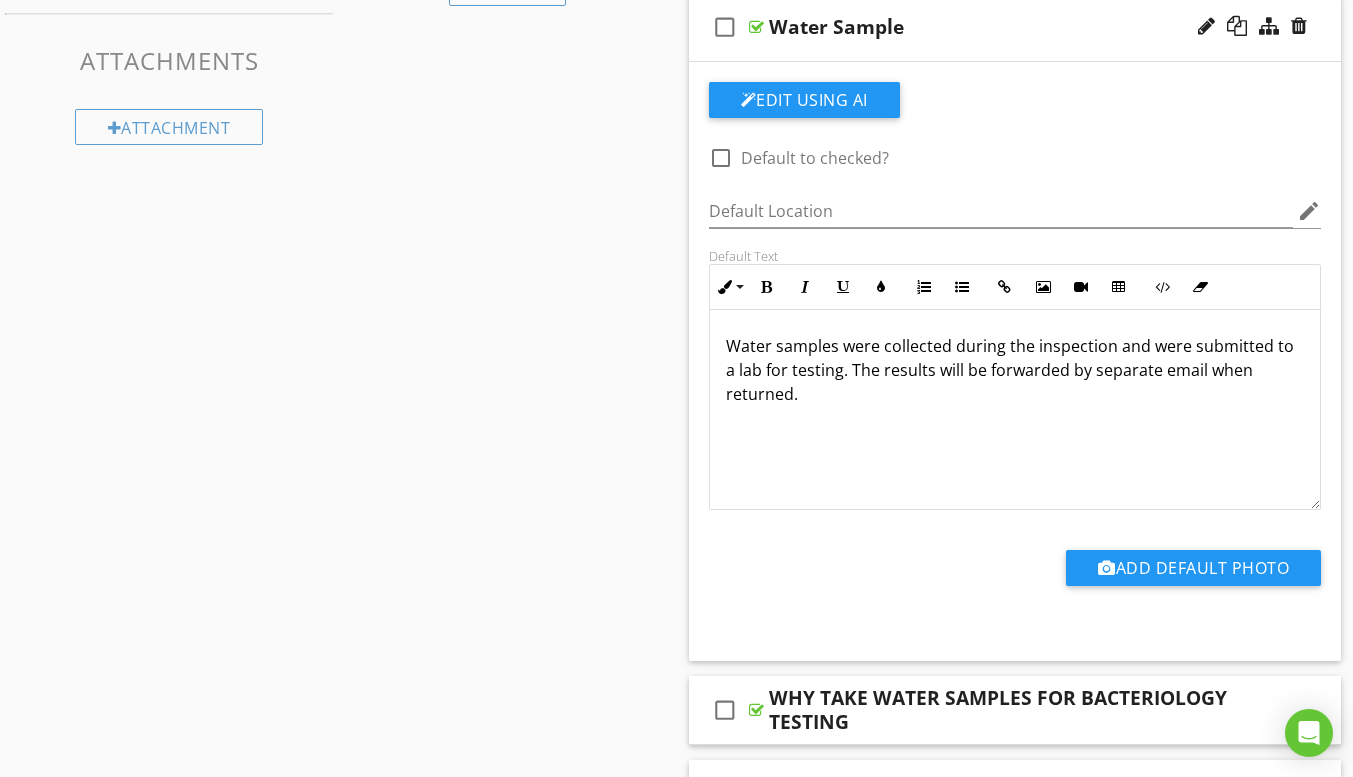 click on "Water samples were collected during the inspection and were submitted to a lab for testing. The results will be forwarded by separate email when returned." at bounding box center (1015, 370) 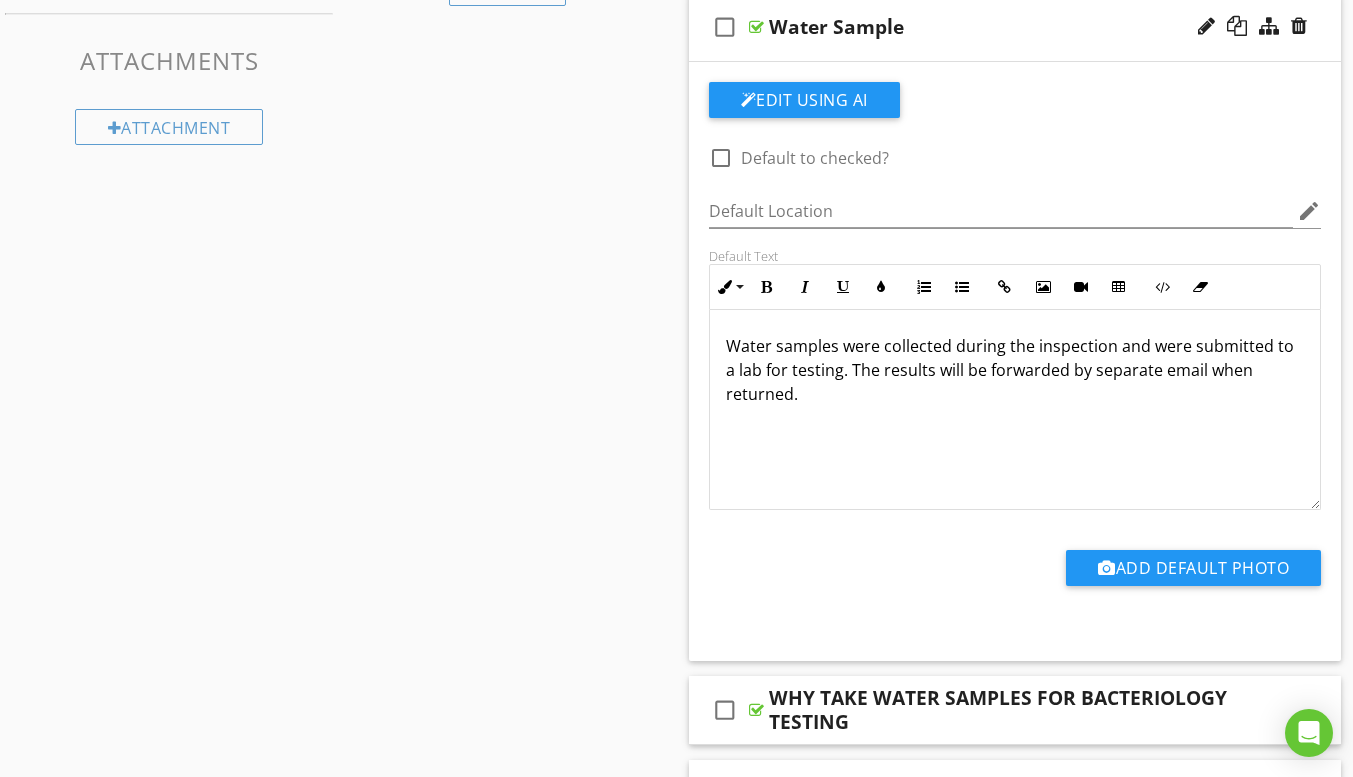 type 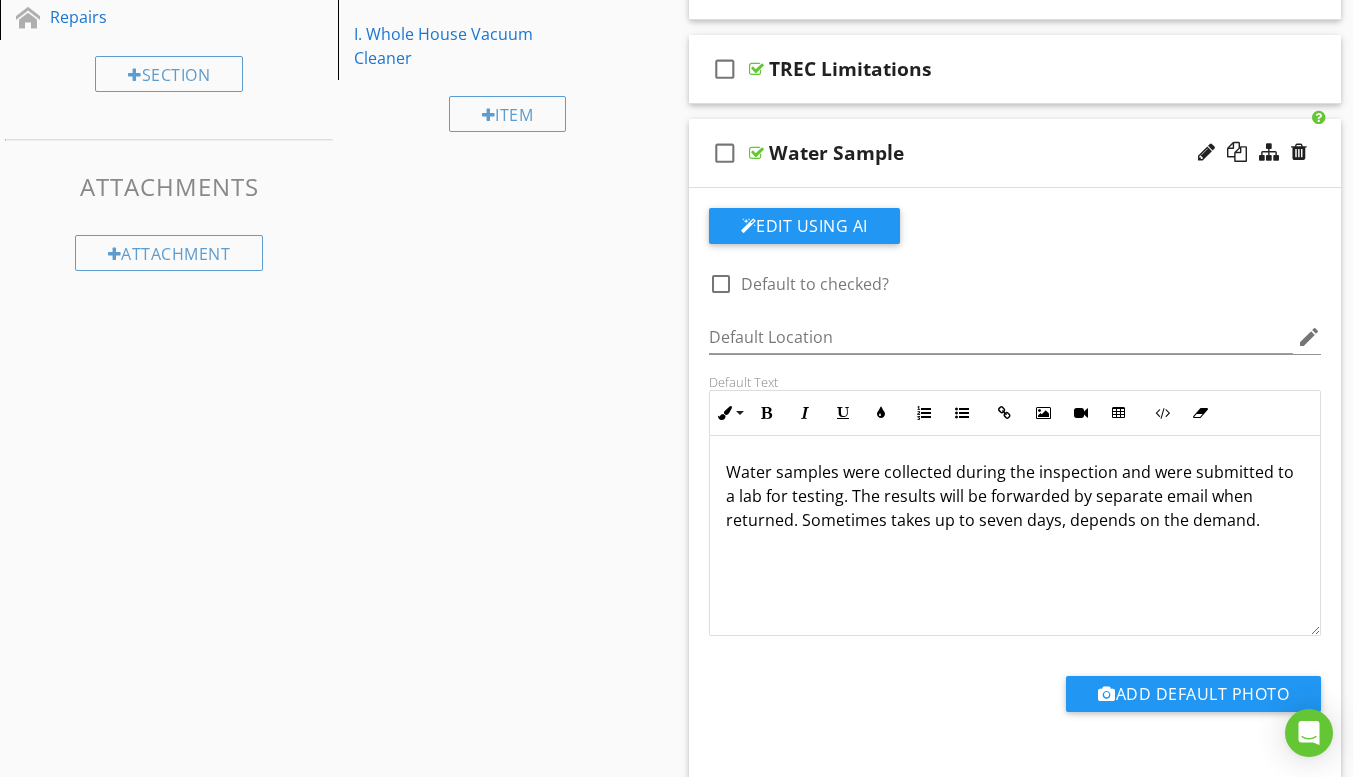 scroll, scrollTop: 667, scrollLeft: 0, axis: vertical 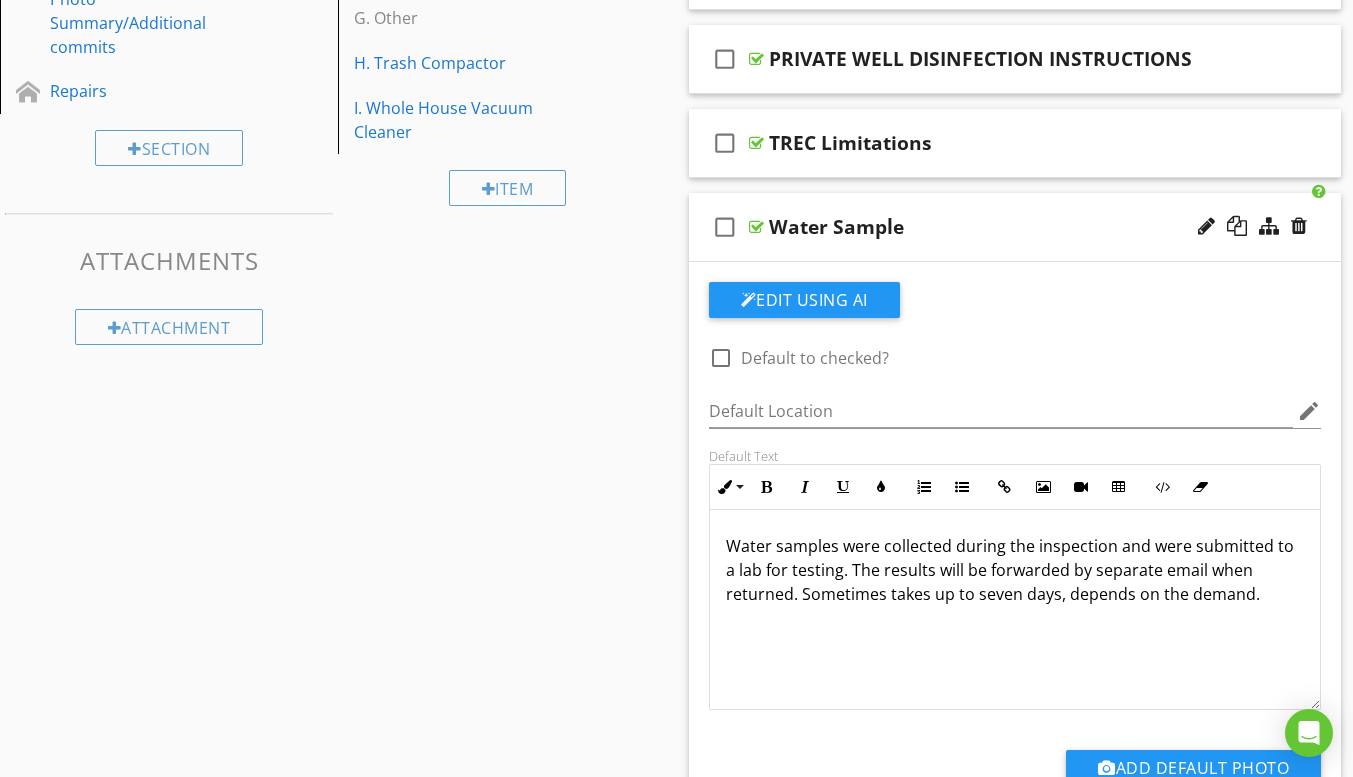 click on "check_box_outline_blank
Water Sample" at bounding box center (1015, 227) 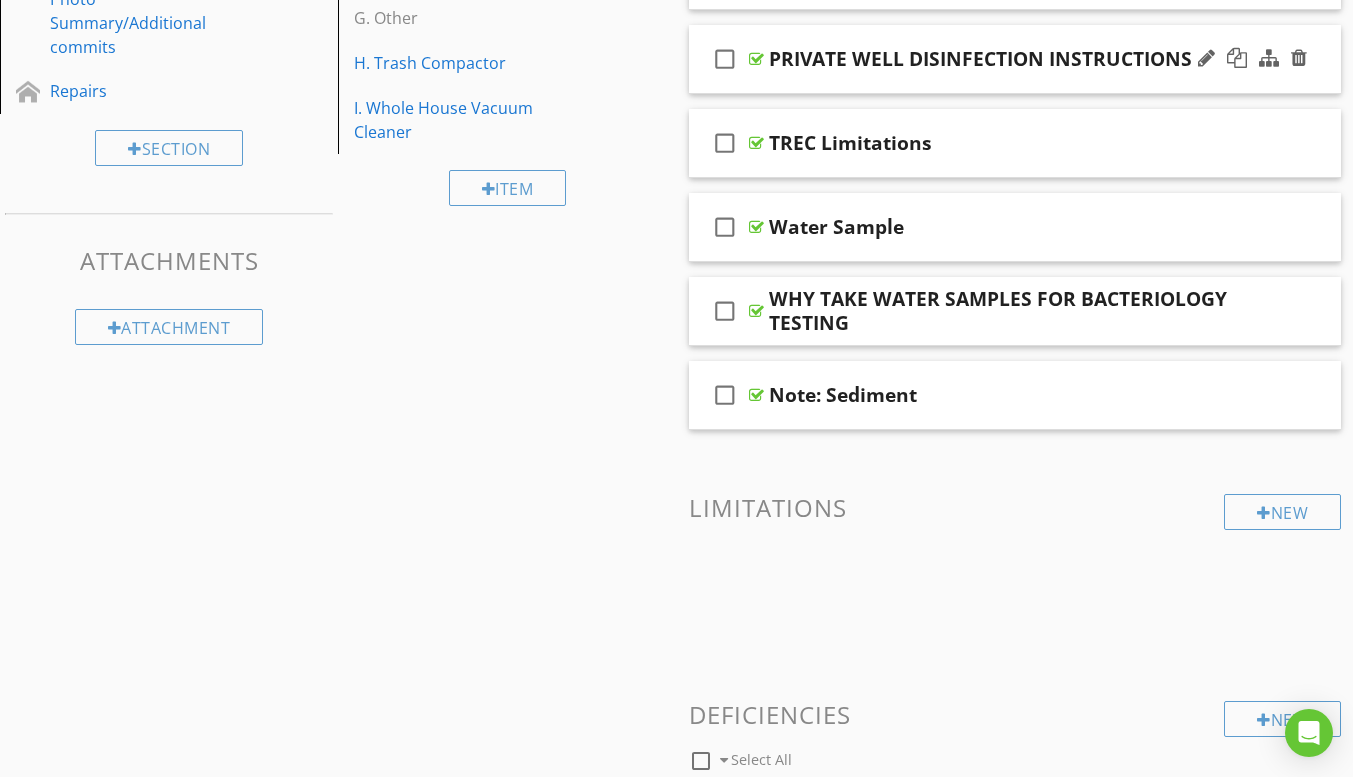 click on "check_box_outline_blank
PRIVATE WELL DISINFECTION INSTRUCTIONS" at bounding box center [1015, 59] 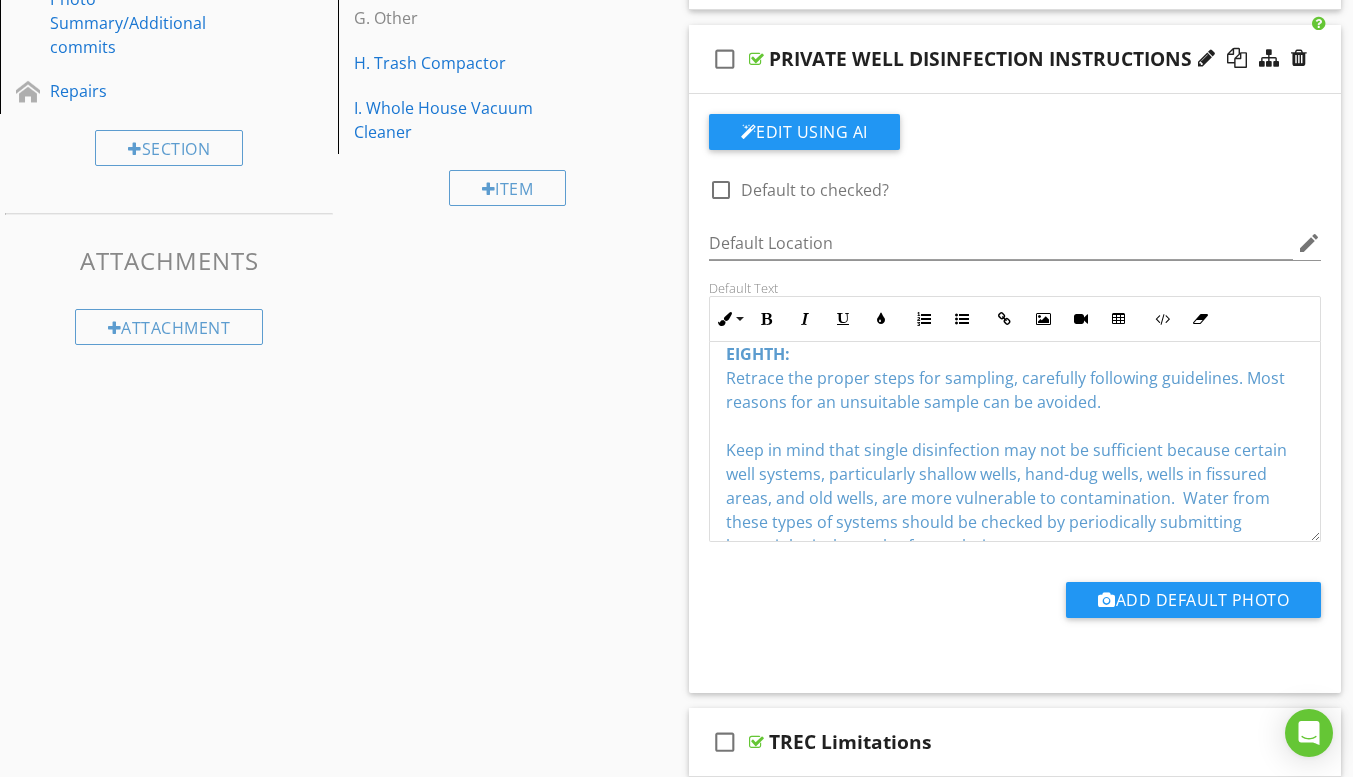 scroll, scrollTop: 1041, scrollLeft: 0, axis: vertical 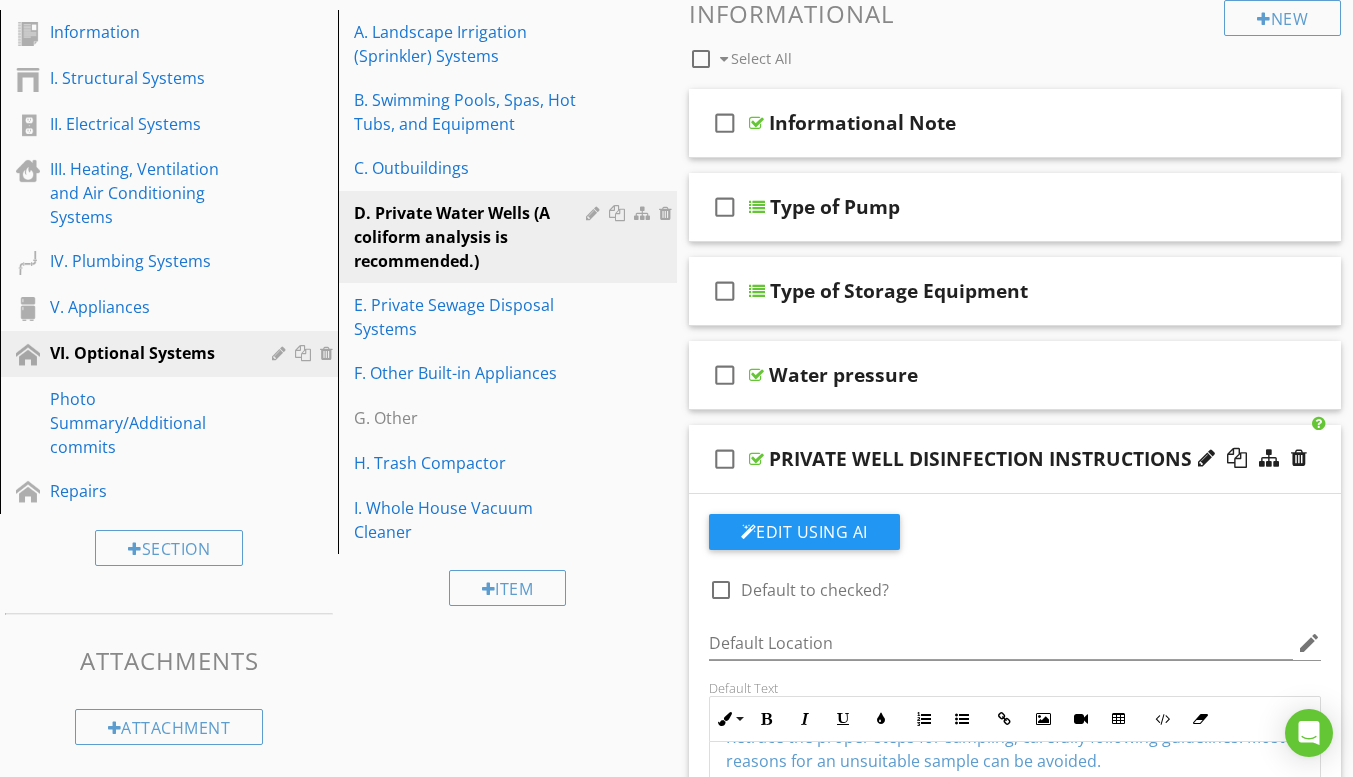 click on "check_box_outline_blank
PRIVATE WELL DISINFECTION INSTRUCTIONS" at bounding box center (1015, 459) 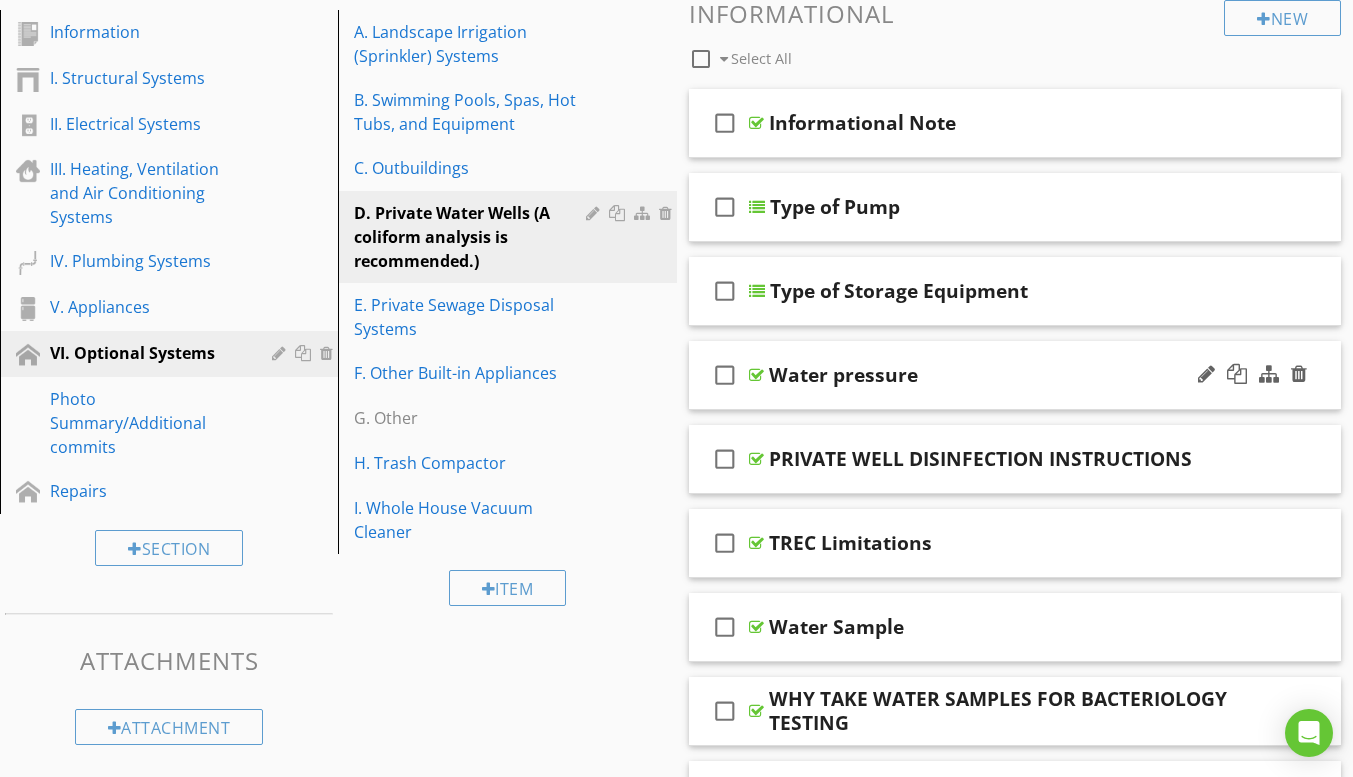 click on "check_box_outline_blank
Water pressure" at bounding box center [1015, 375] 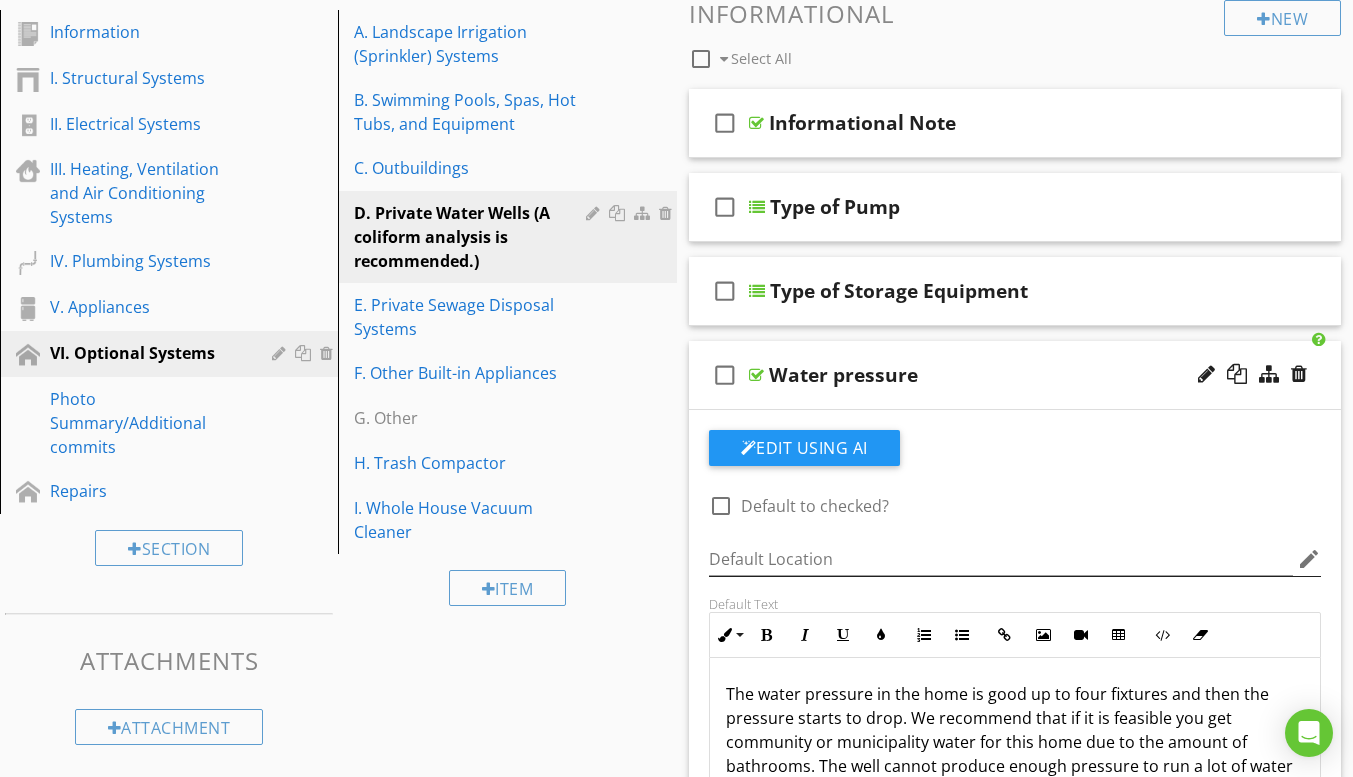 scroll, scrollTop: 367, scrollLeft: 0, axis: vertical 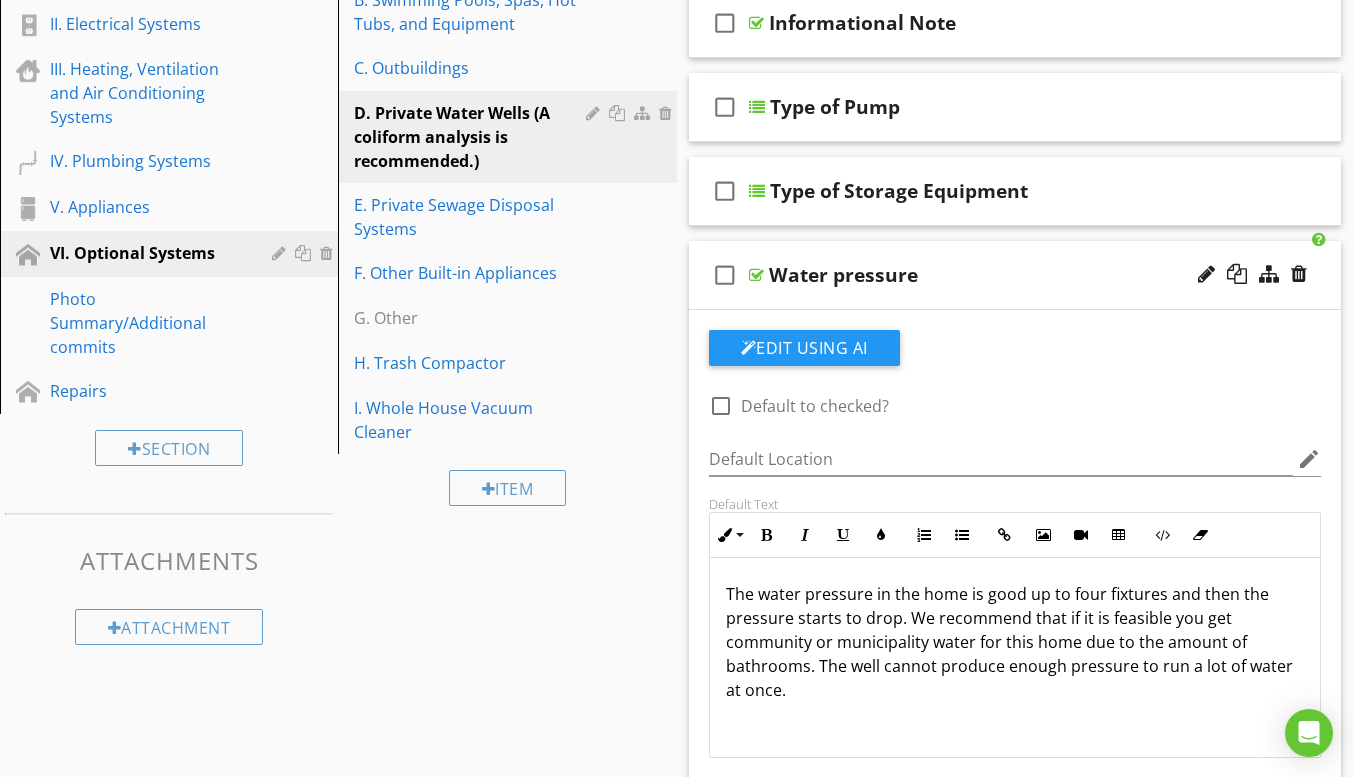 click on "check_box_outline_blank
Water pressure" at bounding box center [1015, 275] 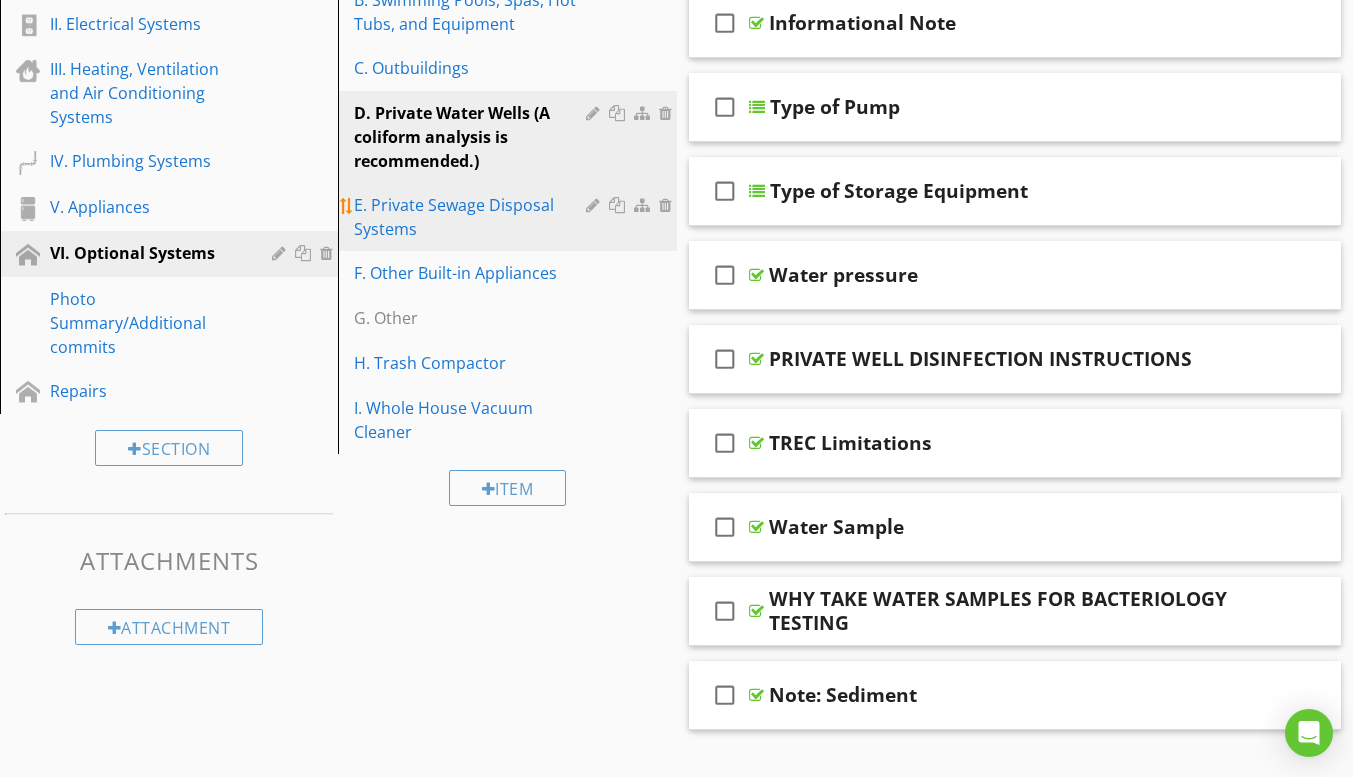 click on "E. Private Sewage Disposal Systems" at bounding box center [472, 217] 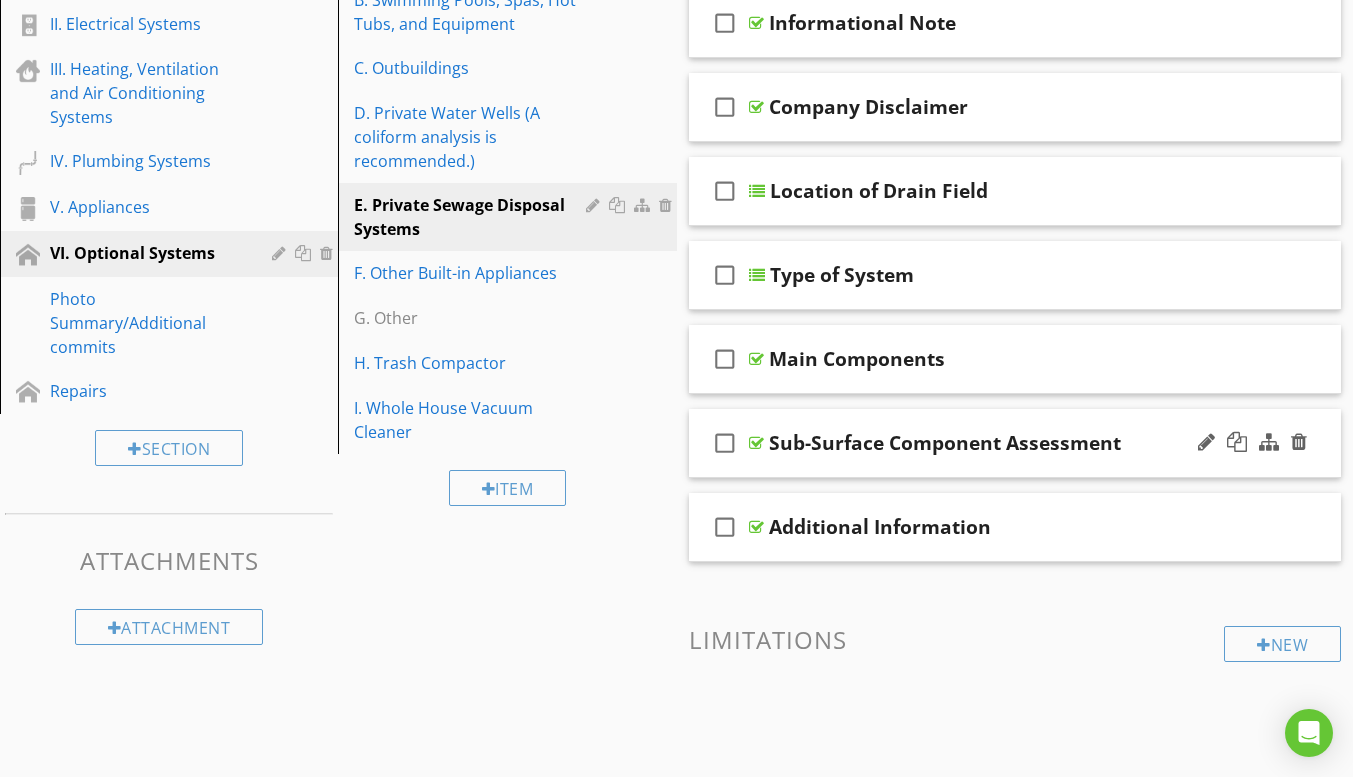 click on "check_box_outline_blank
Sub-Surface Component Assessment" at bounding box center (1015, 443) 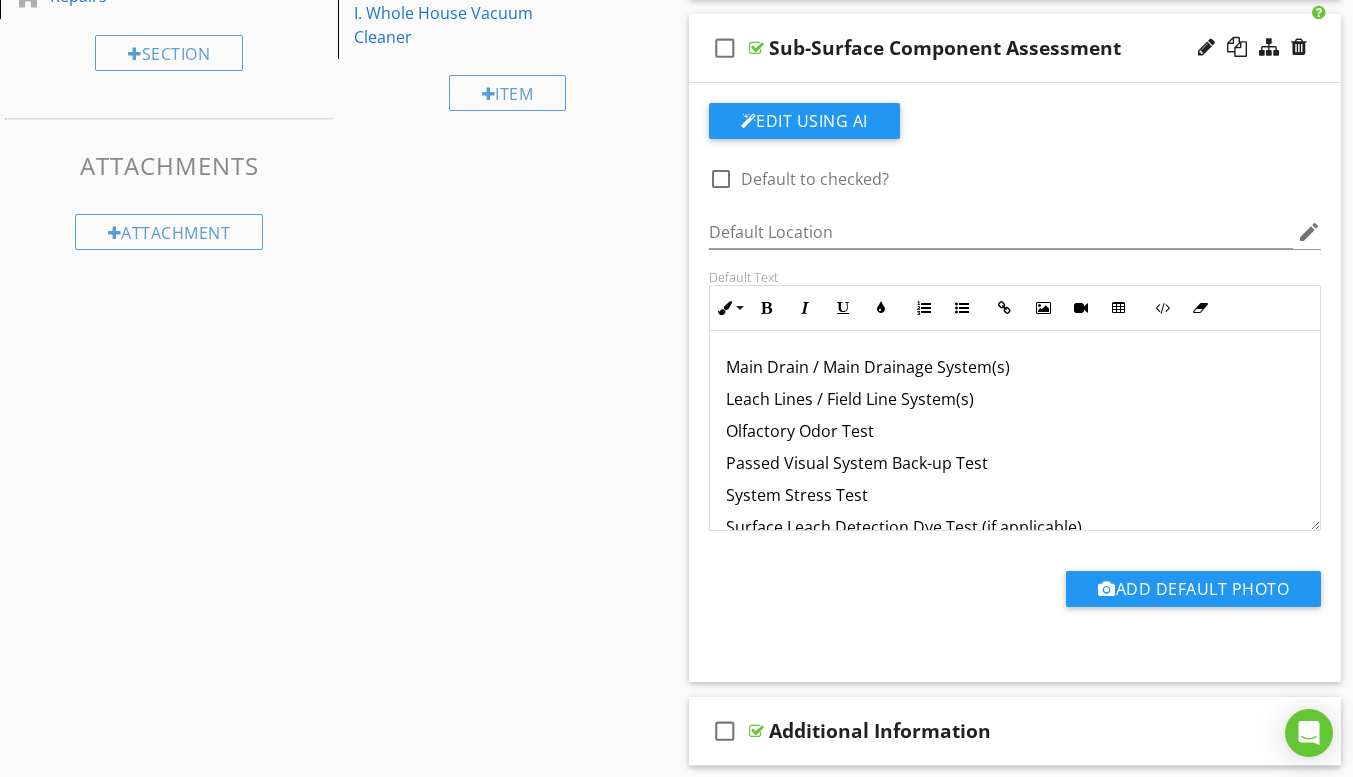 scroll, scrollTop: 767, scrollLeft: 0, axis: vertical 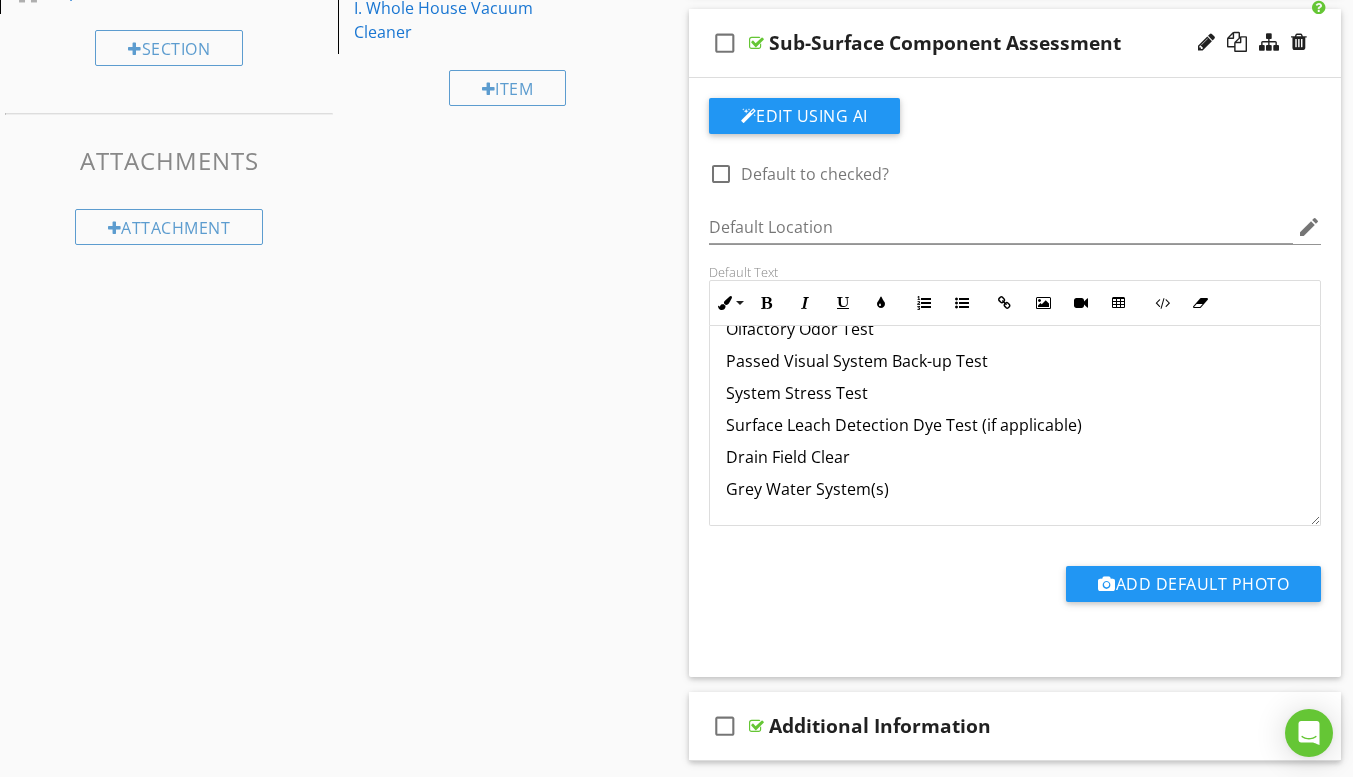 click on "check_box_outline_blank
Sub-Surface Component Assessment" at bounding box center (1015, 43) 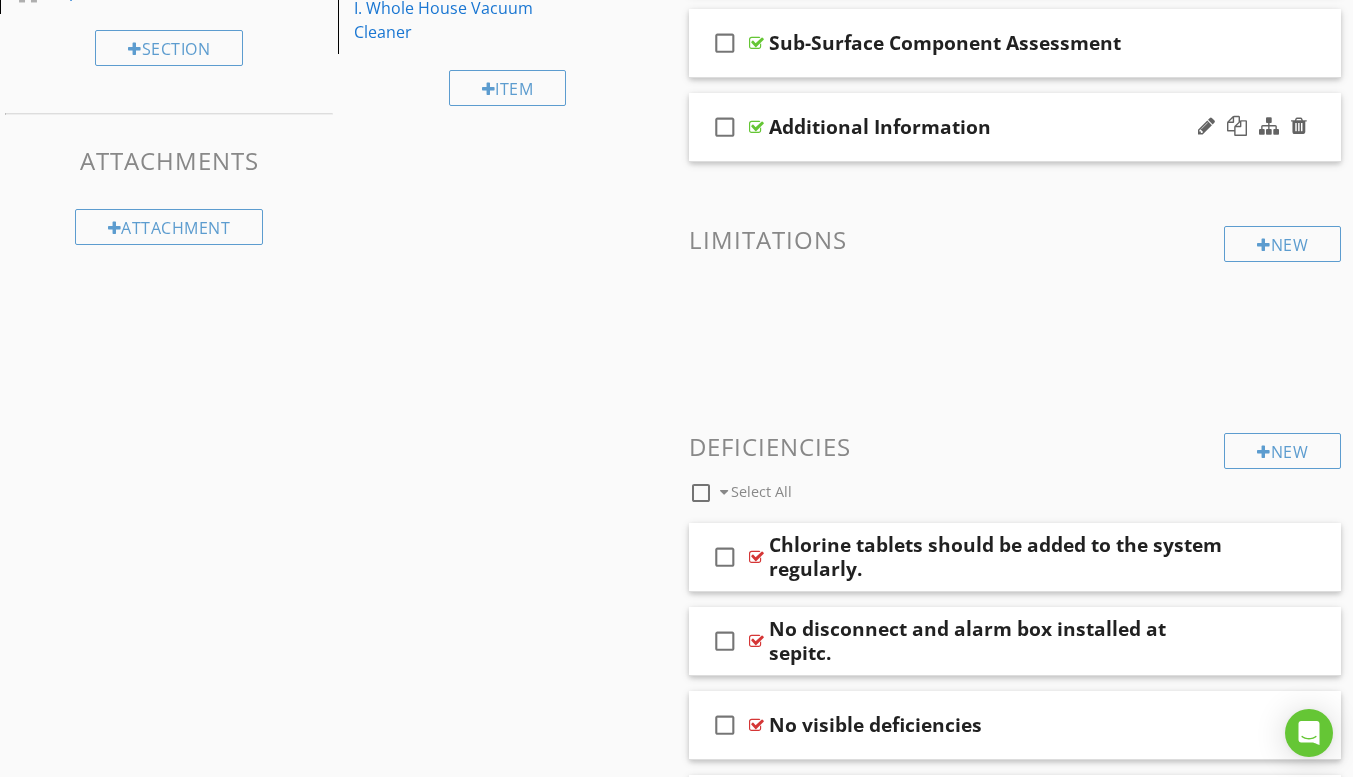 click on "check_box_outline_blank
Additional Information" at bounding box center (1015, 127) 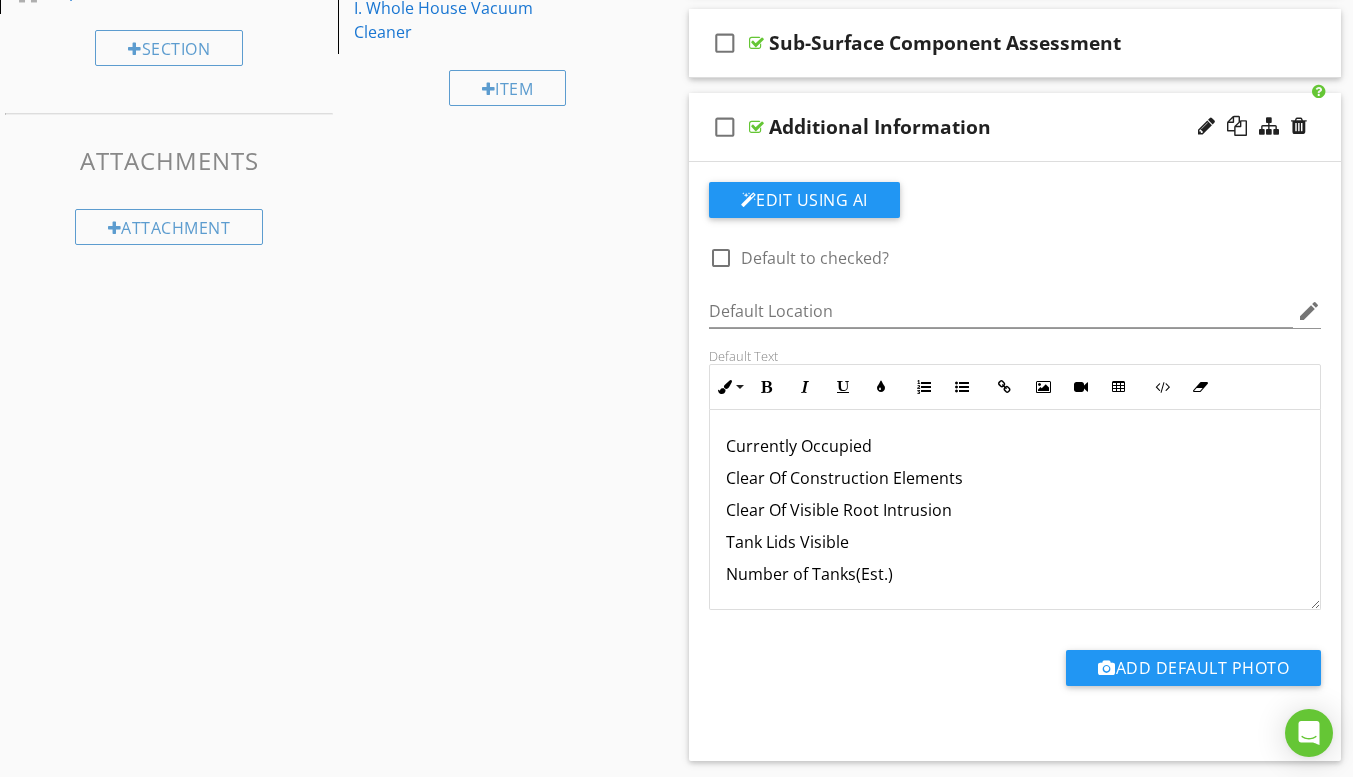 click on "check_box_outline_blank
Additional Information" at bounding box center [1015, 127] 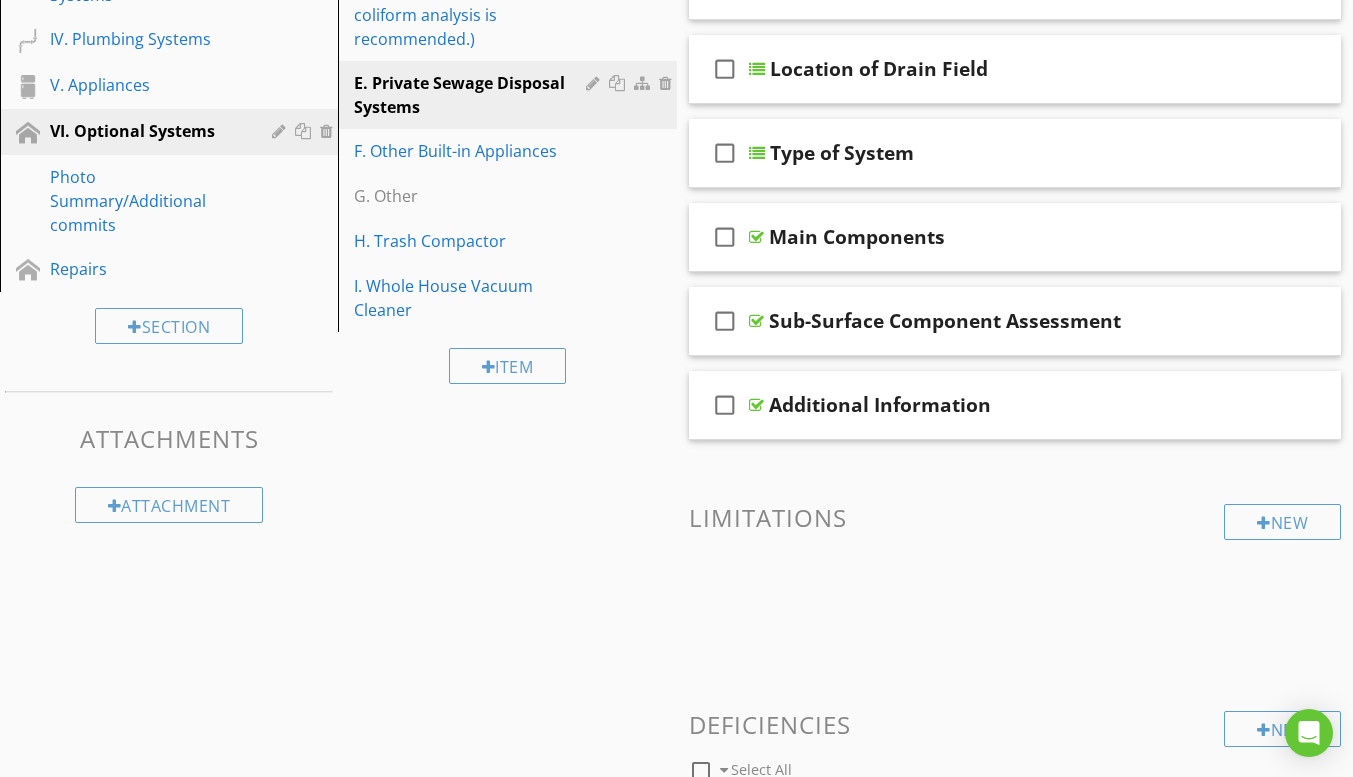 scroll, scrollTop: 367, scrollLeft: 0, axis: vertical 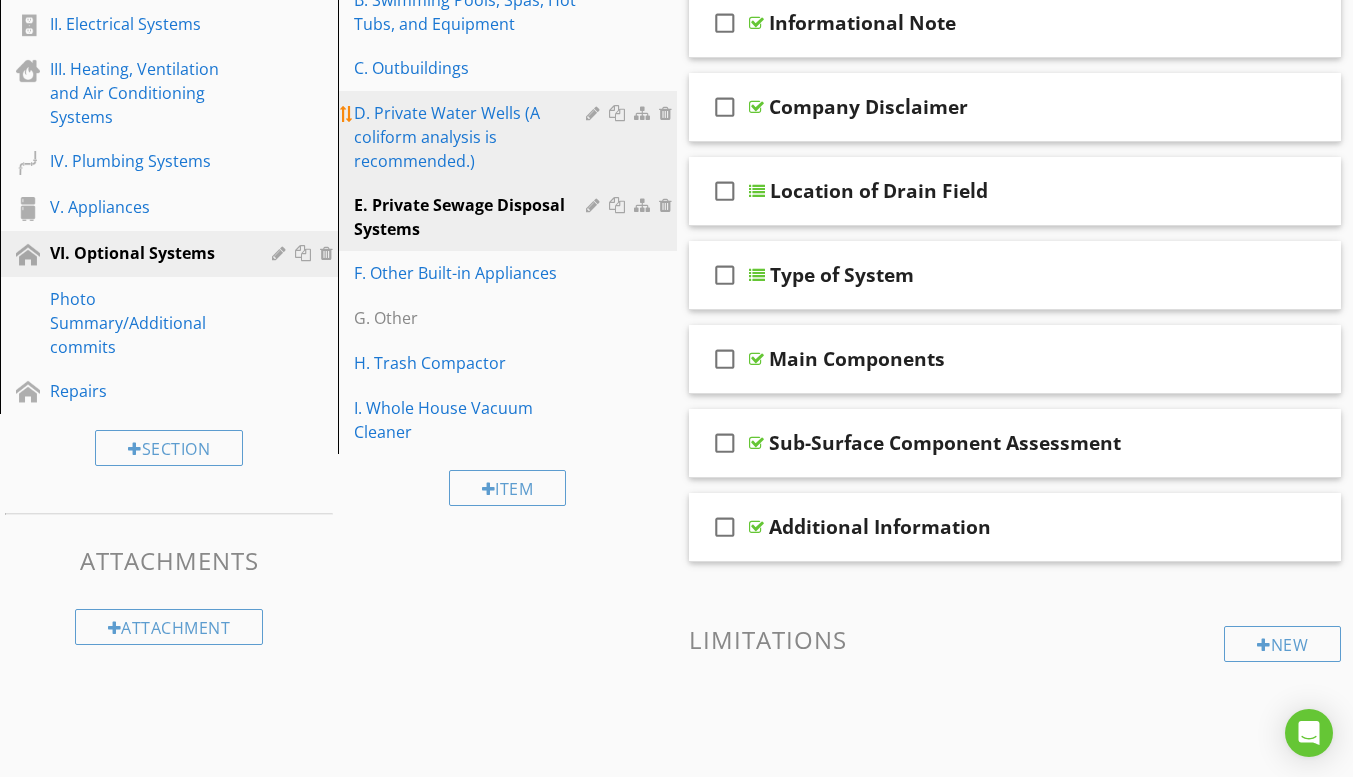 click on "D. Private Water Wells (A coliform analysis is recommended.)" at bounding box center (472, 137) 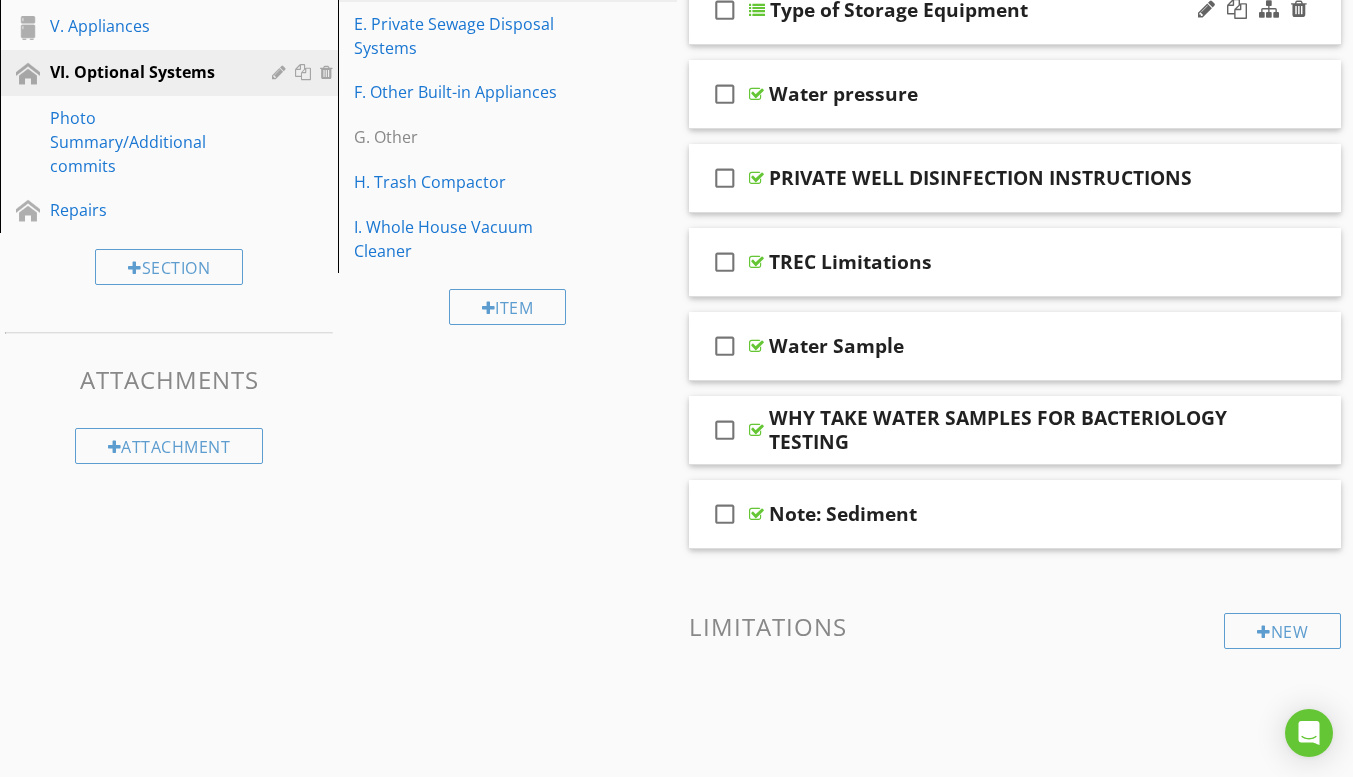 scroll, scrollTop: 567, scrollLeft: 0, axis: vertical 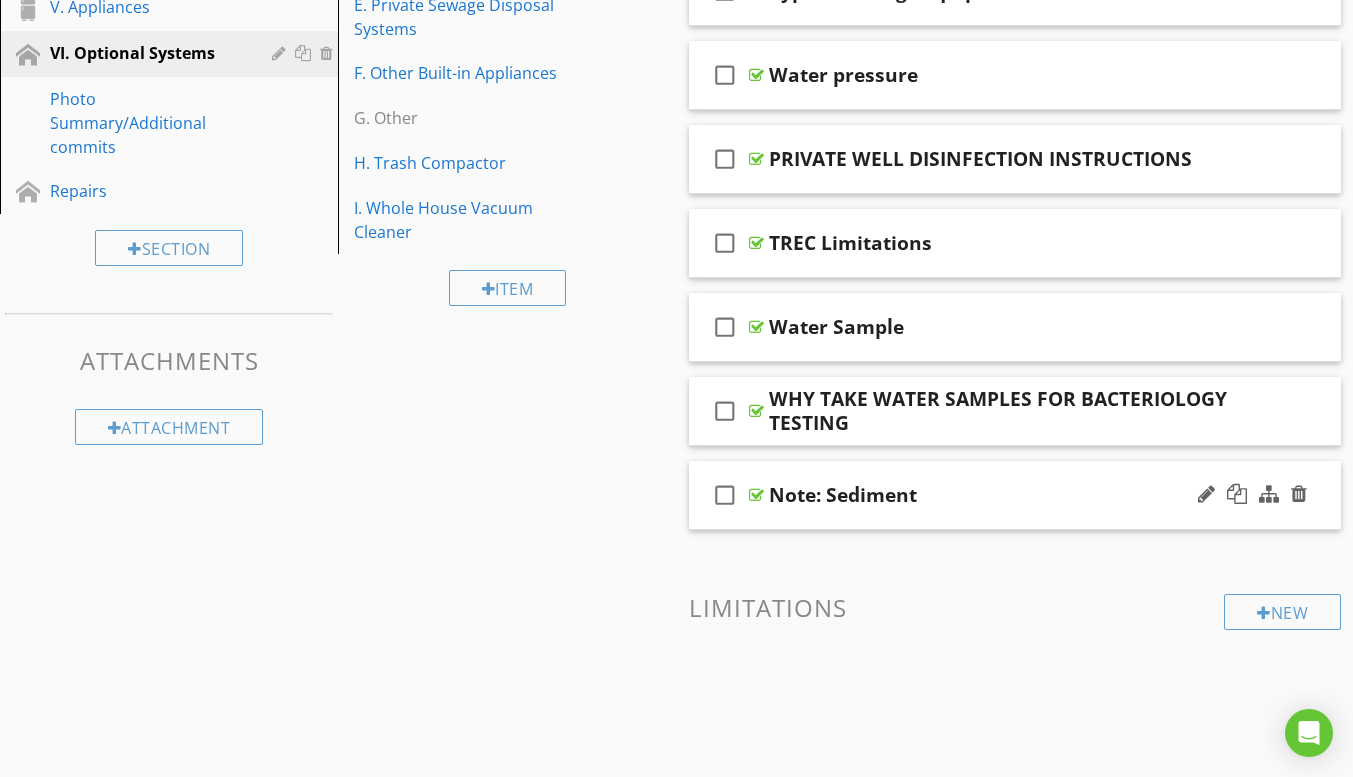 click on "check_box_outline_blank
Note: Sediment" at bounding box center [1015, 495] 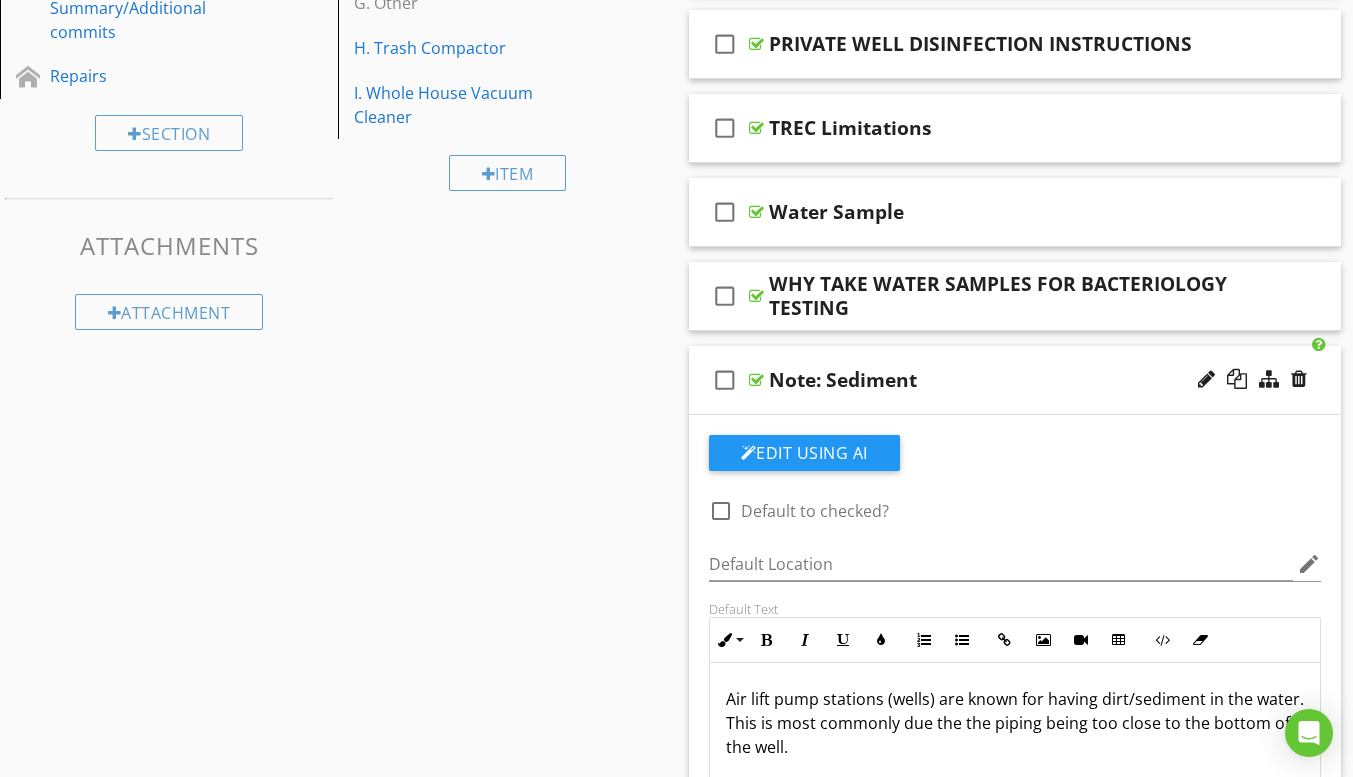 scroll, scrollTop: 767, scrollLeft: 0, axis: vertical 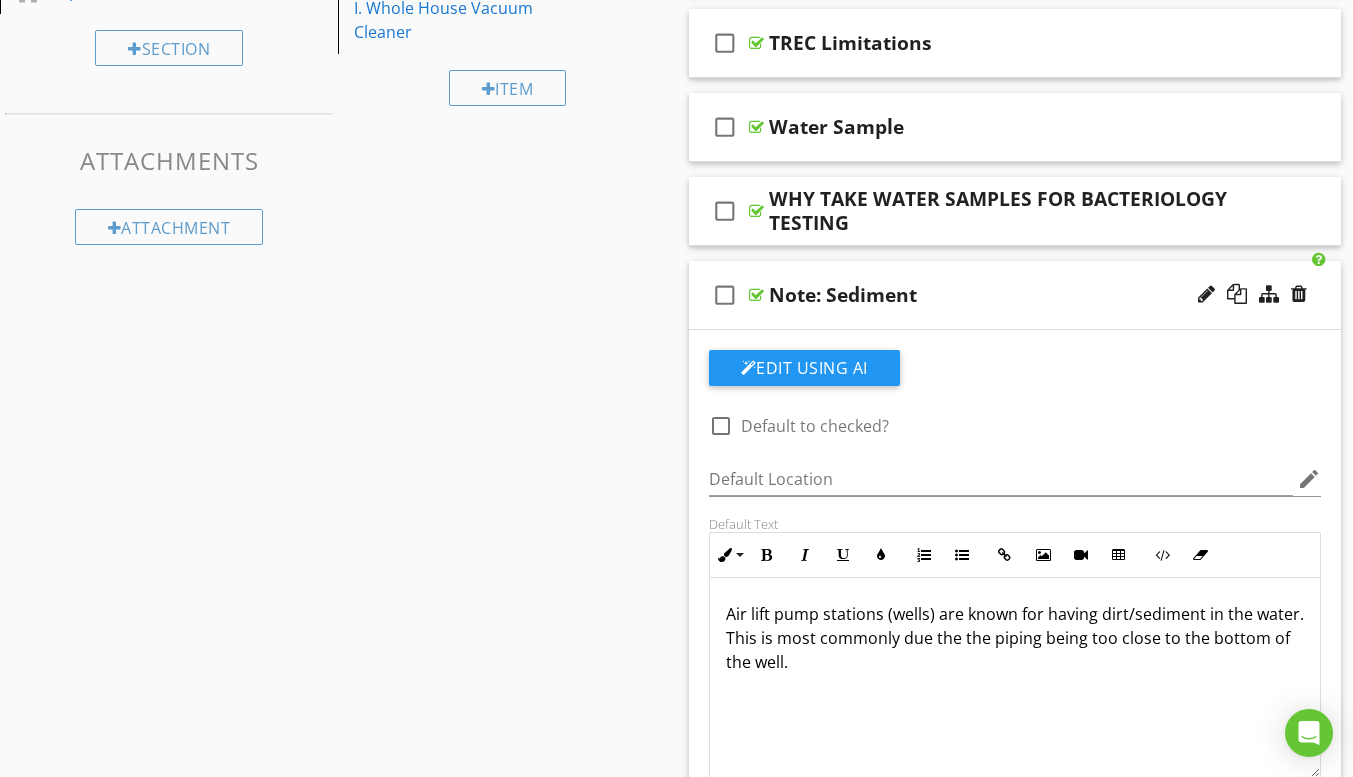 click on "check_box_outline_blank
Note: Sediment" at bounding box center (1015, 295) 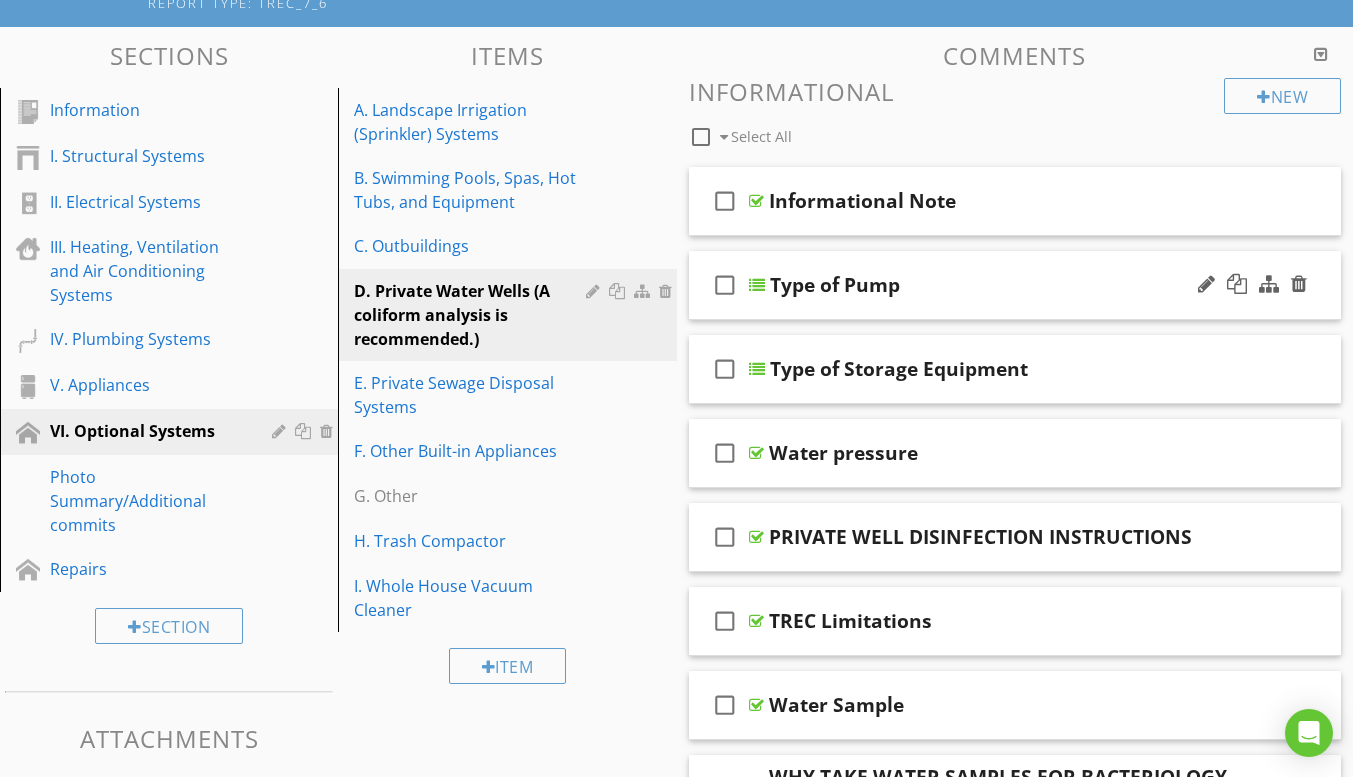 scroll, scrollTop: 167, scrollLeft: 0, axis: vertical 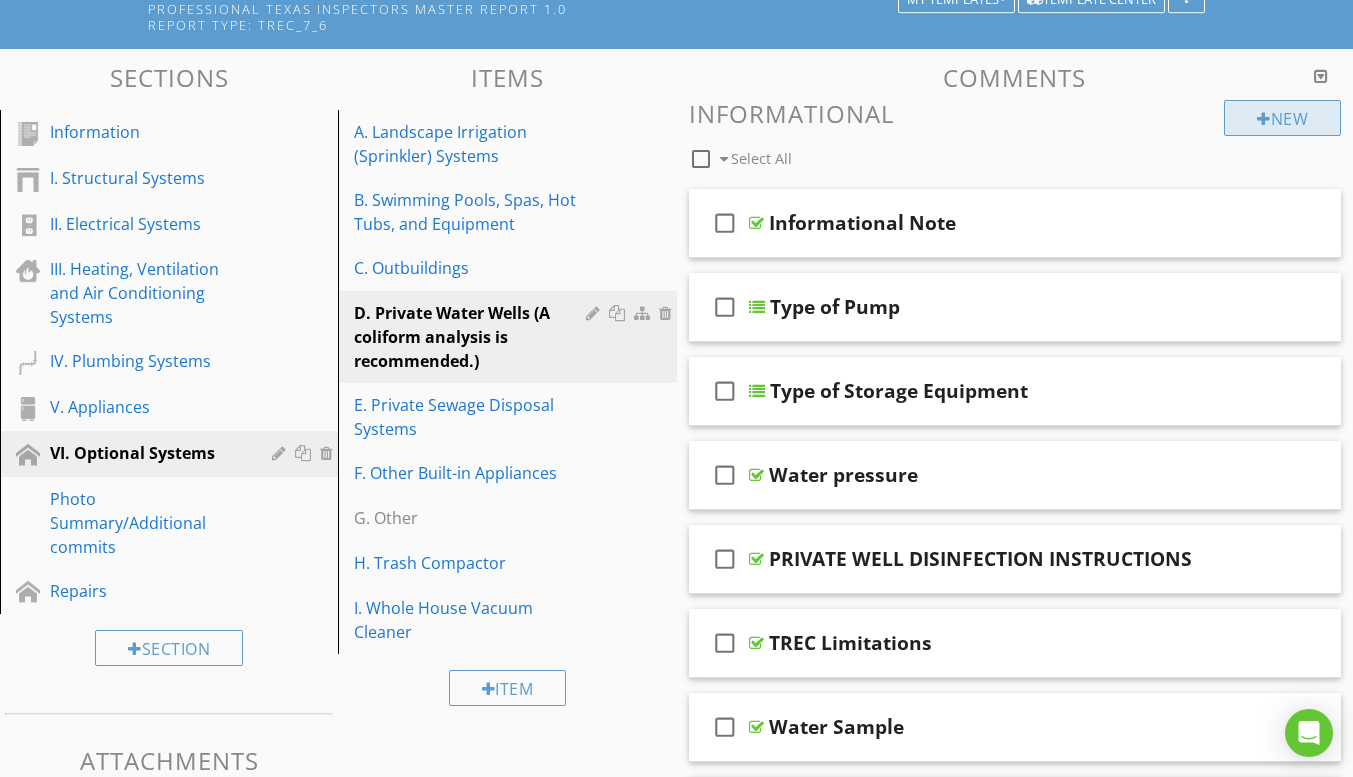 click on "New" at bounding box center [1282, 118] 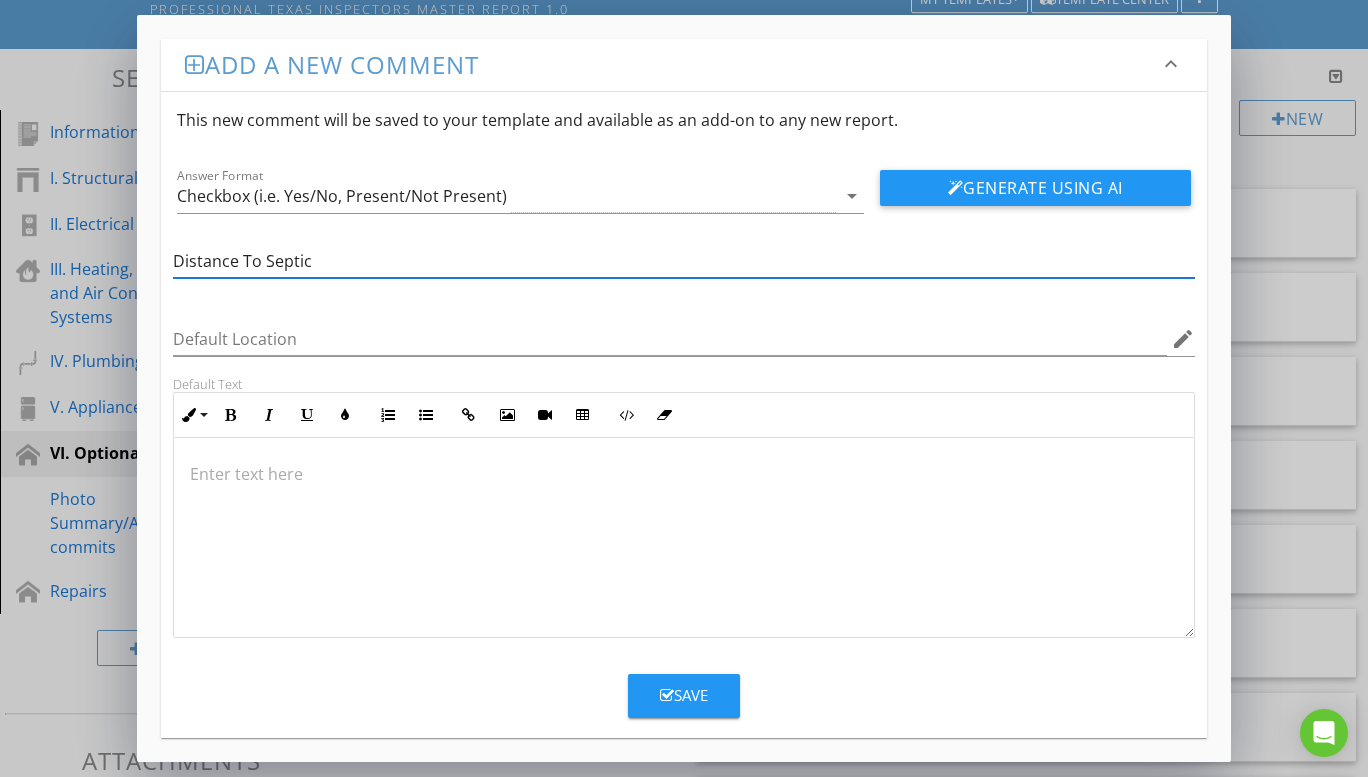 type on "Distance To Septic" 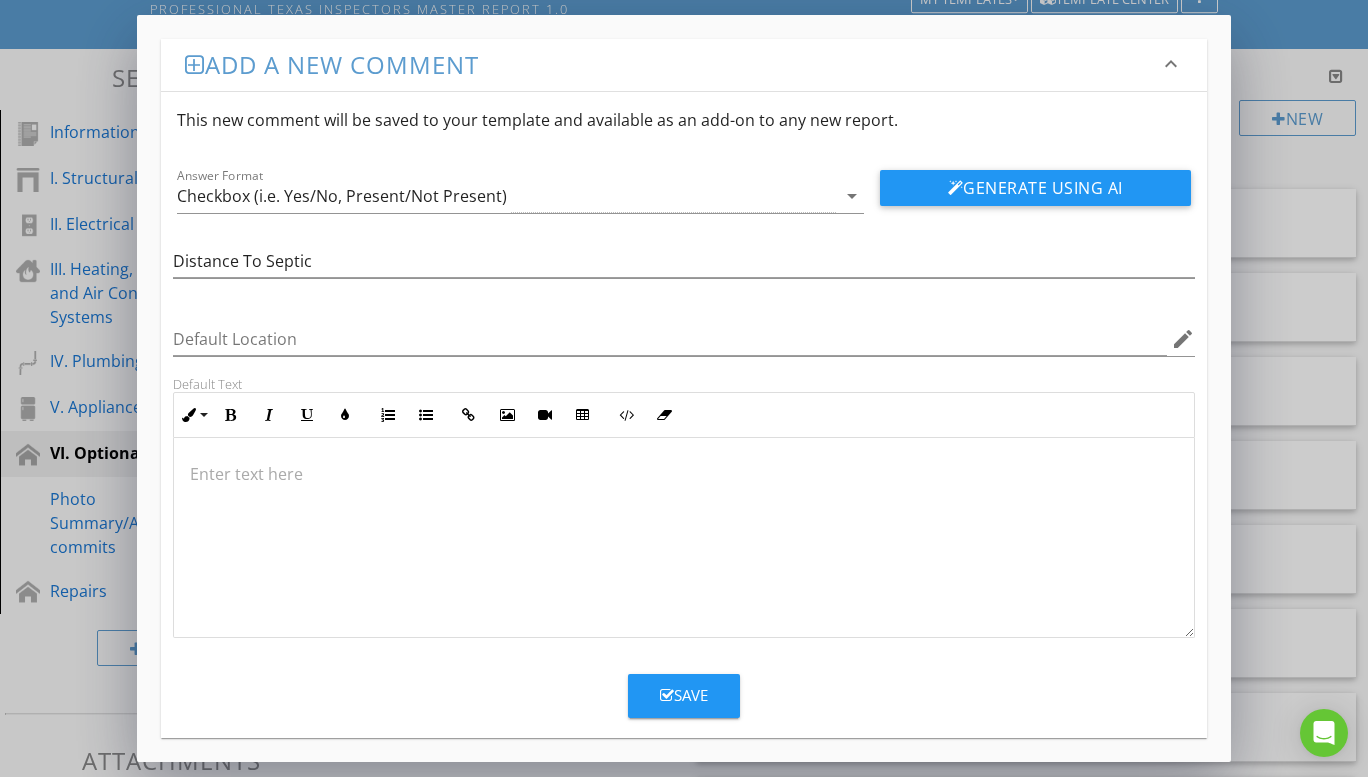 type 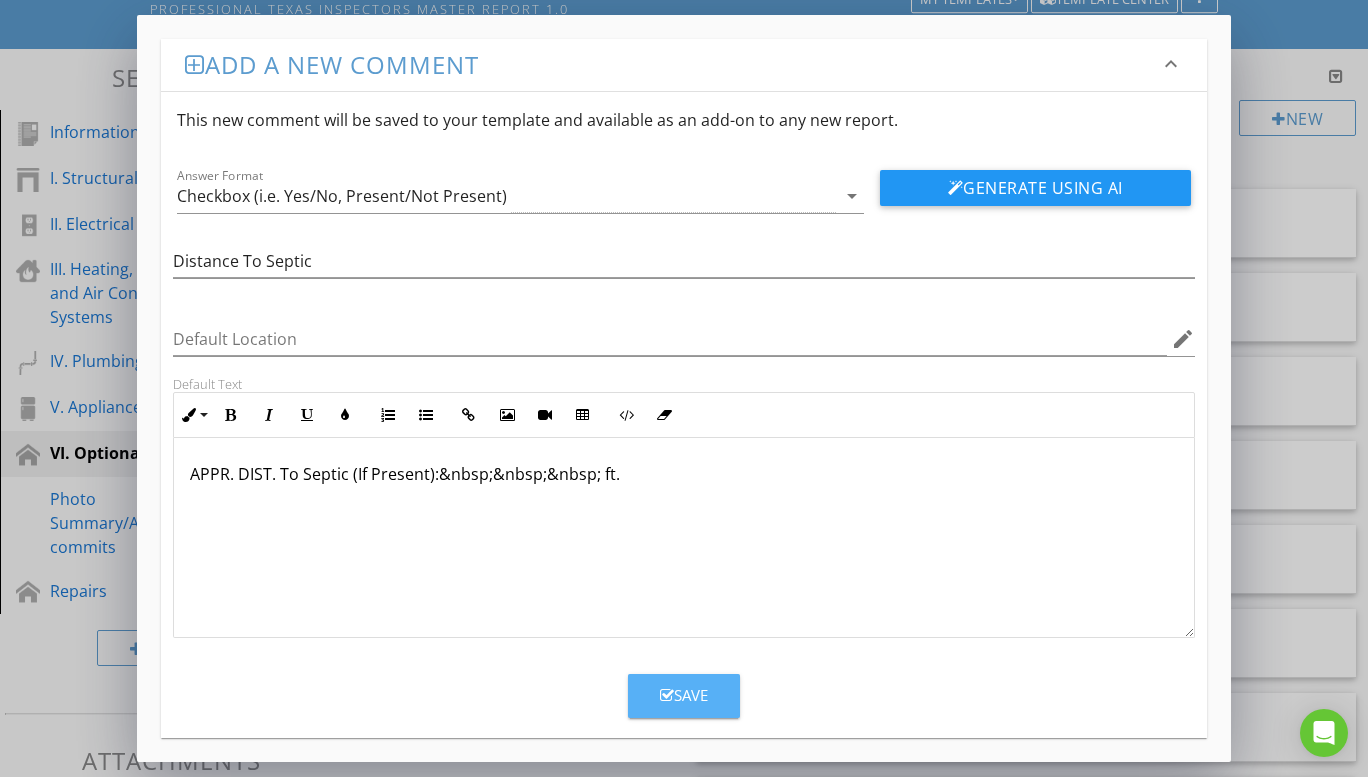 click on "Save" at bounding box center [684, 695] 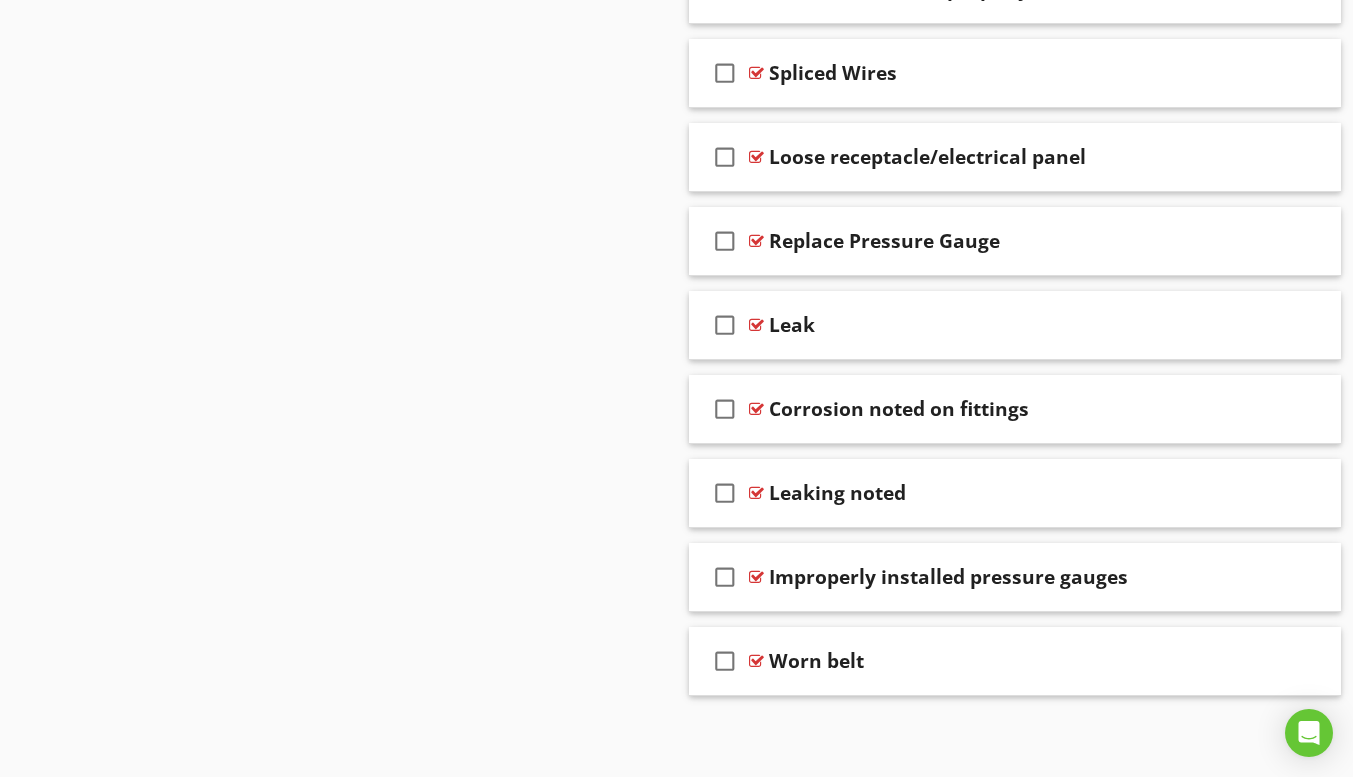 scroll, scrollTop: 2178, scrollLeft: 0, axis: vertical 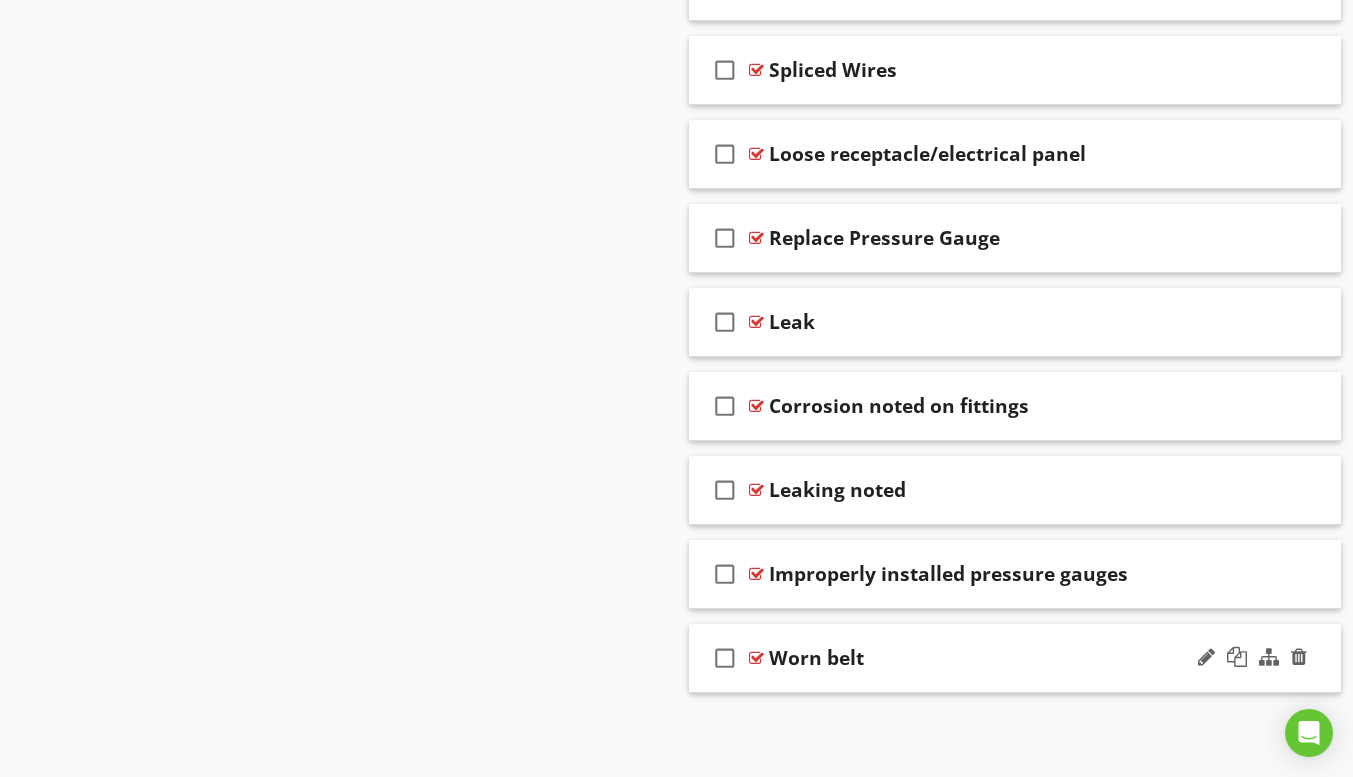 click on "check_box_outline_blank
Worn belt" at bounding box center [1015, 658] 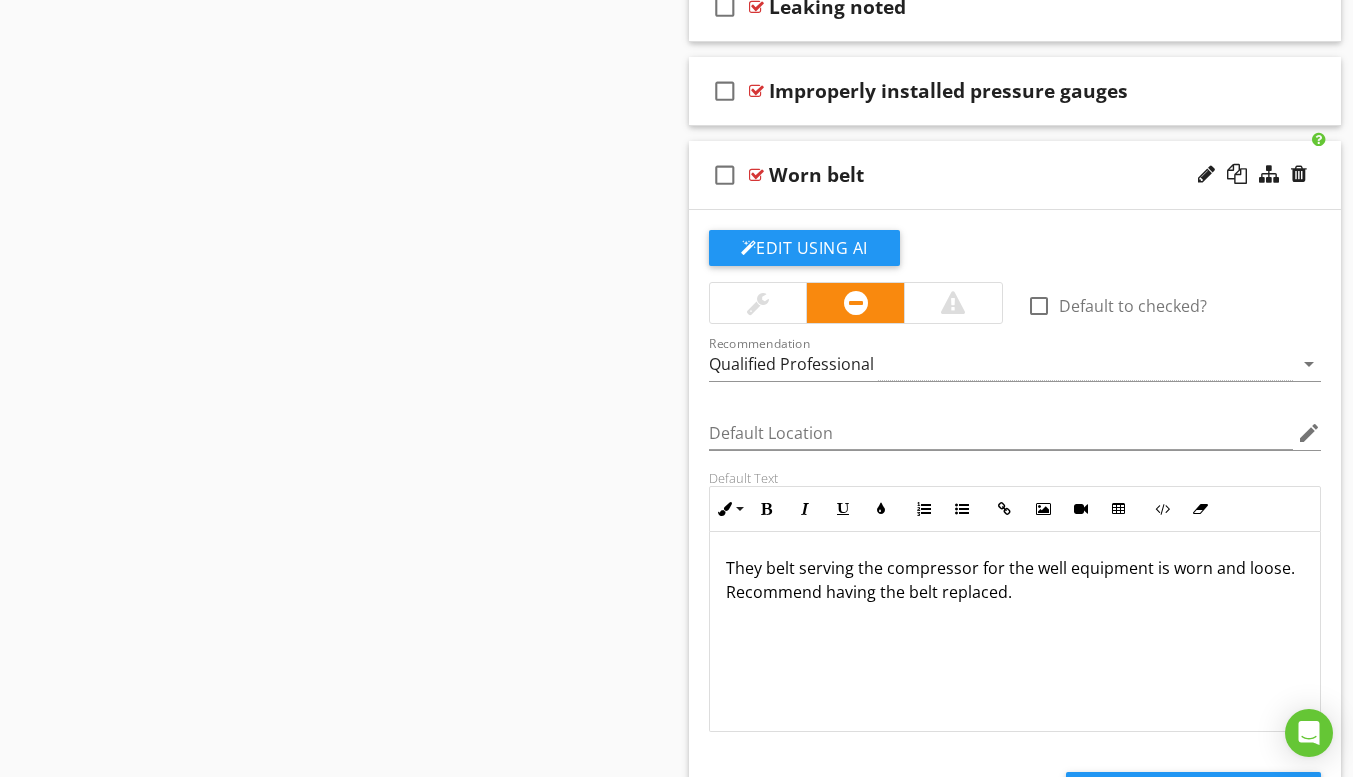 scroll, scrollTop: 2678, scrollLeft: 0, axis: vertical 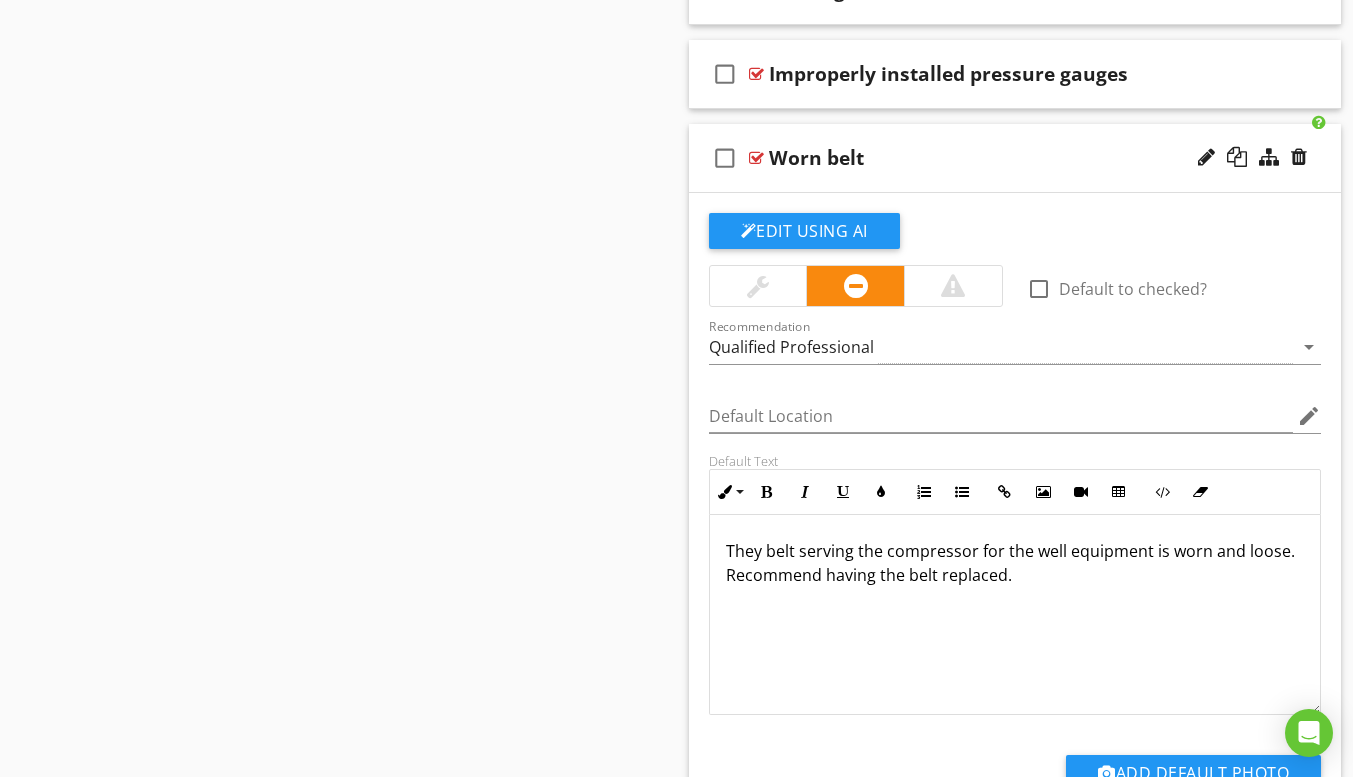 click on "They belt serving the compressor for the well equipment is worn and loose. Recommend having the belt replaced." at bounding box center (1015, 563) 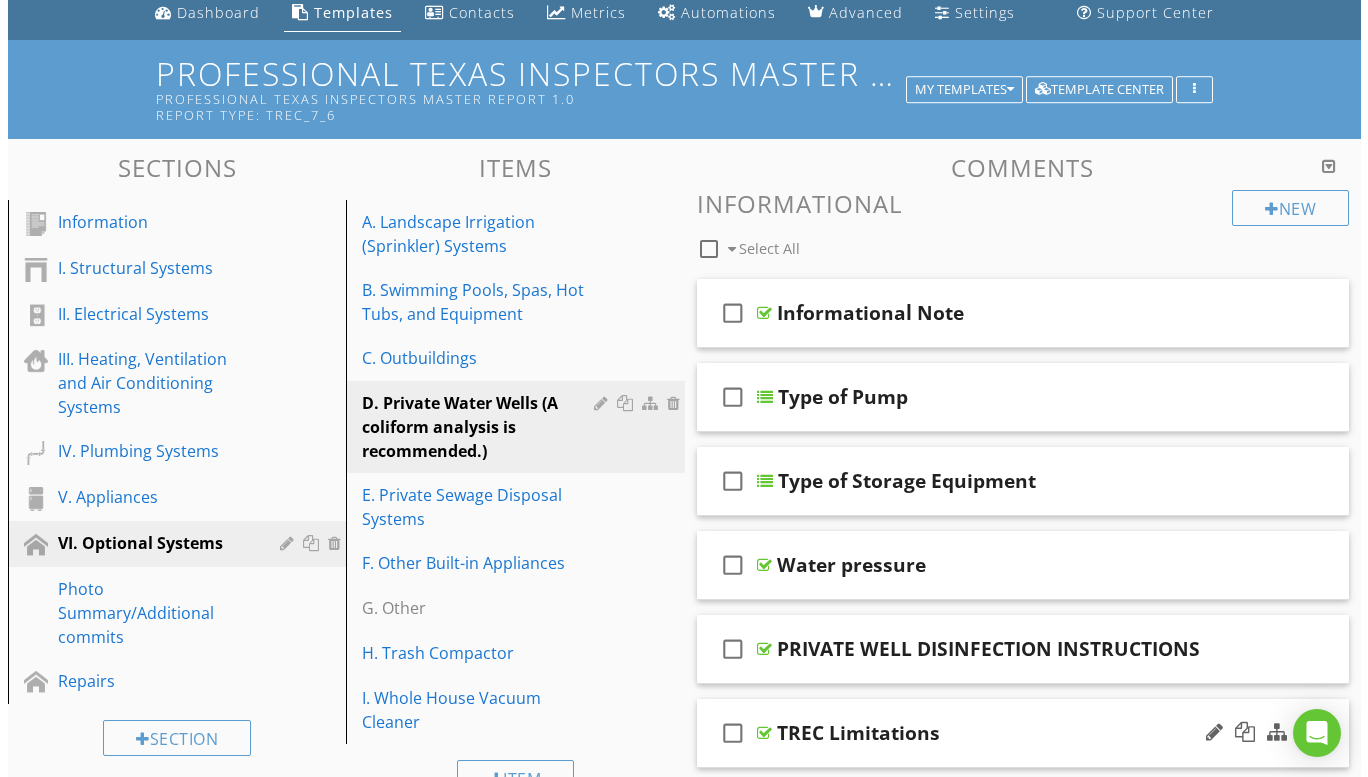 scroll, scrollTop: 0, scrollLeft: 0, axis: both 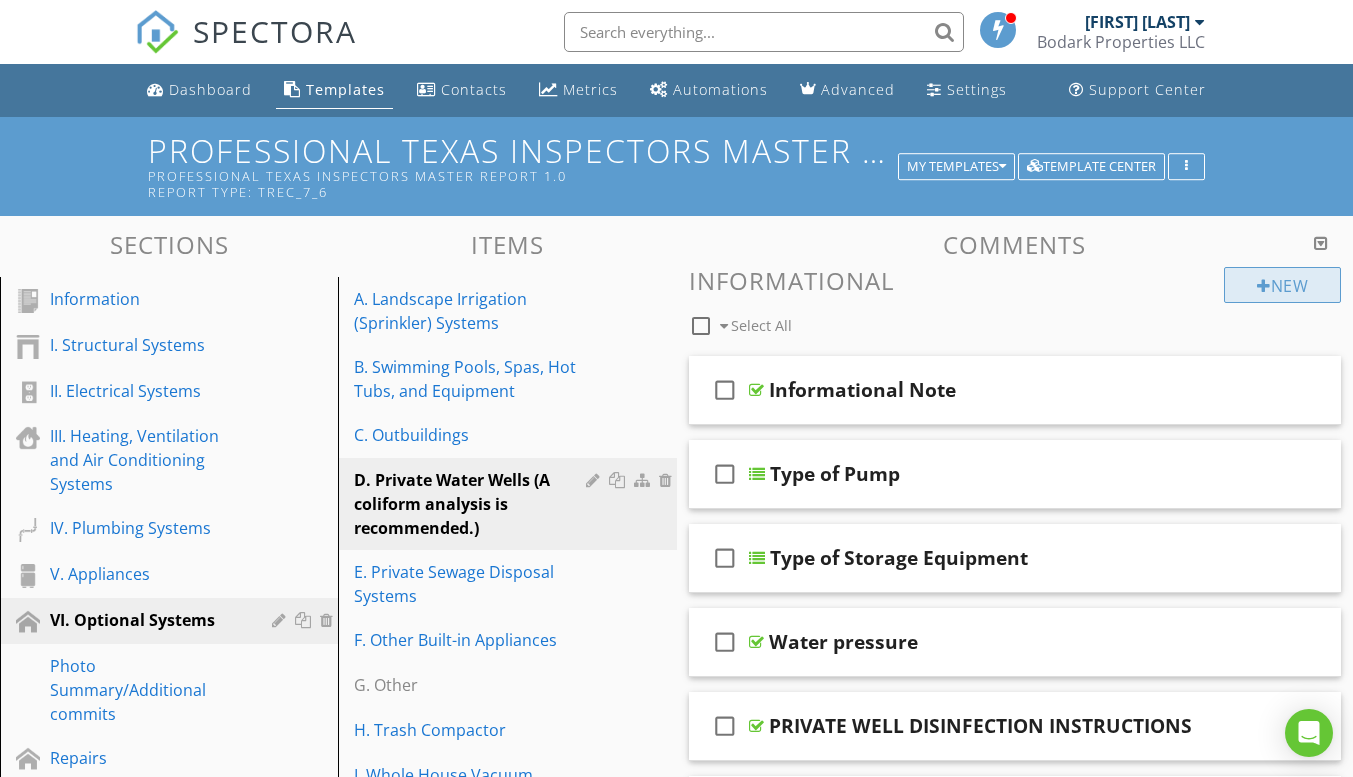 click on "New" at bounding box center (1282, 285) 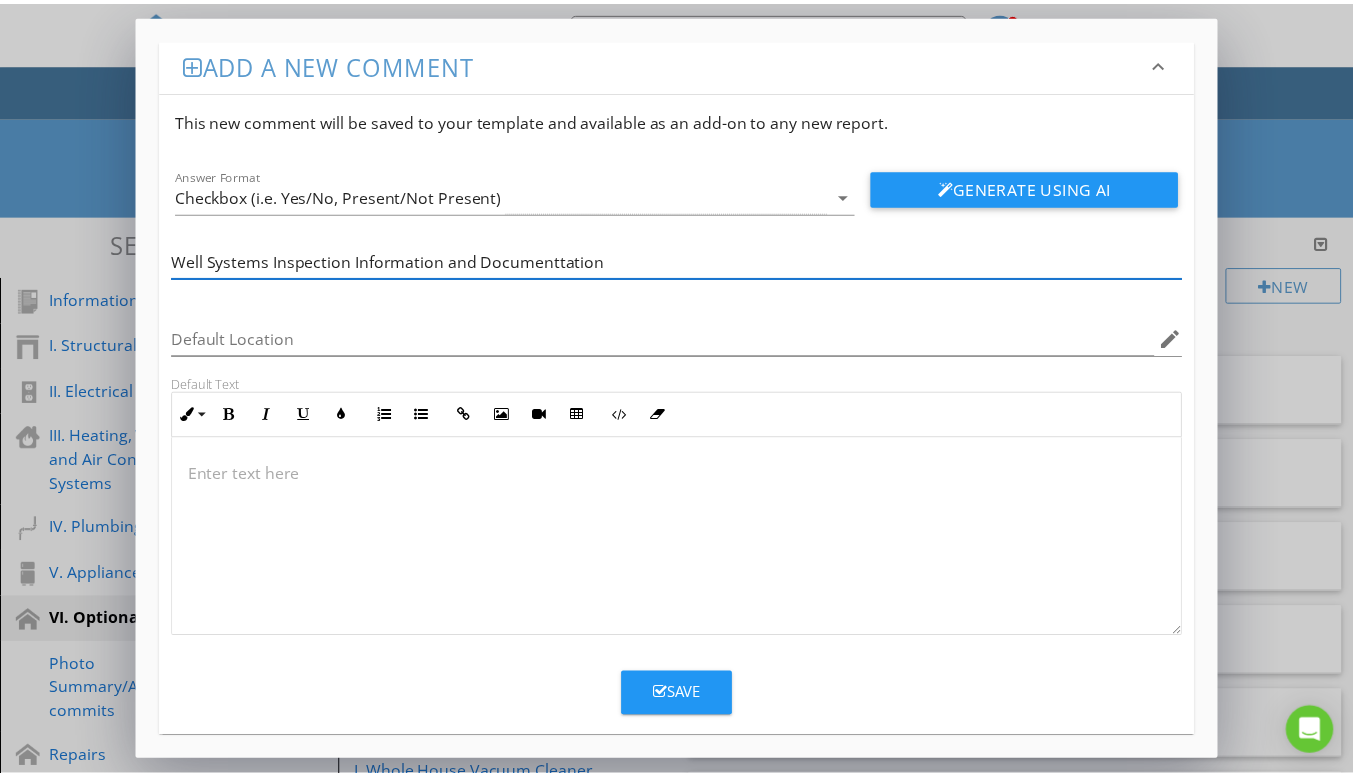 scroll, scrollTop: 1, scrollLeft: 0, axis: vertical 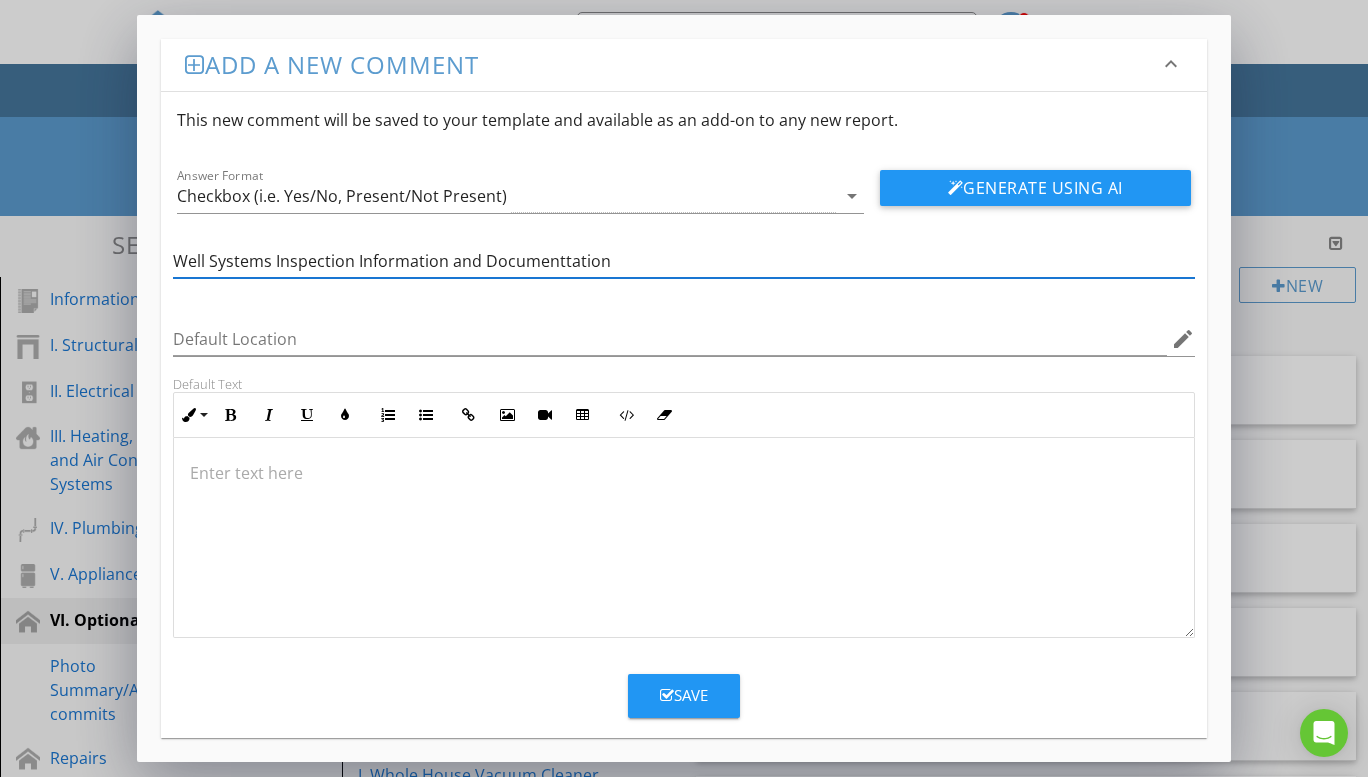 type on "Well Systems Inspection Information and Documenttation" 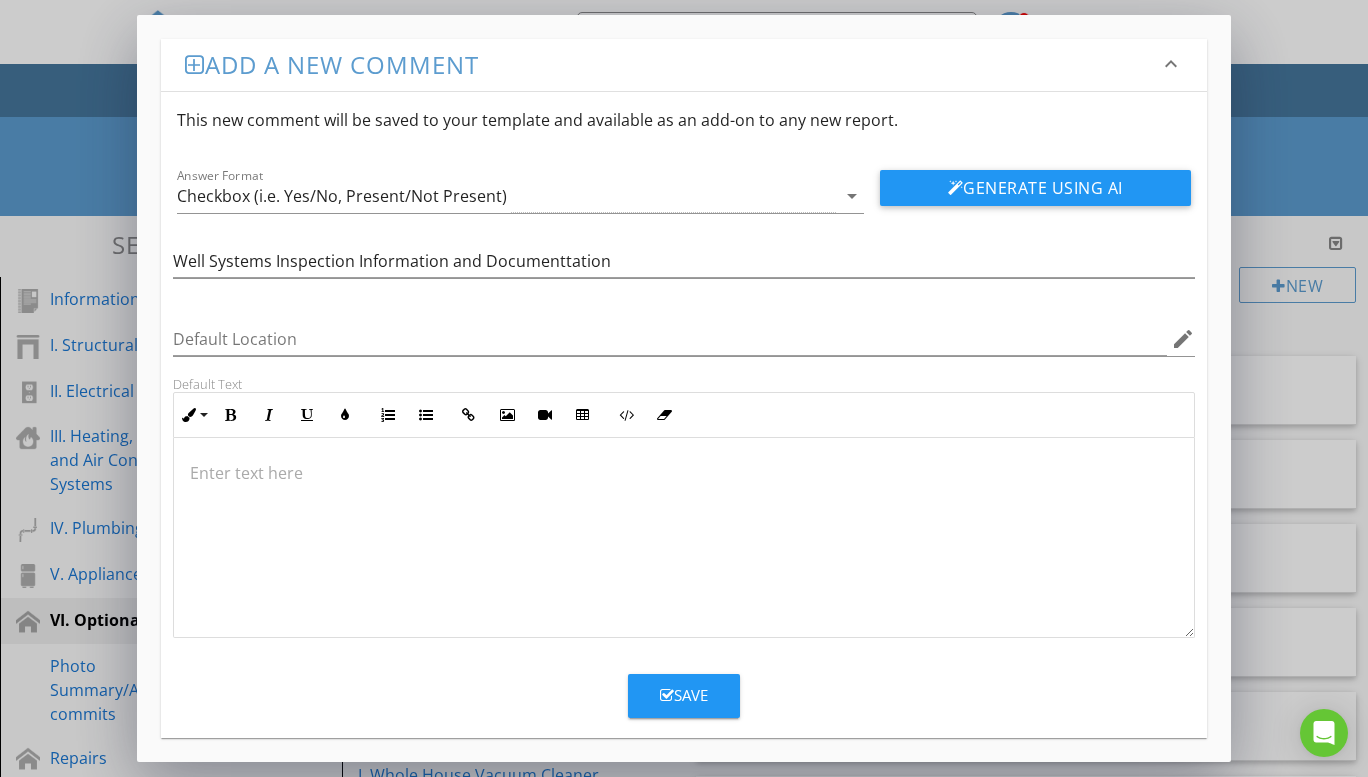 click at bounding box center [684, 473] 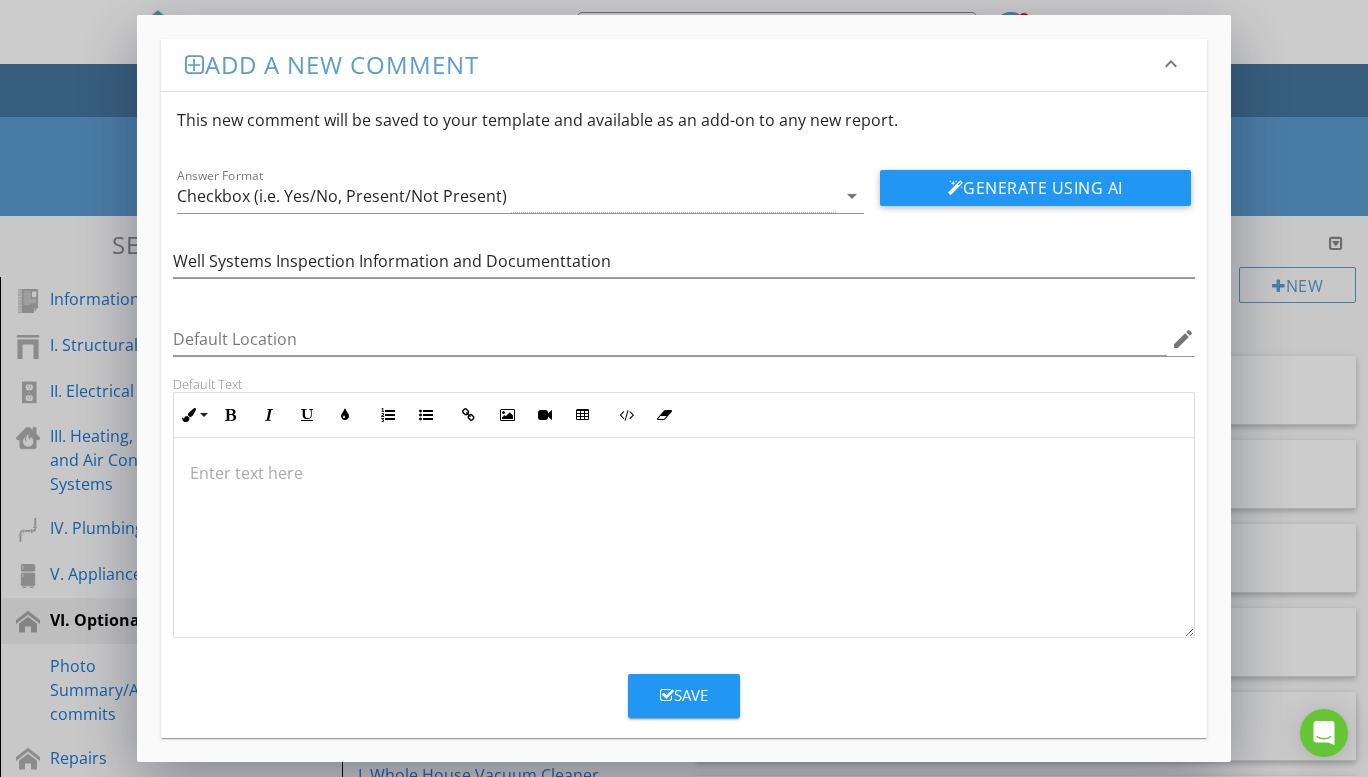 type 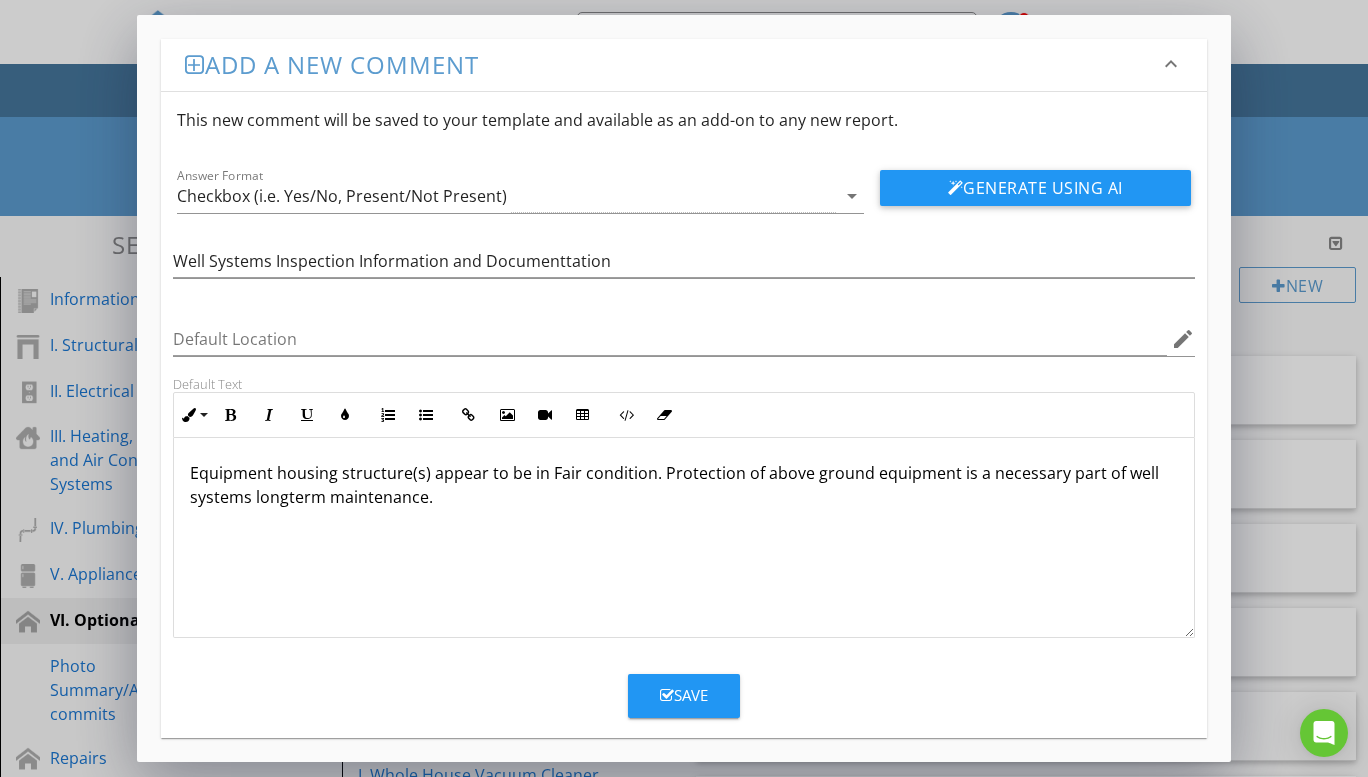 click on "Equipment housing structure(s) appear to be in Fair condition. Protection of above ground equipment is a necessary part of well systems longterm maintenance." at bounding box center [684, 485] 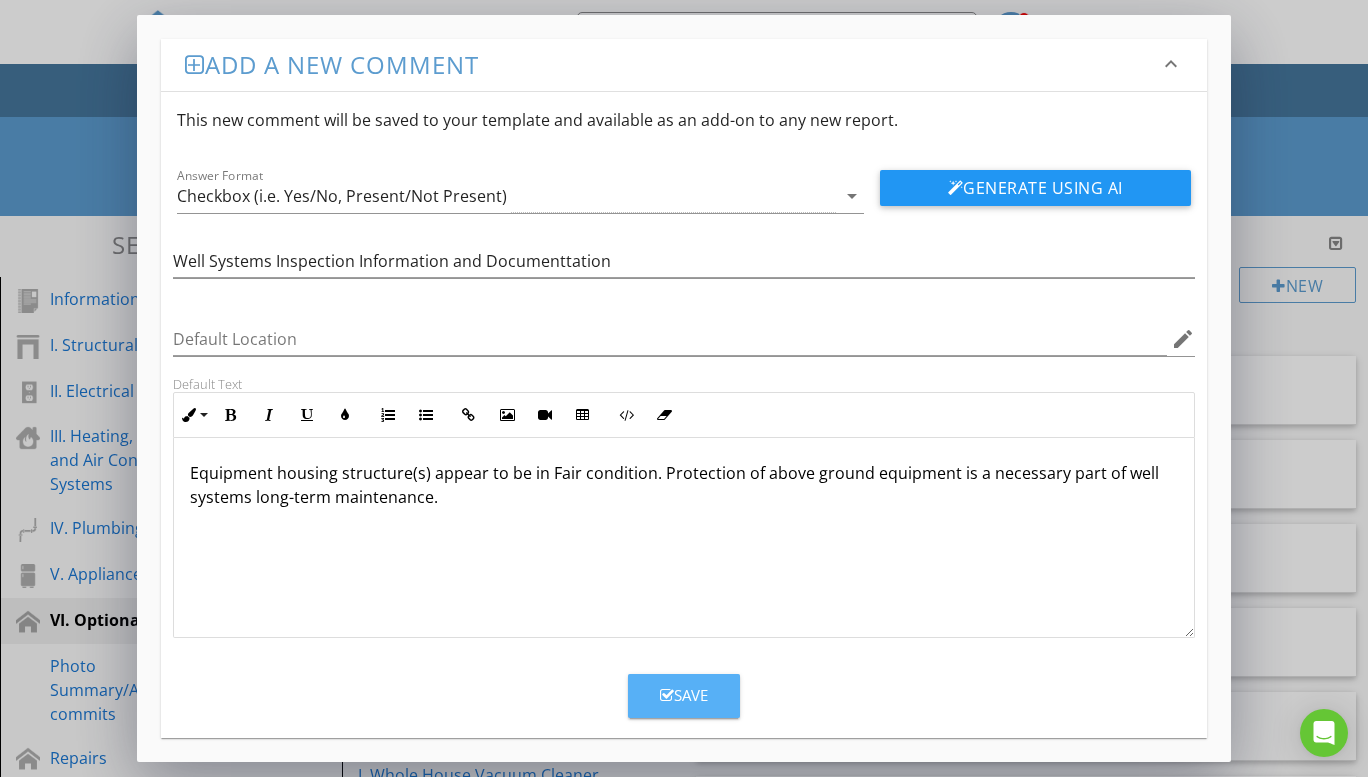 click on "Save" at bounding box center (684, 696) 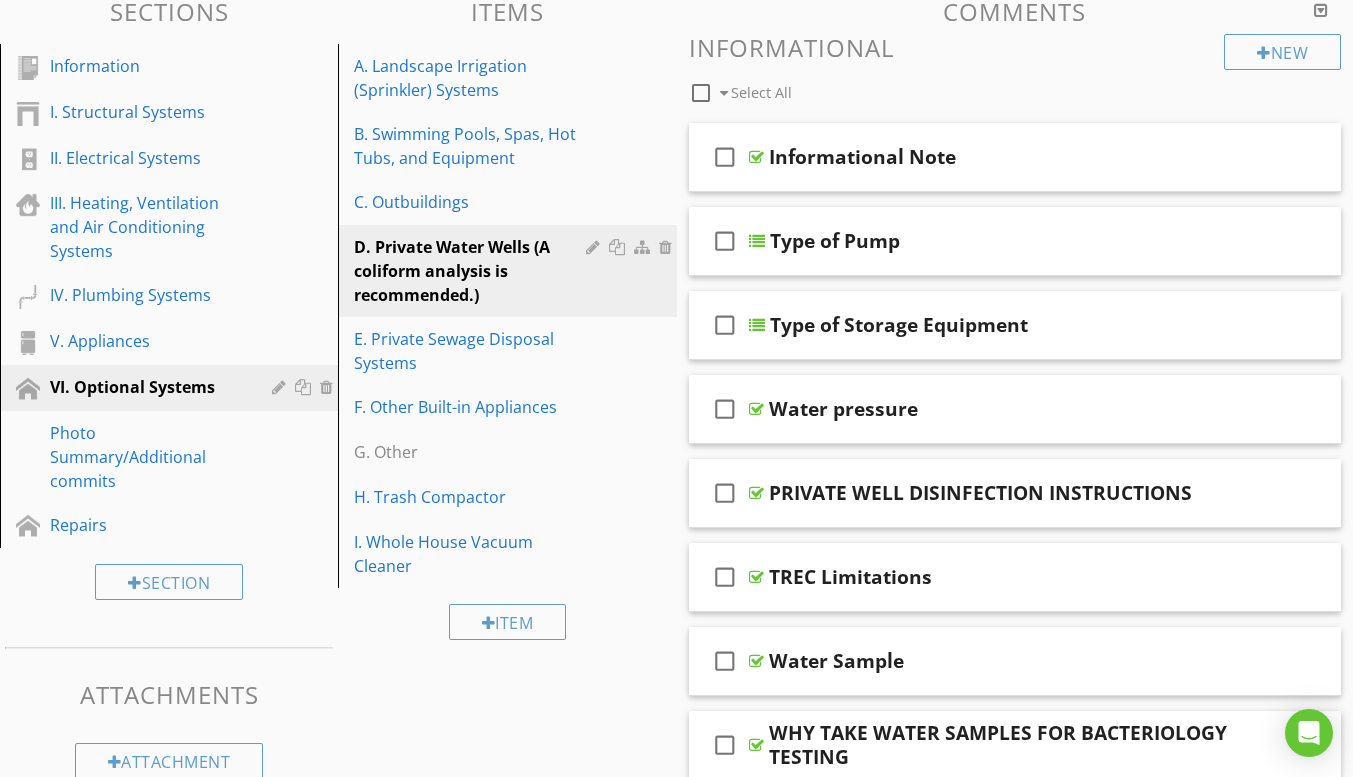 scroll, scrollTop: 200, scrollLeft: 0, axis: vertical 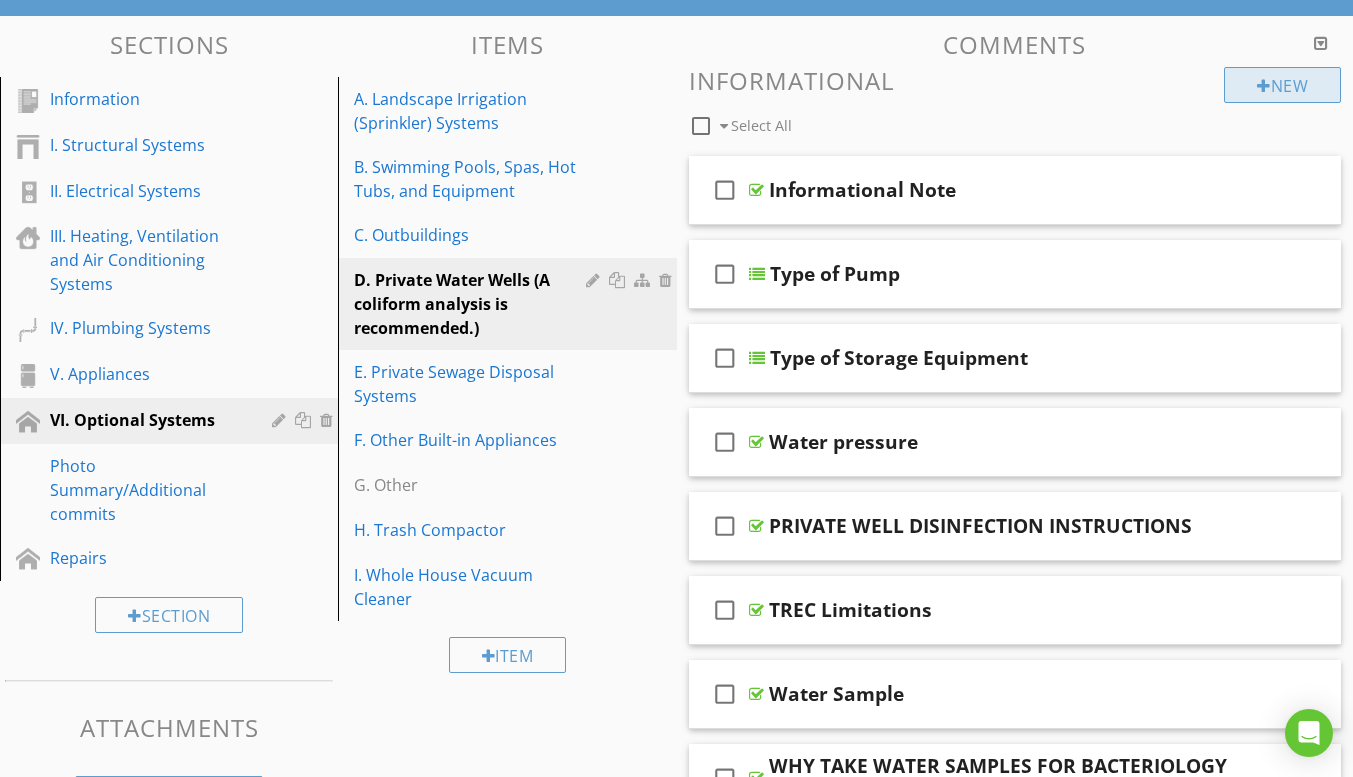 click on "New" at bounding box center (1282, 85) 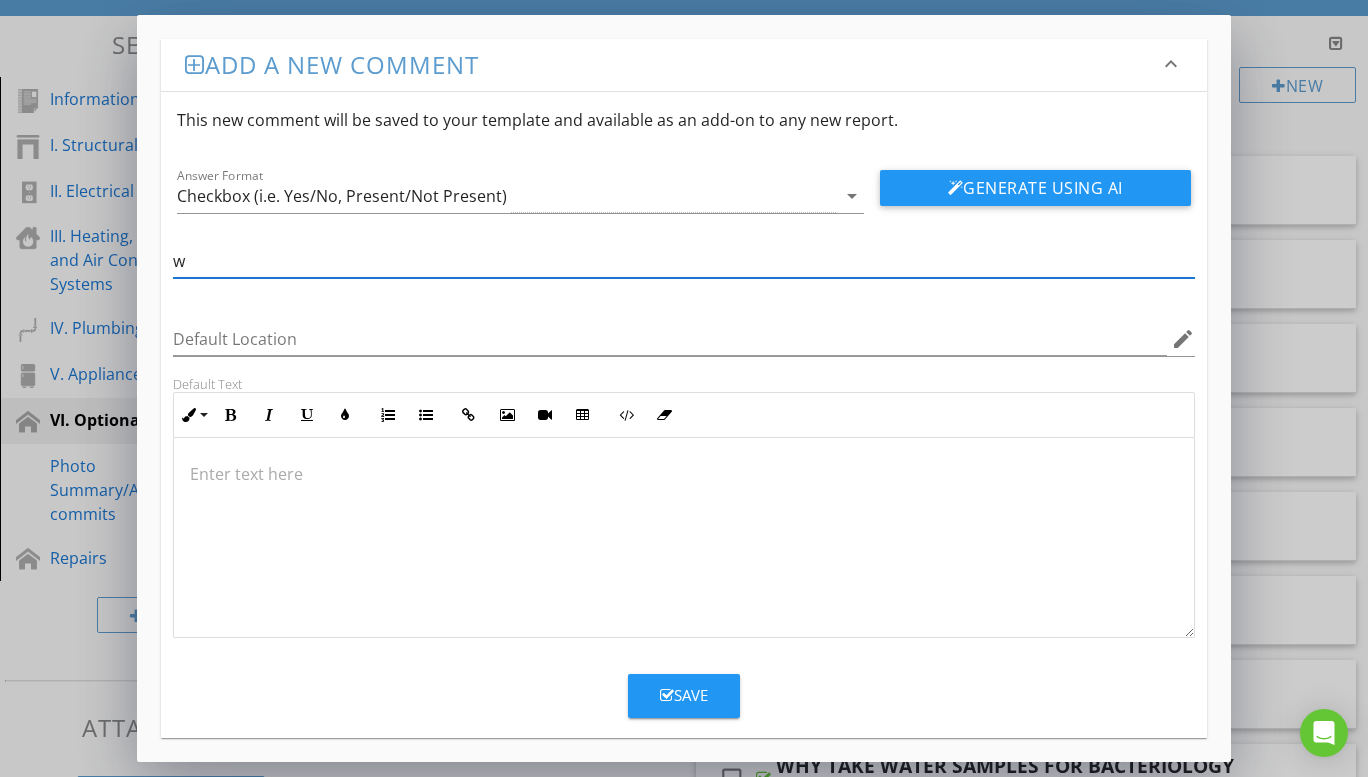 type on "Well Systems Inspection Information and Documenttation" 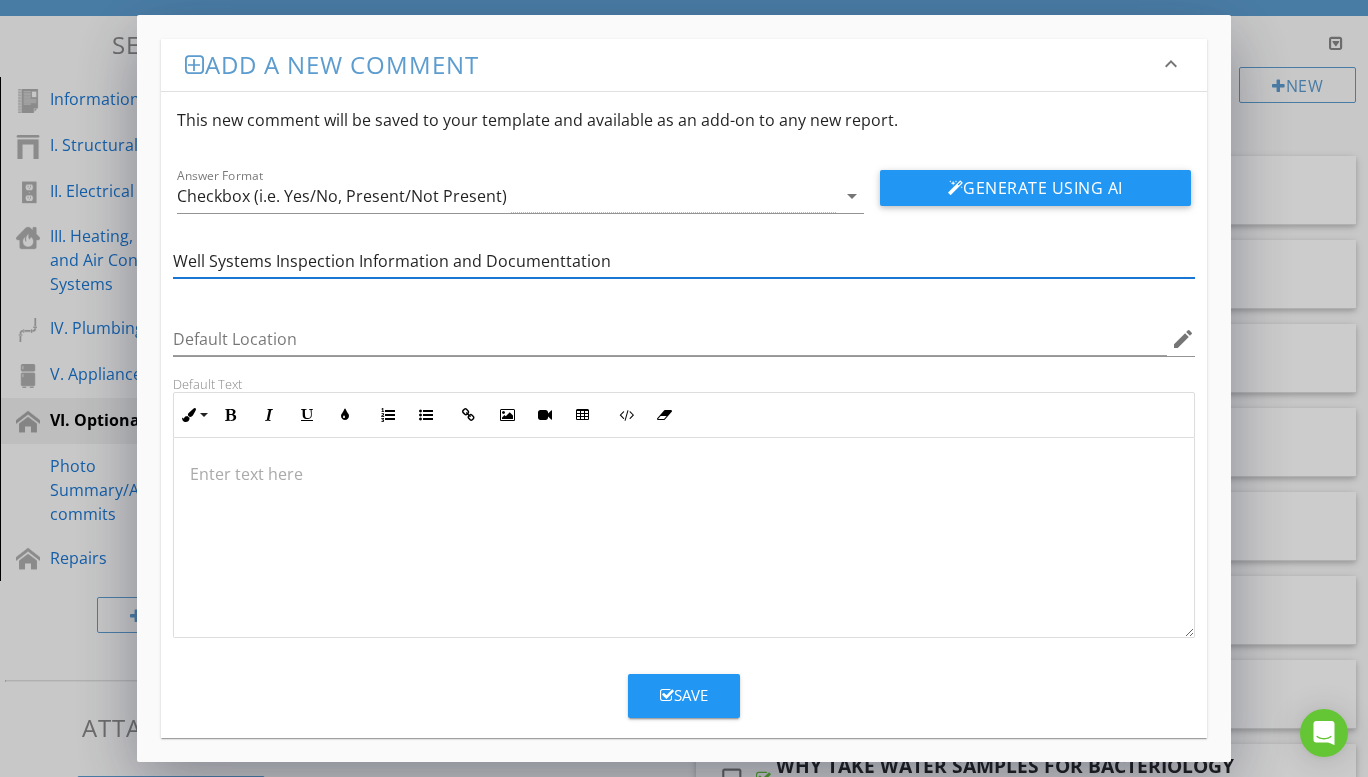 click at bounding box center (684, 474) 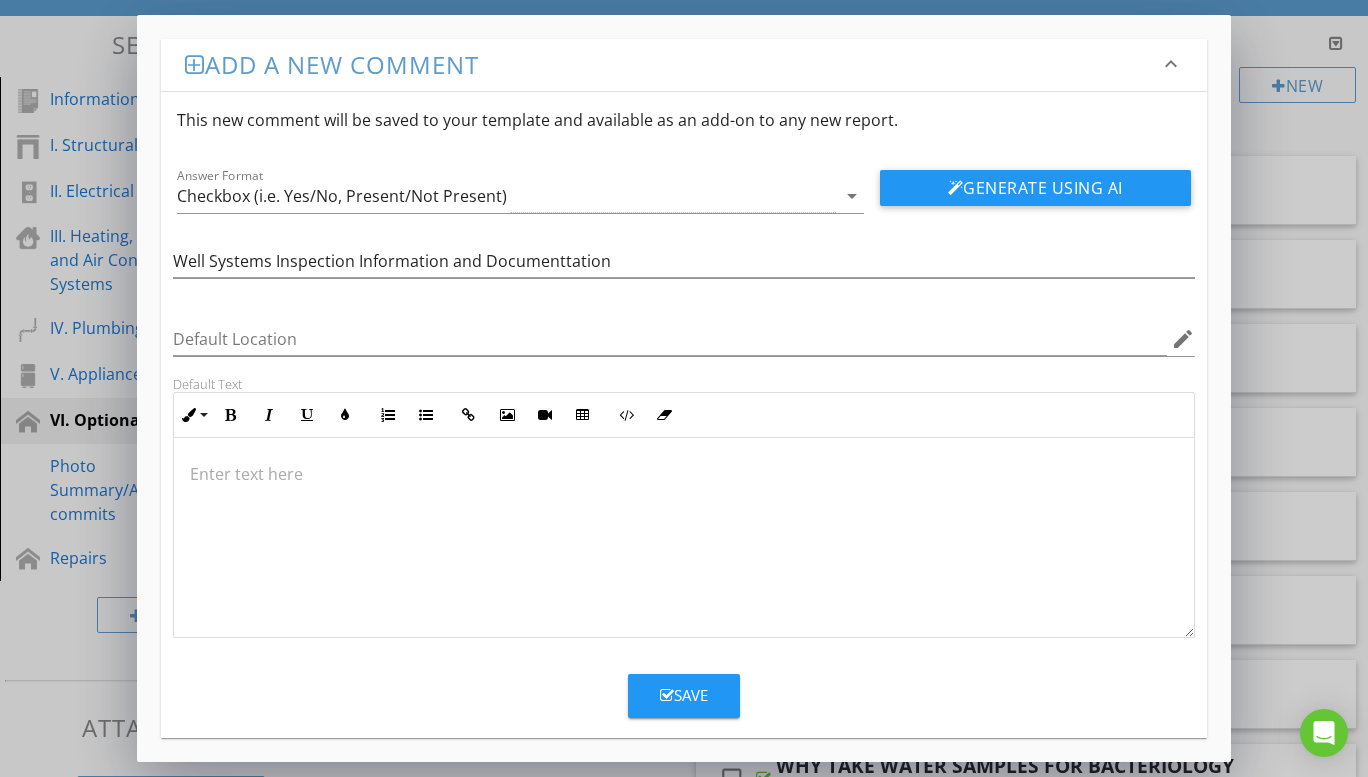 type 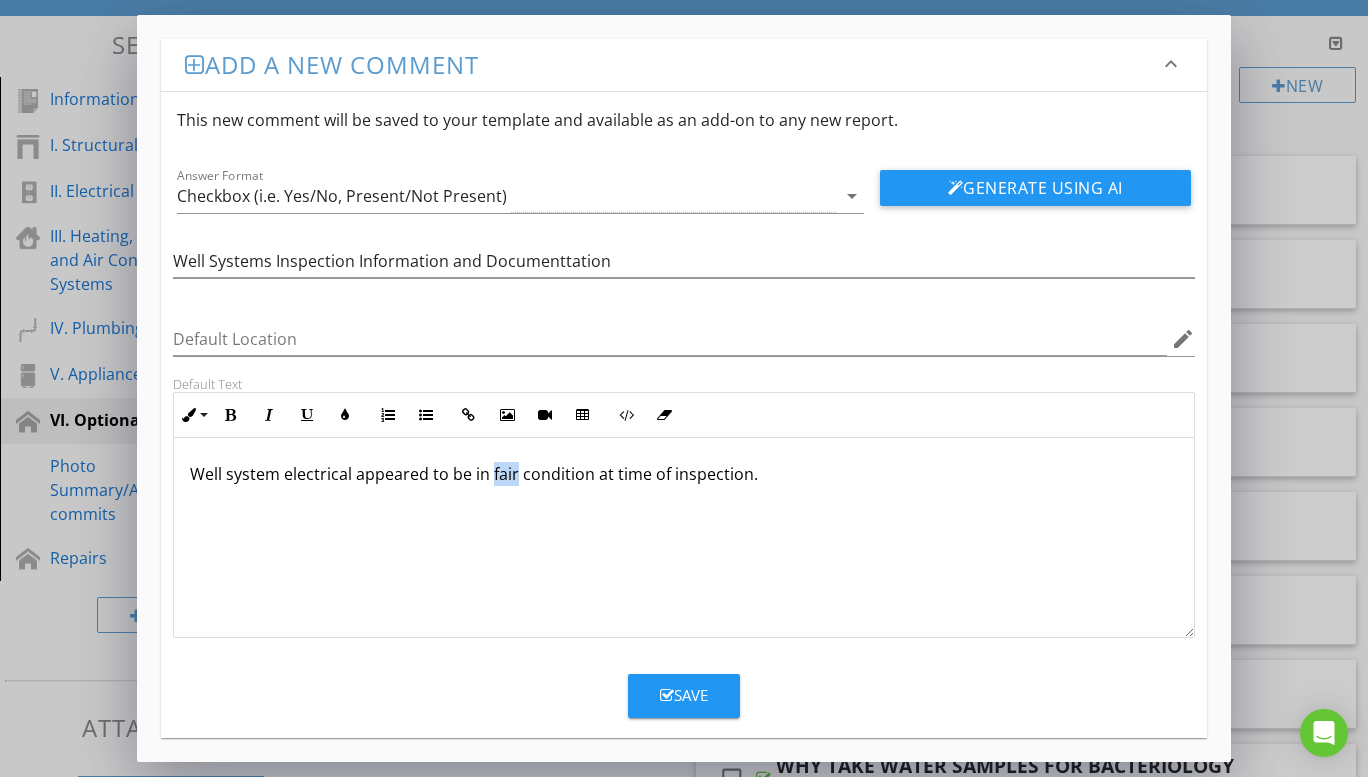 drag, startPoint x: 490, startPoint y: 476, endPoint x: 512, endPoint y: 476, distance: 22 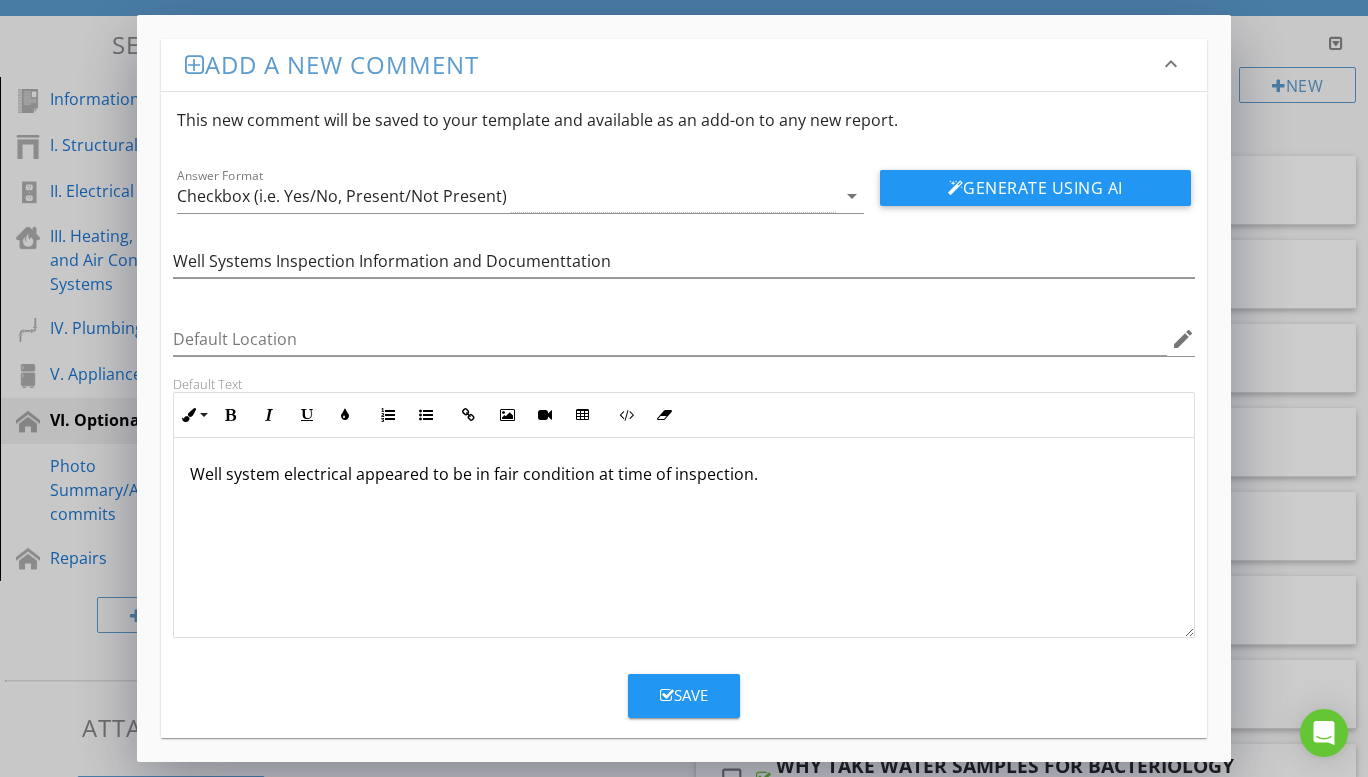drag, startPoint x: 502, startPoint y: 476, endPoint x: 474, endPoint y: 627, distance: 153.57408 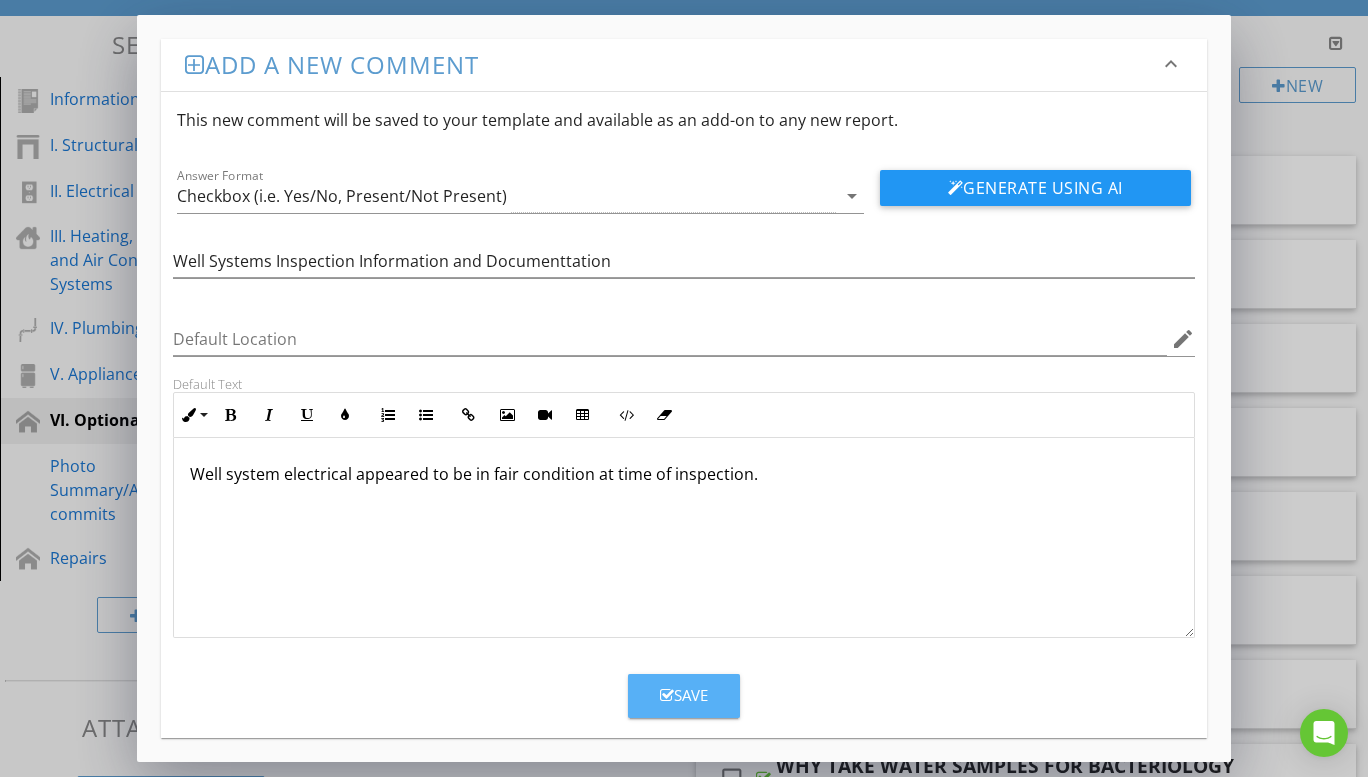 click on "Save" at bounding box center (684, 695) 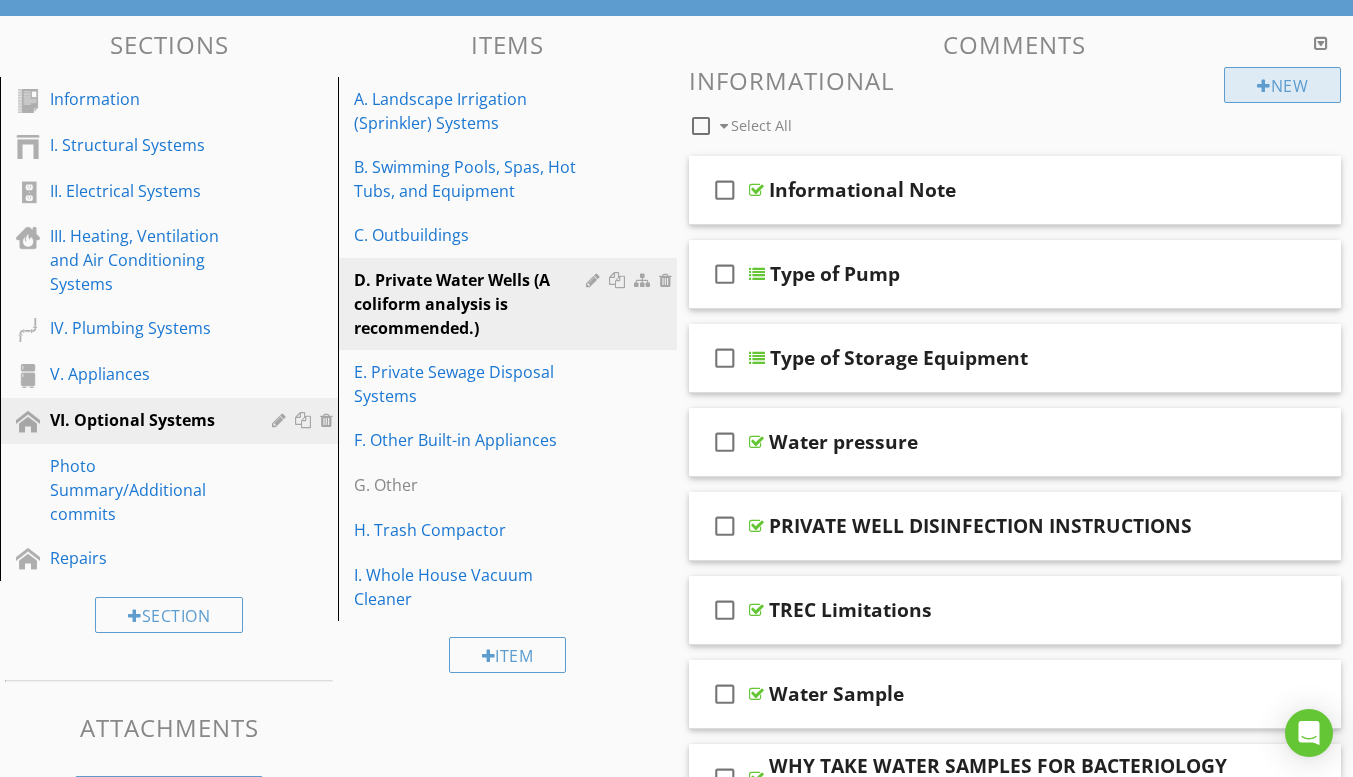 click on "New" at bounding box center [1282, 85] 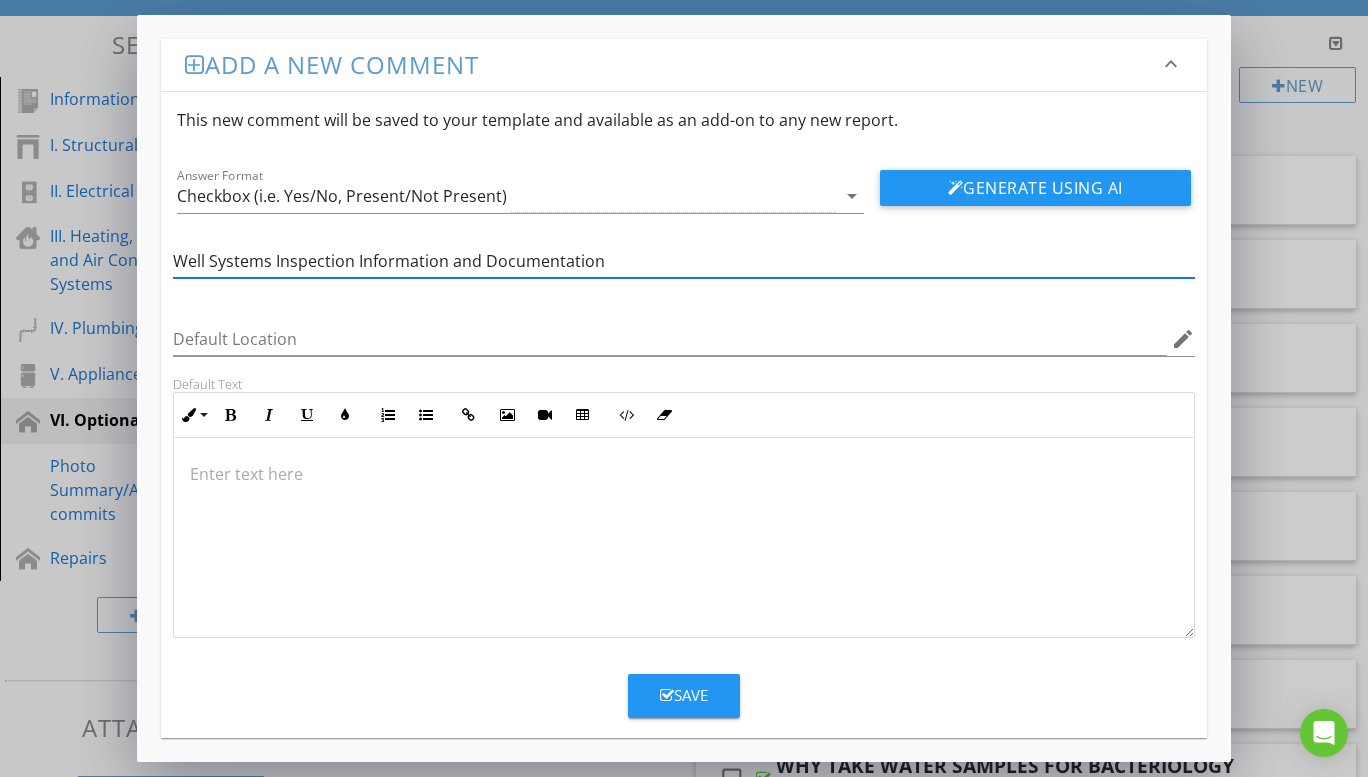 type on "Well Systems Inspection Information and Documentation" 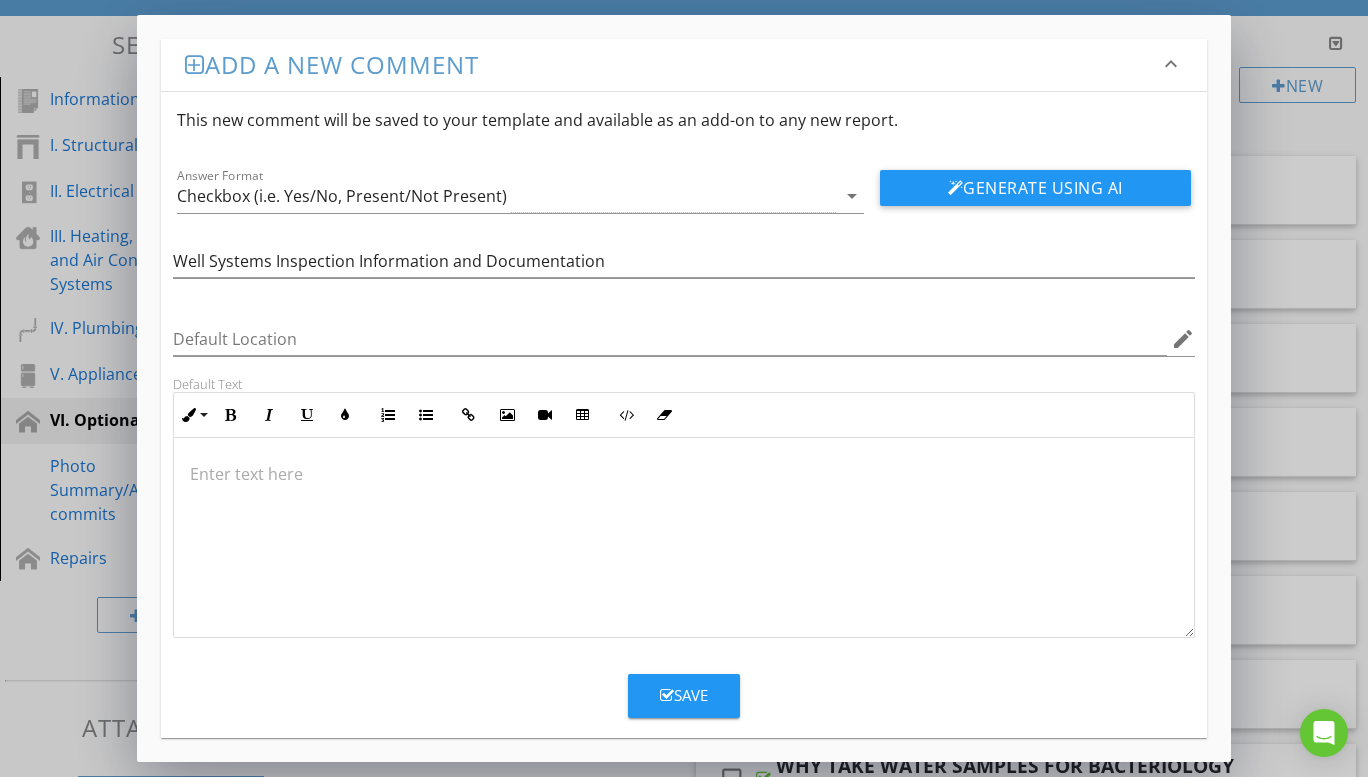 click at bounding box center (684, 474) 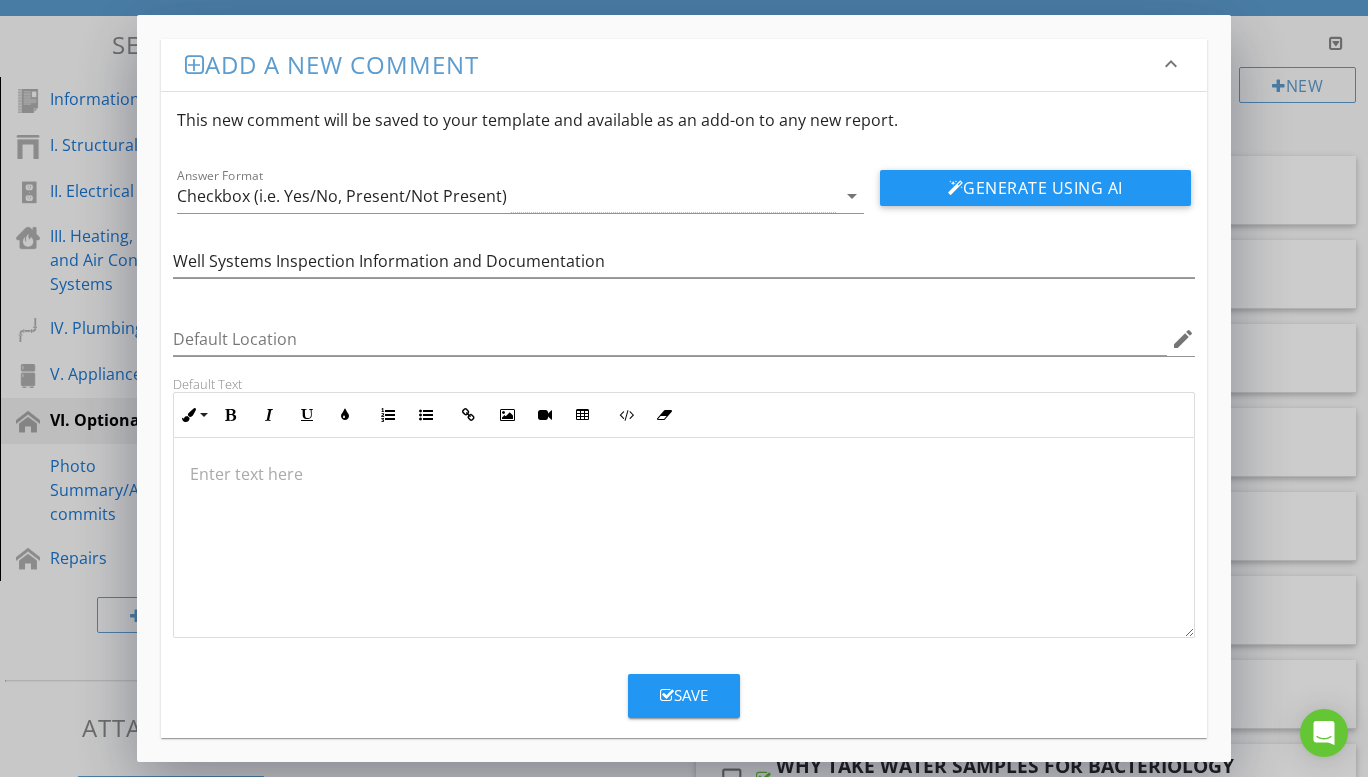 type 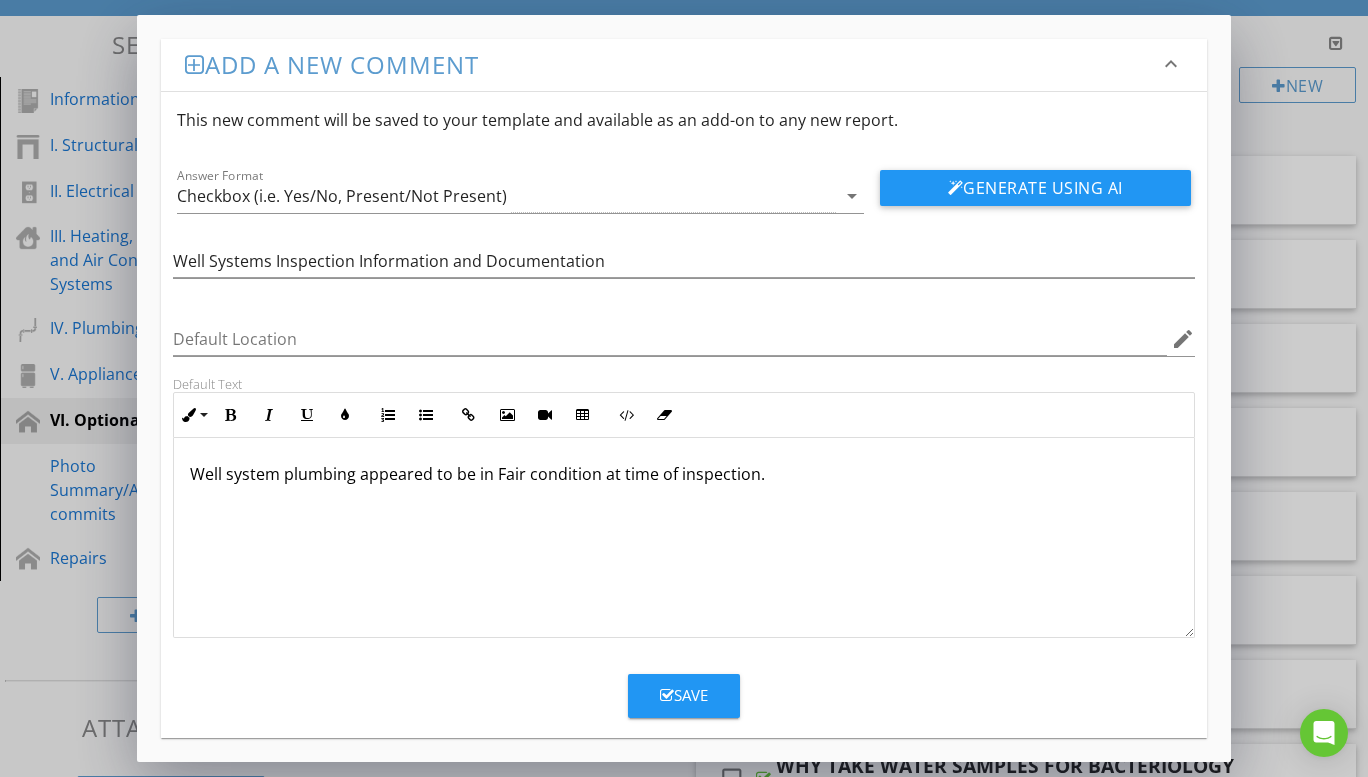 click on "Save" at bounding box center (684, 695) 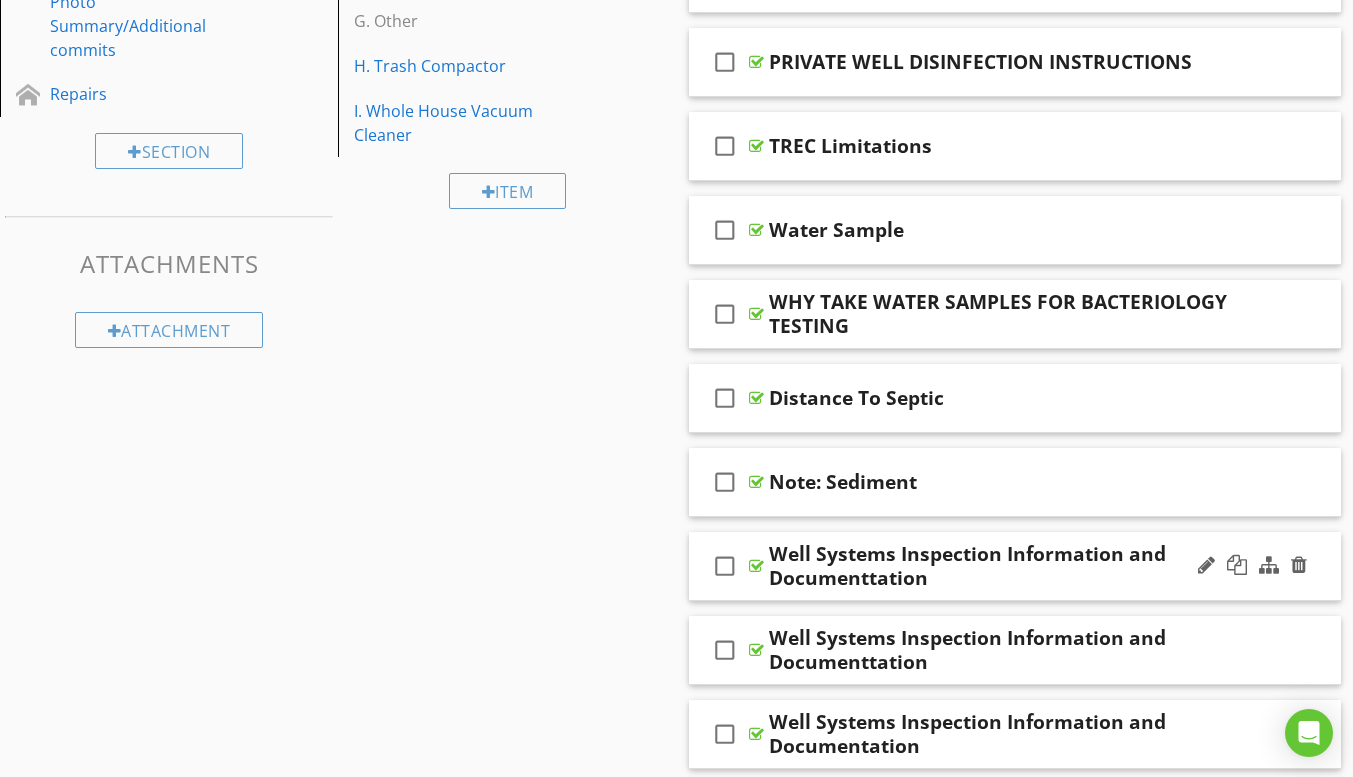 scroll, scrollTop: 700, scrollLeft: 0, axis: vertical 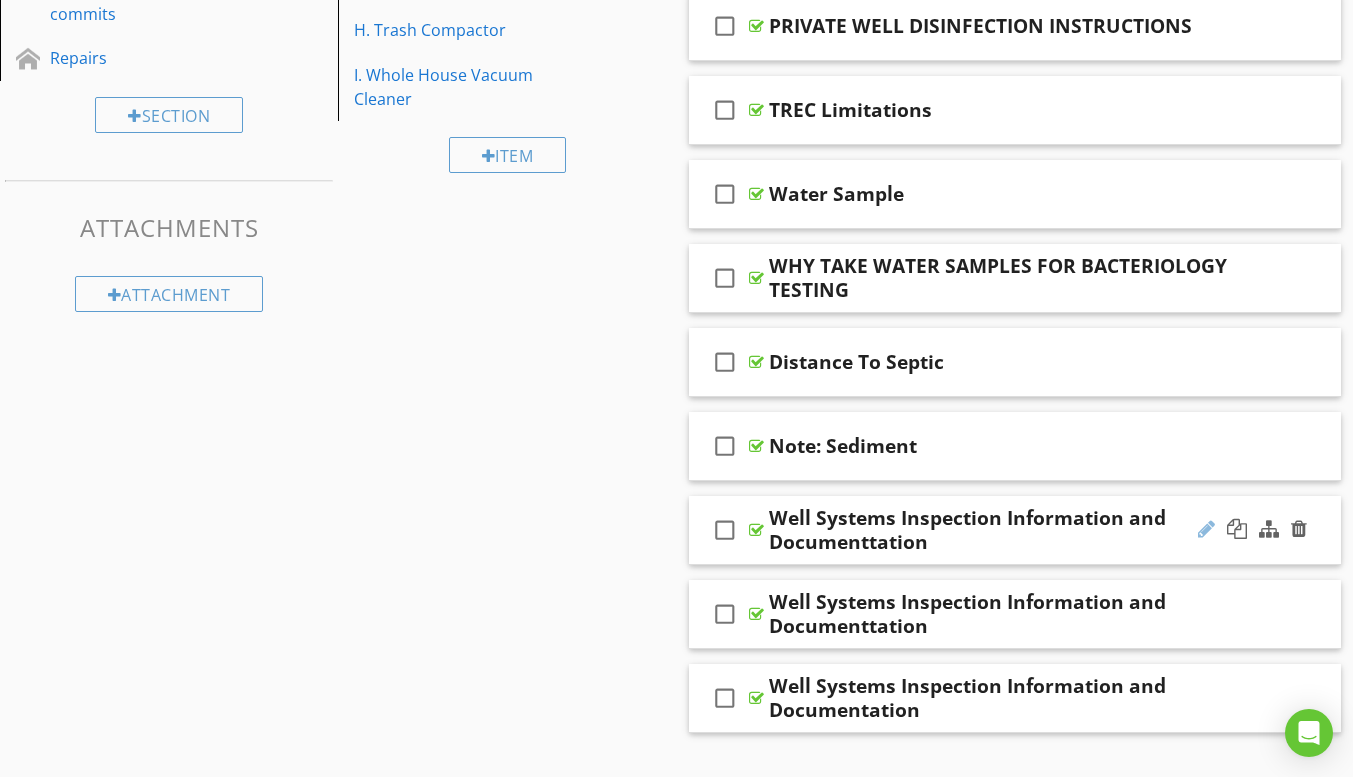 click at bounding box center (1206, 529) 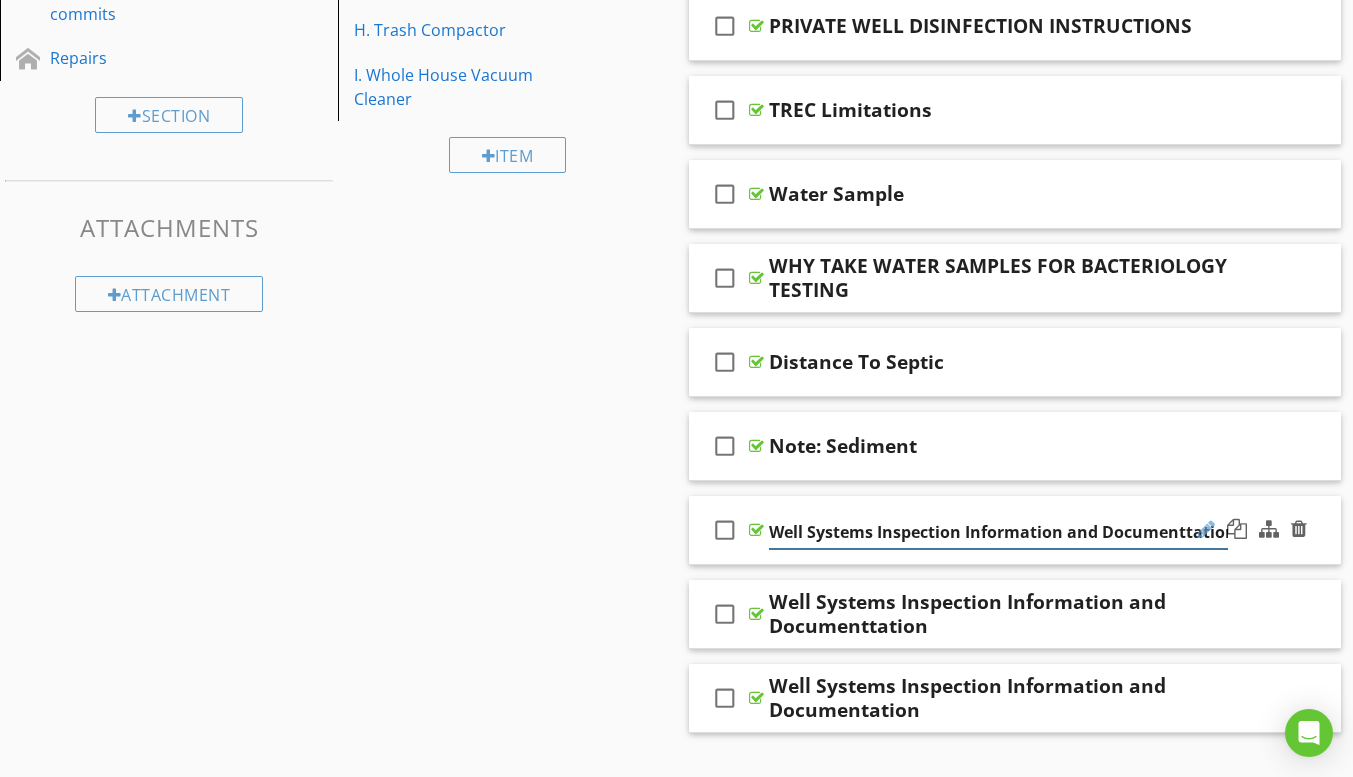 scroll, scrollTop: 0, scrollLeft: 5, axis: horizontal 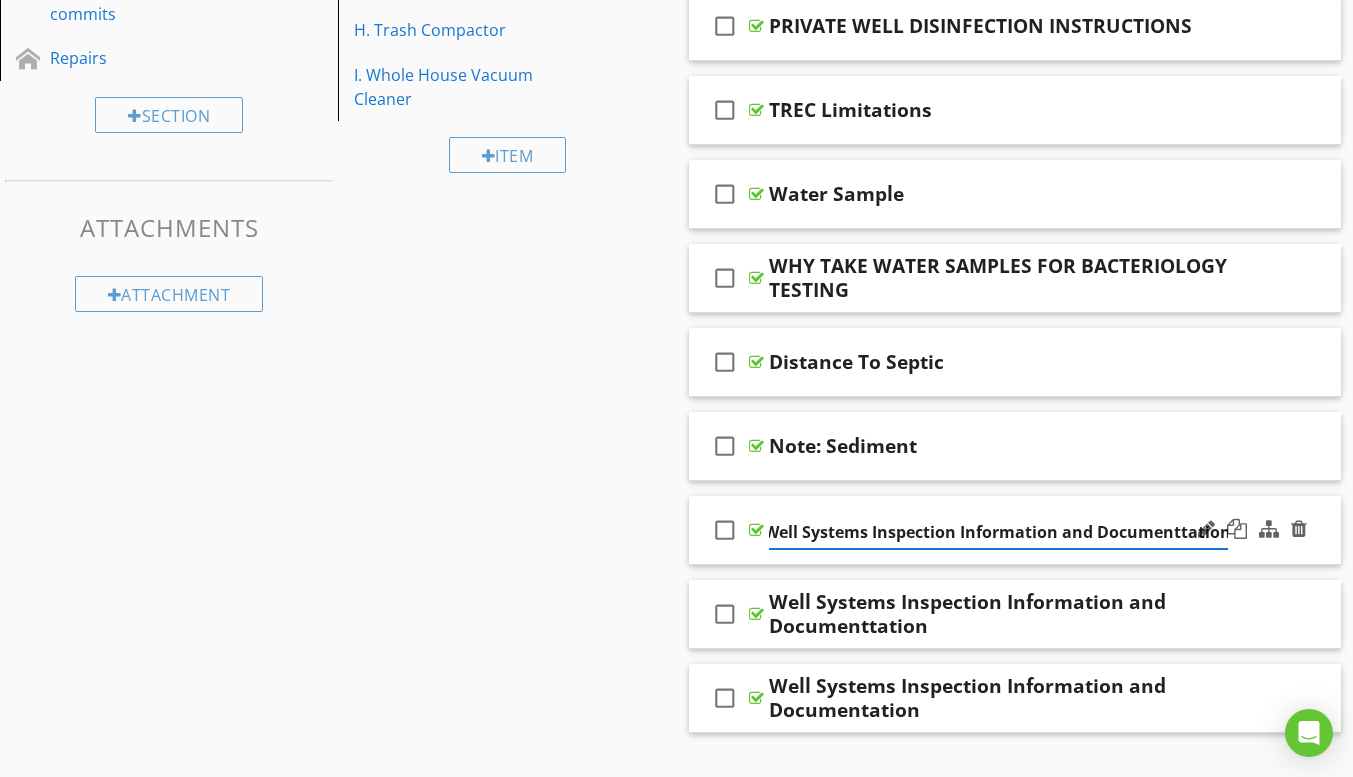 type on "Well Systems Inspection Information and Documentation" 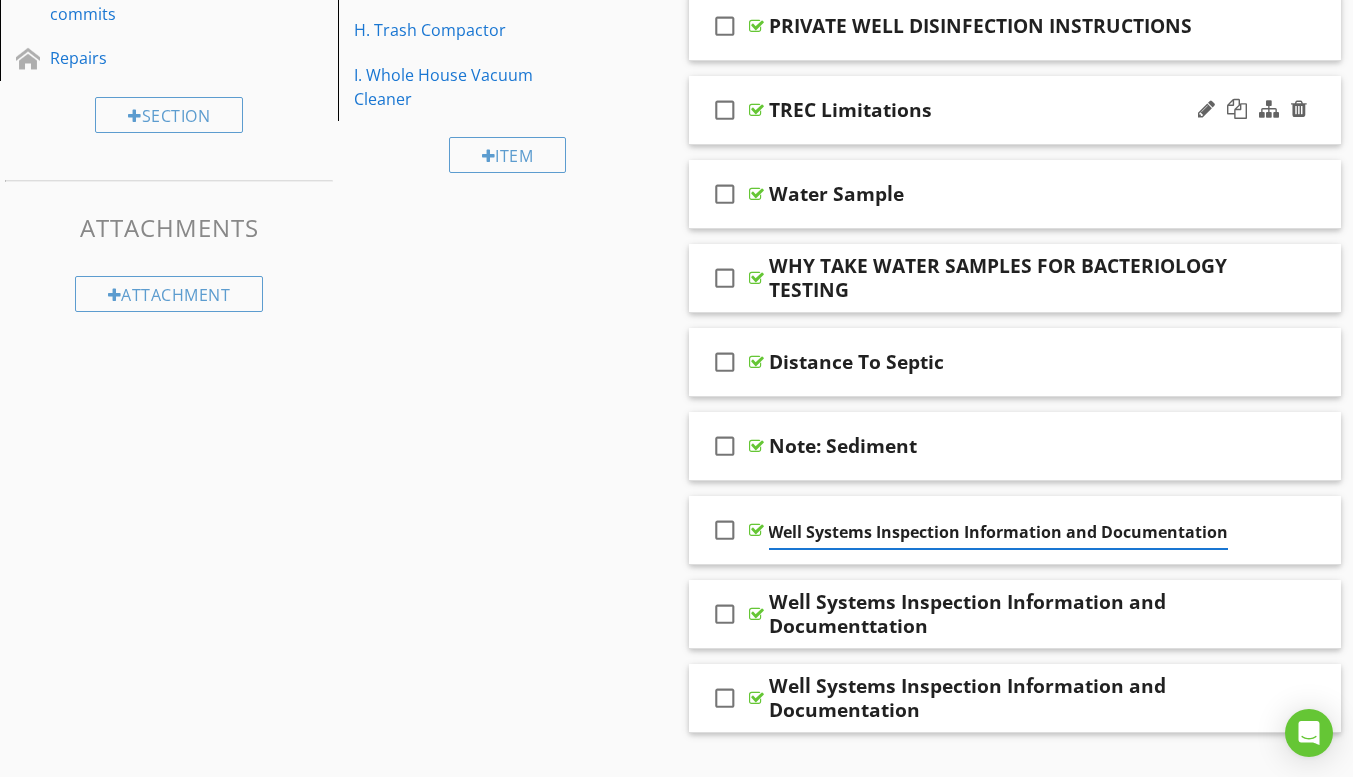 scroll, scrollTop: 0, scrollLeft: 0, axis: both 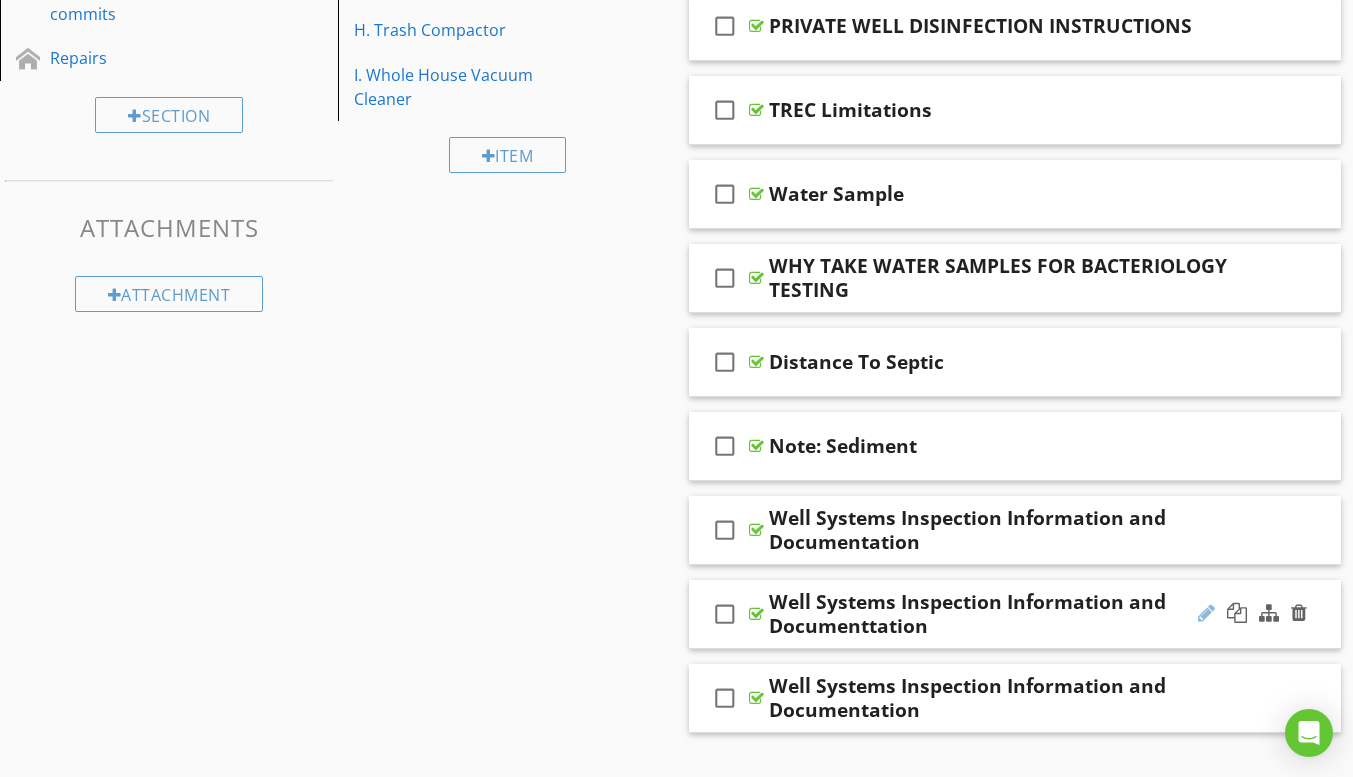 click at bounding box center [1206, 613] 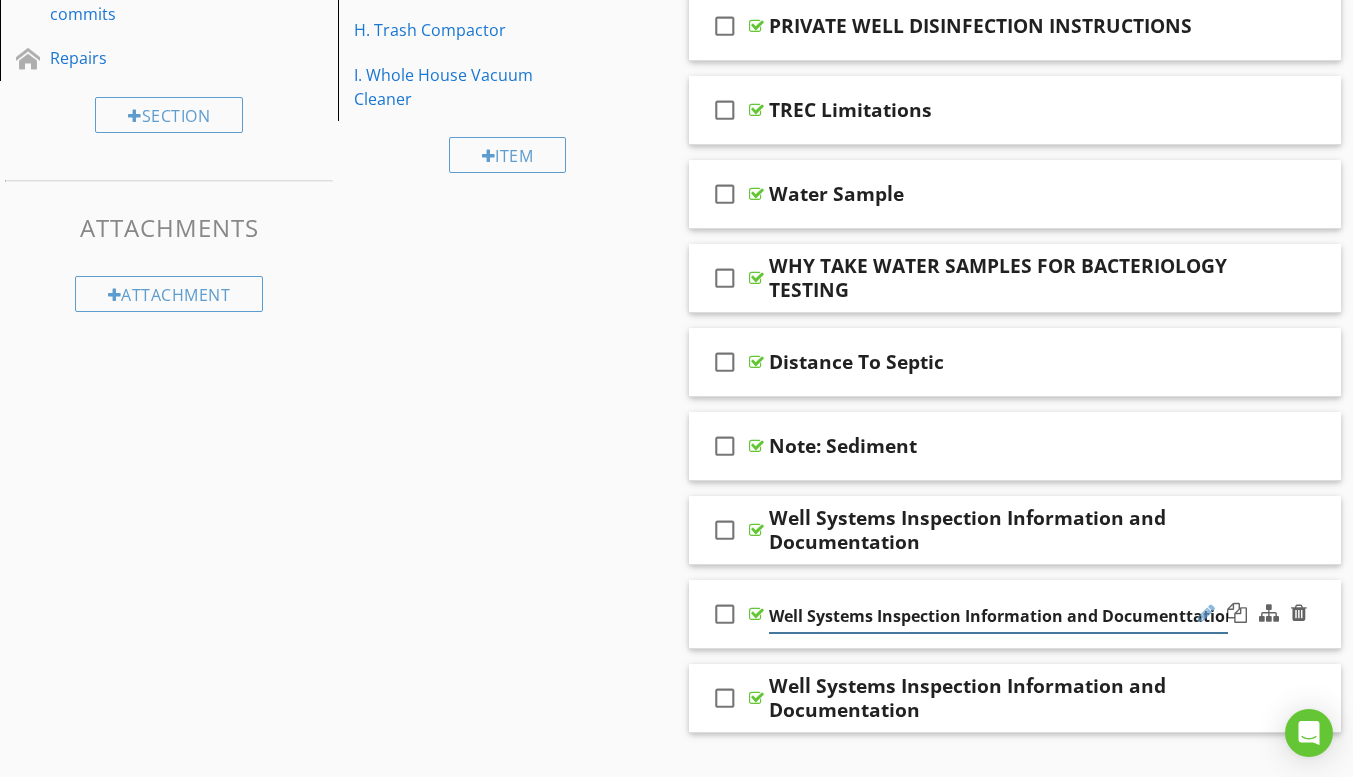 scroll, scrollTop: 0, scrollLeft: 5, axis: horizontal 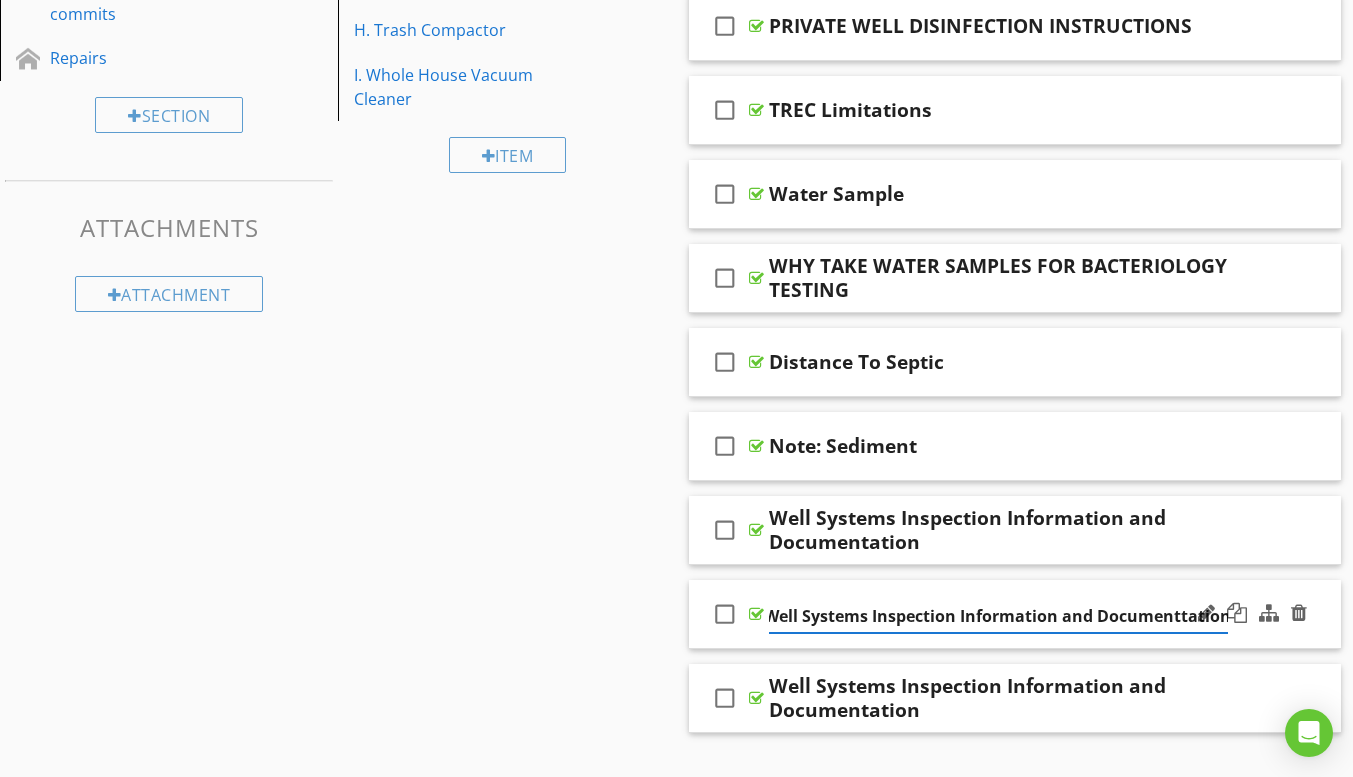 type on "Well Systems Inspection Information and Documentation" 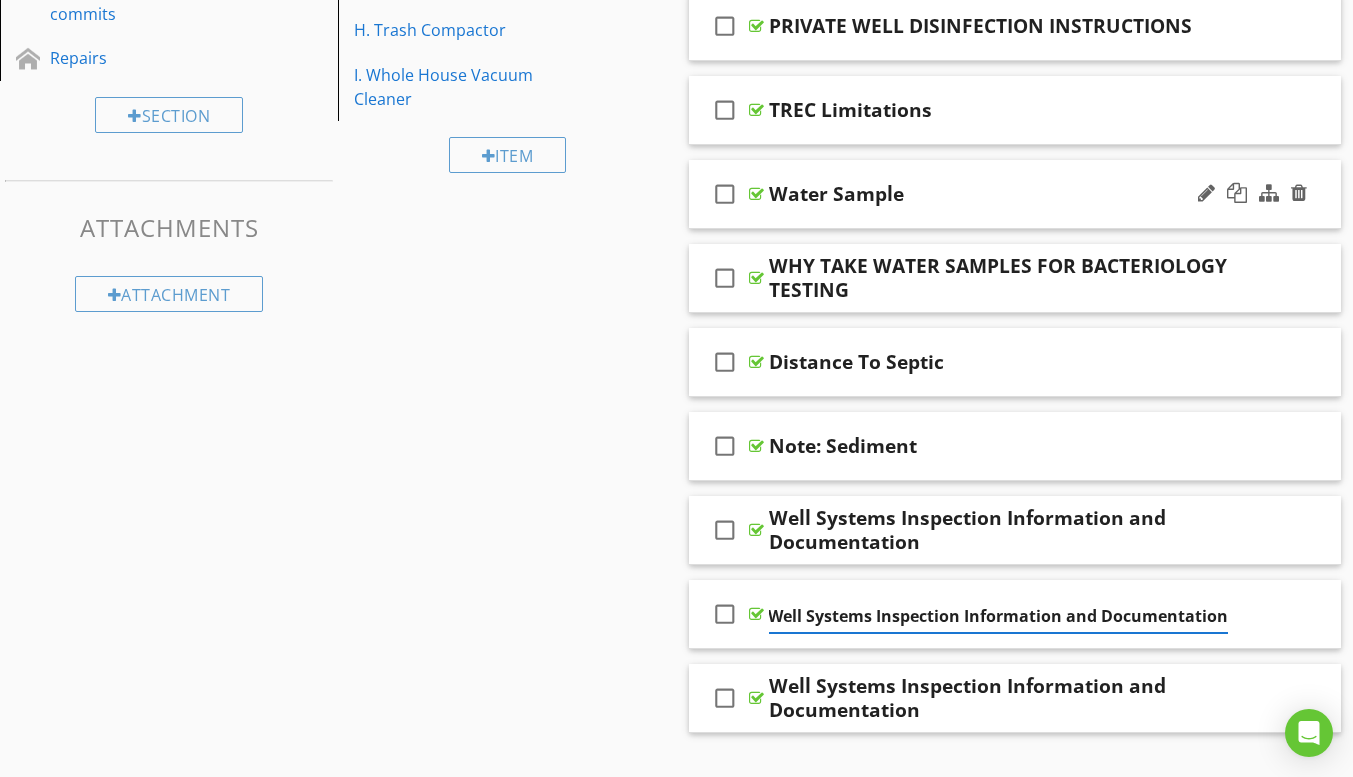scroll, scrollTop: 0, scrollLeft: 0, axis: both 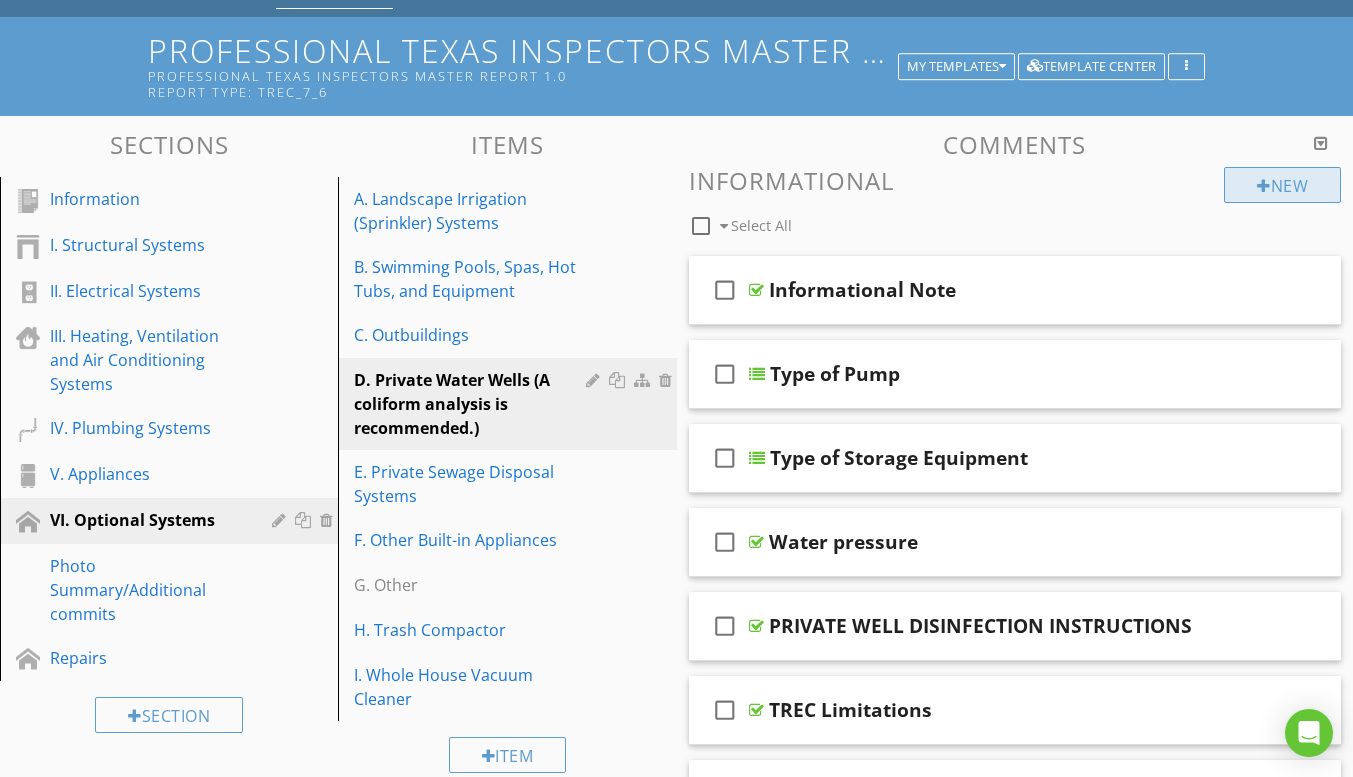 click on "New" at bounding box center (1282, 185) 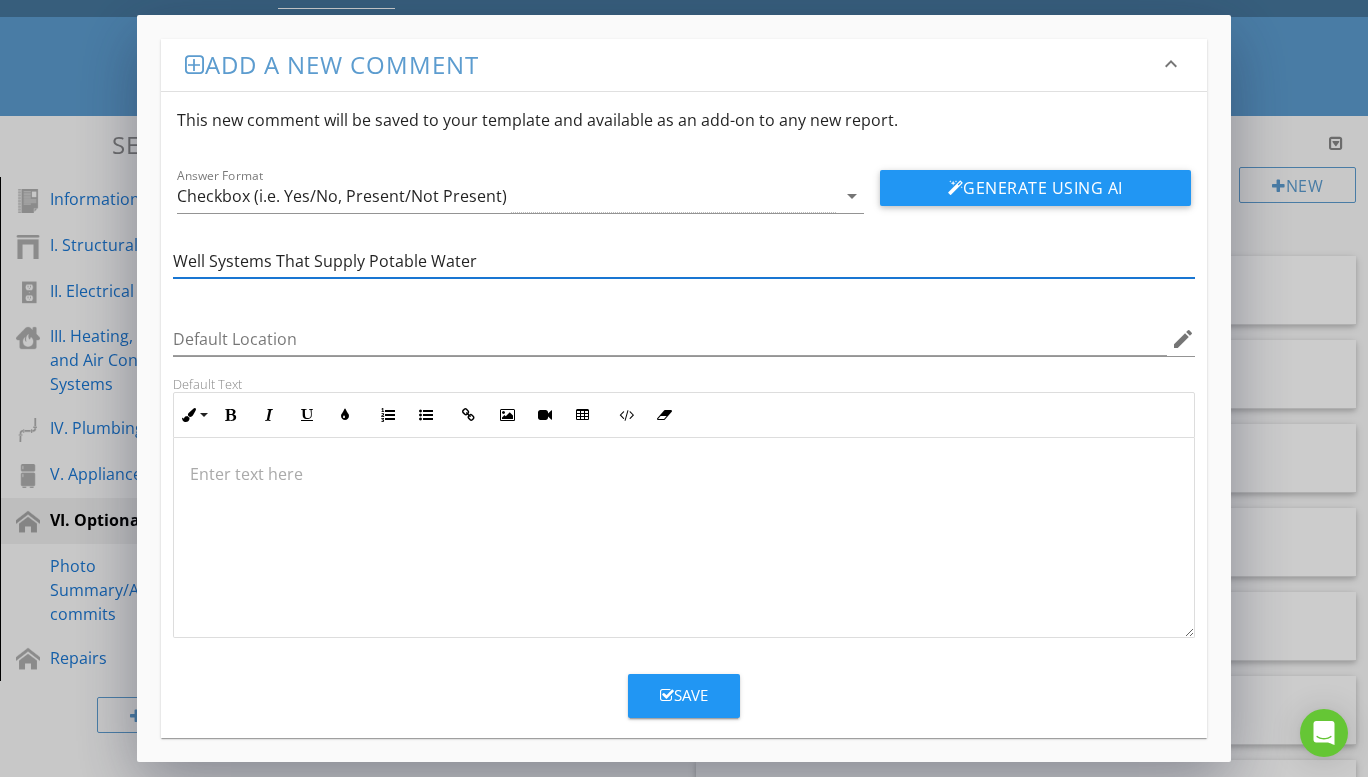 type on "Well Systems That Supply Potable Water" 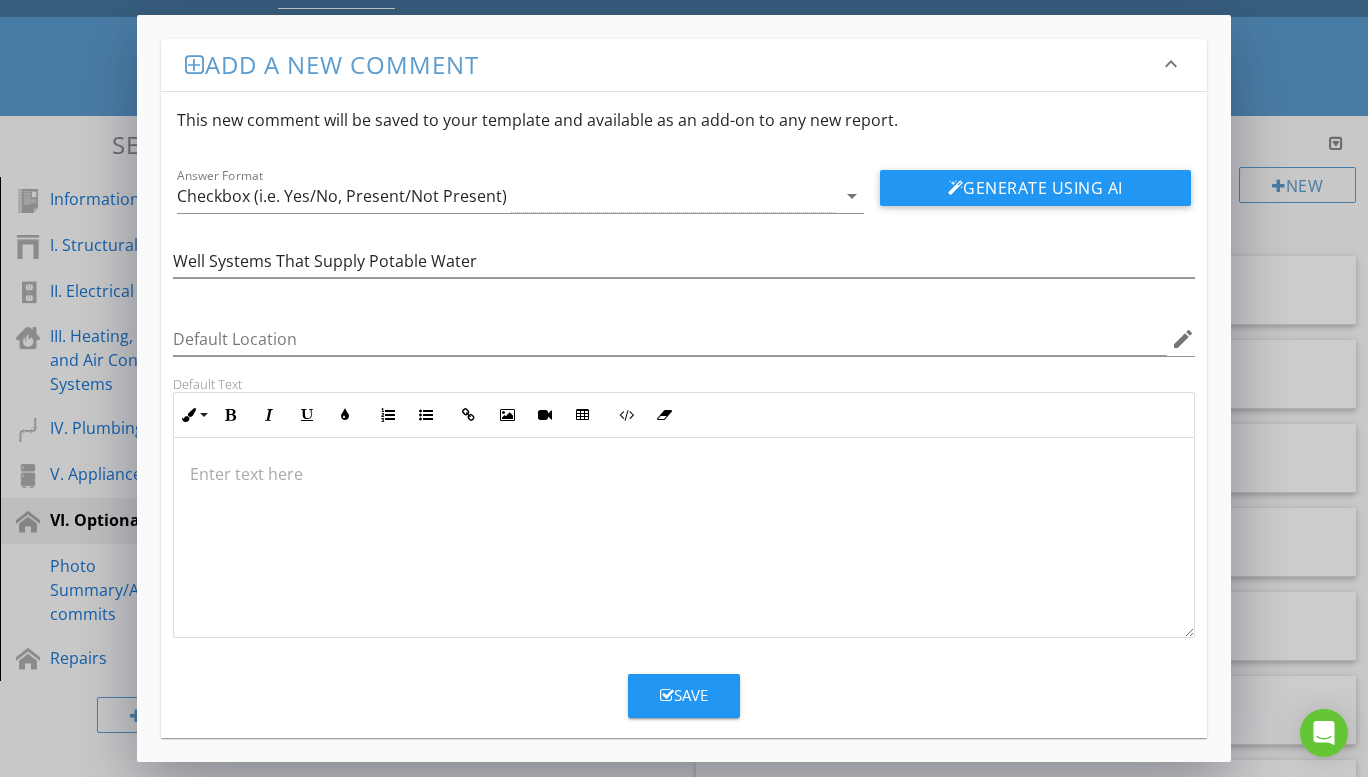 click at bounding box center (684, 474) 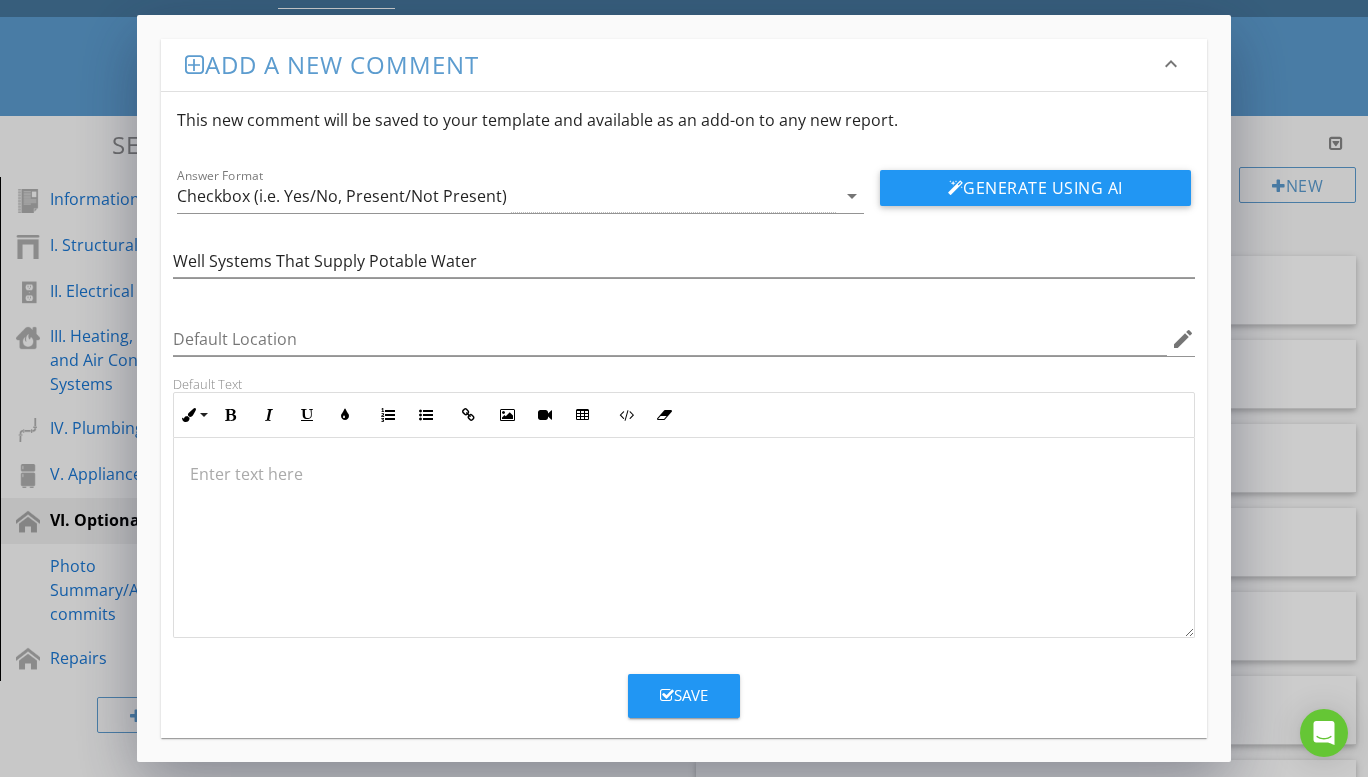 type 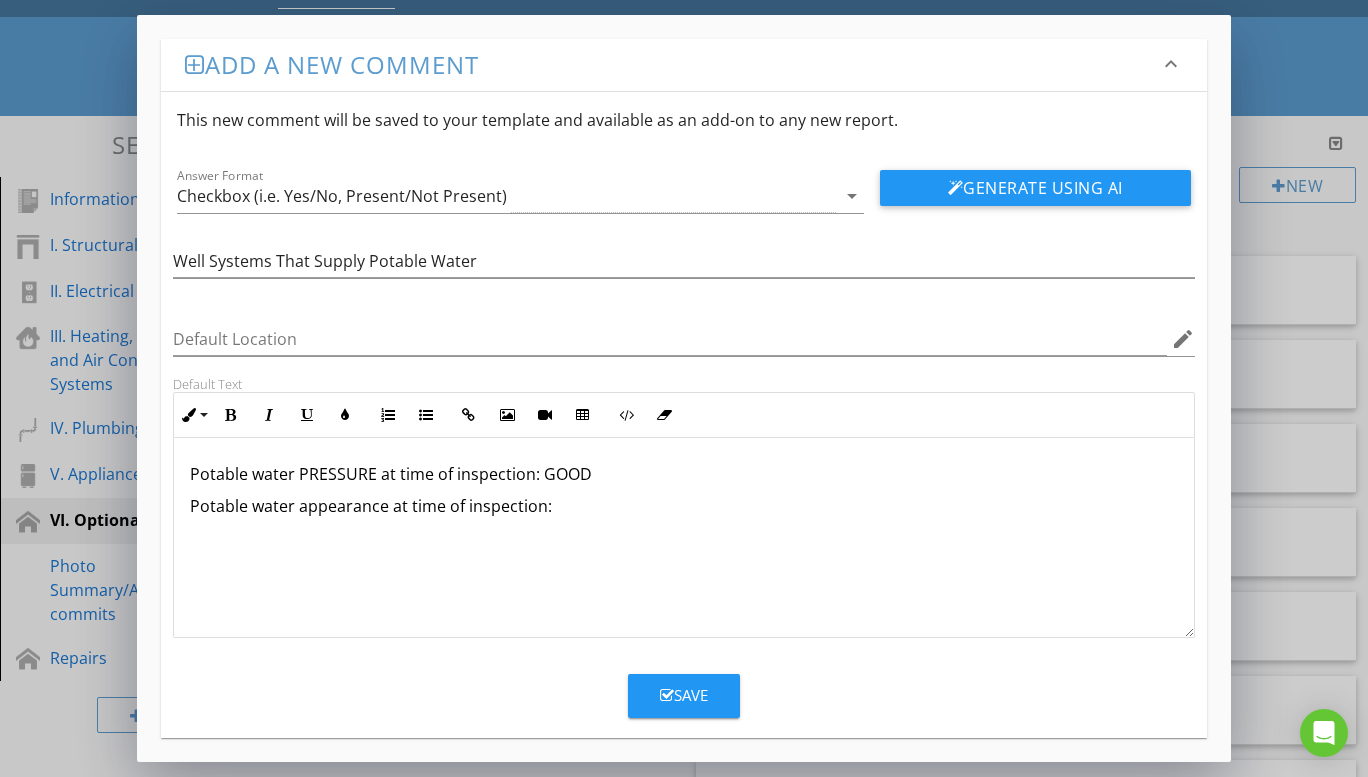 click on "Potable water appearance at time of inspection:" at bounding box center [684, 506] 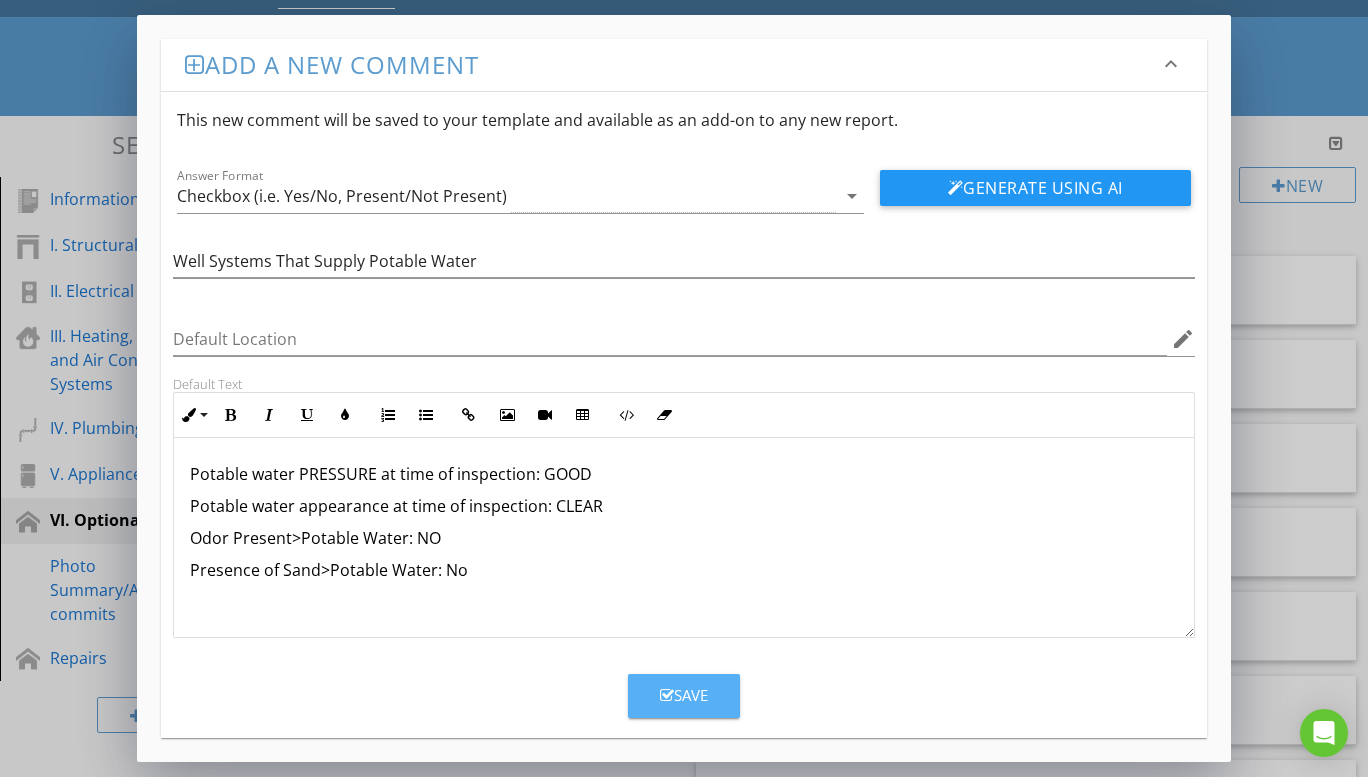 click on "Save" at bounding box center (684, 695) 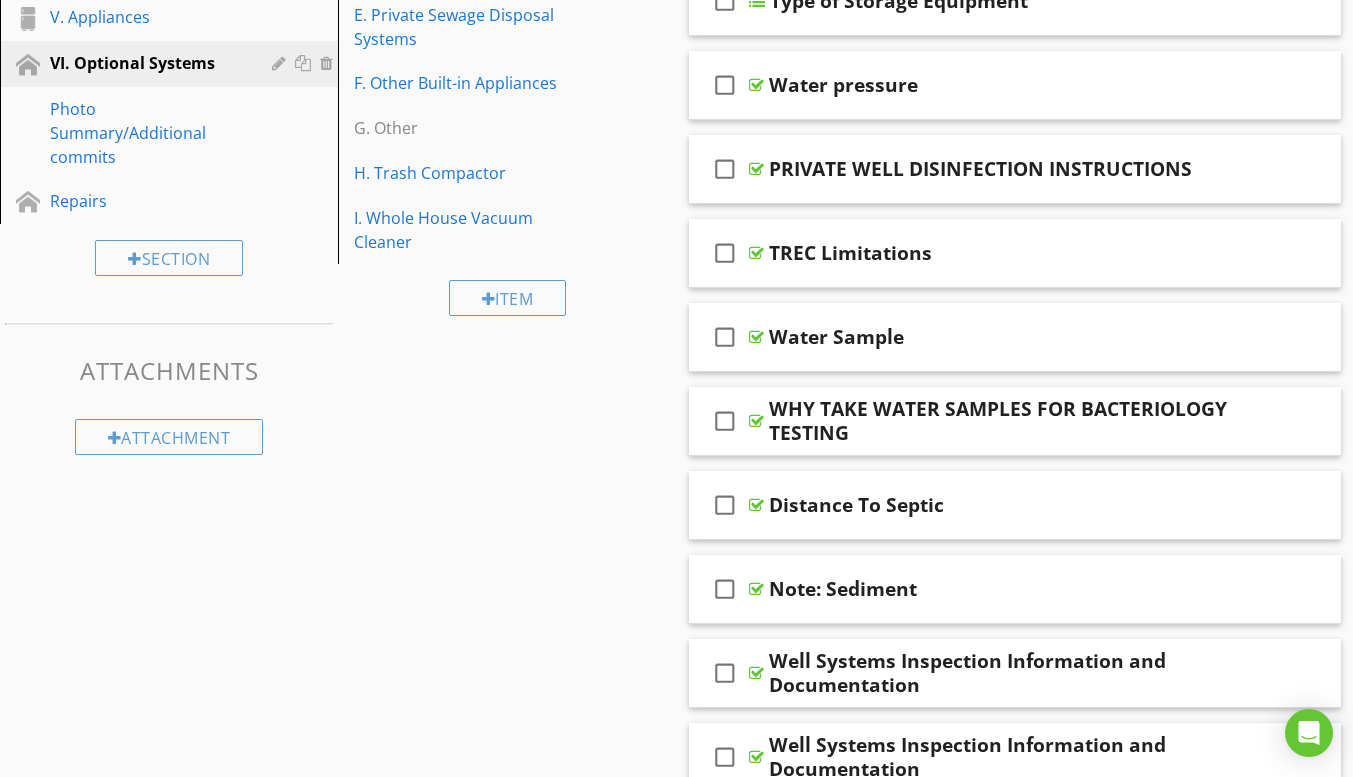 scroll, scrollTop: 600, scrollLeft: 0, axis: vertical 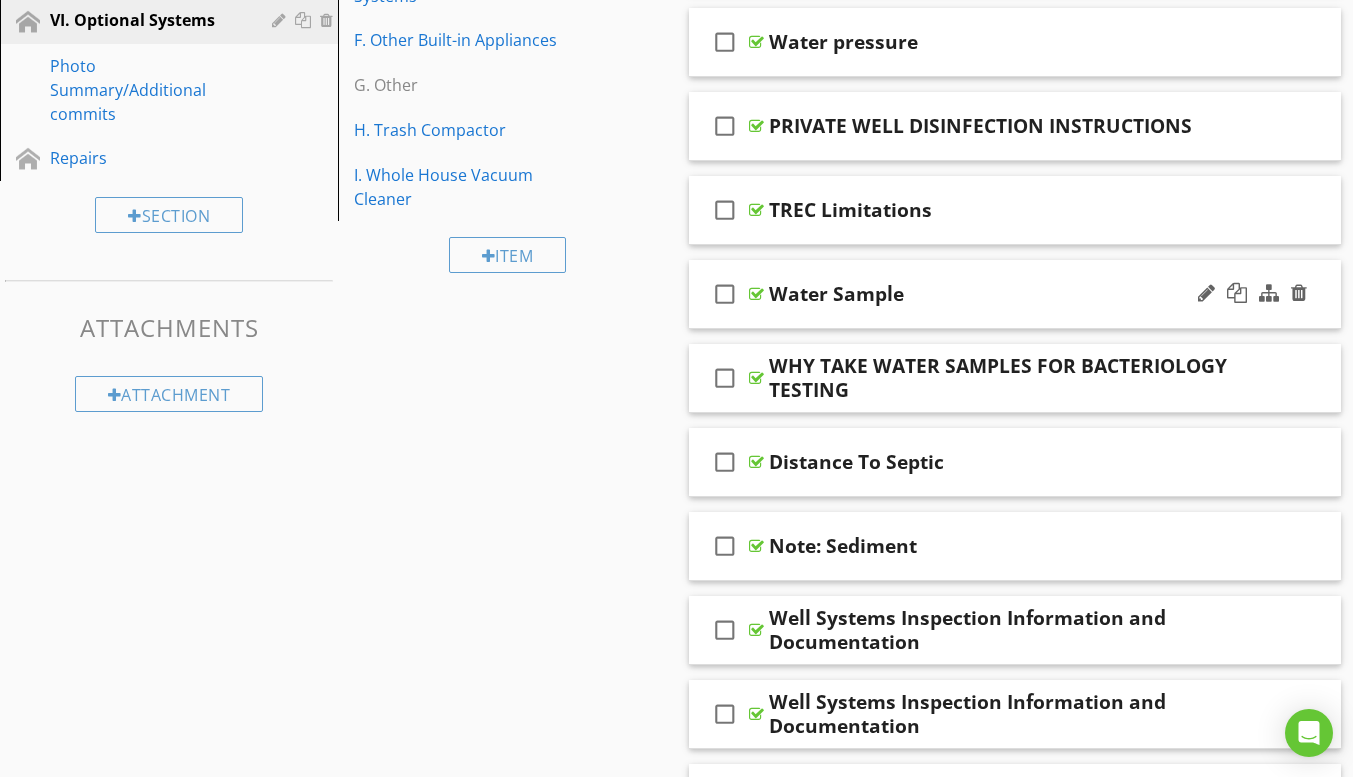 click on "check_box_outline_blank
Water Sample" at bounding box center [1015, 294] 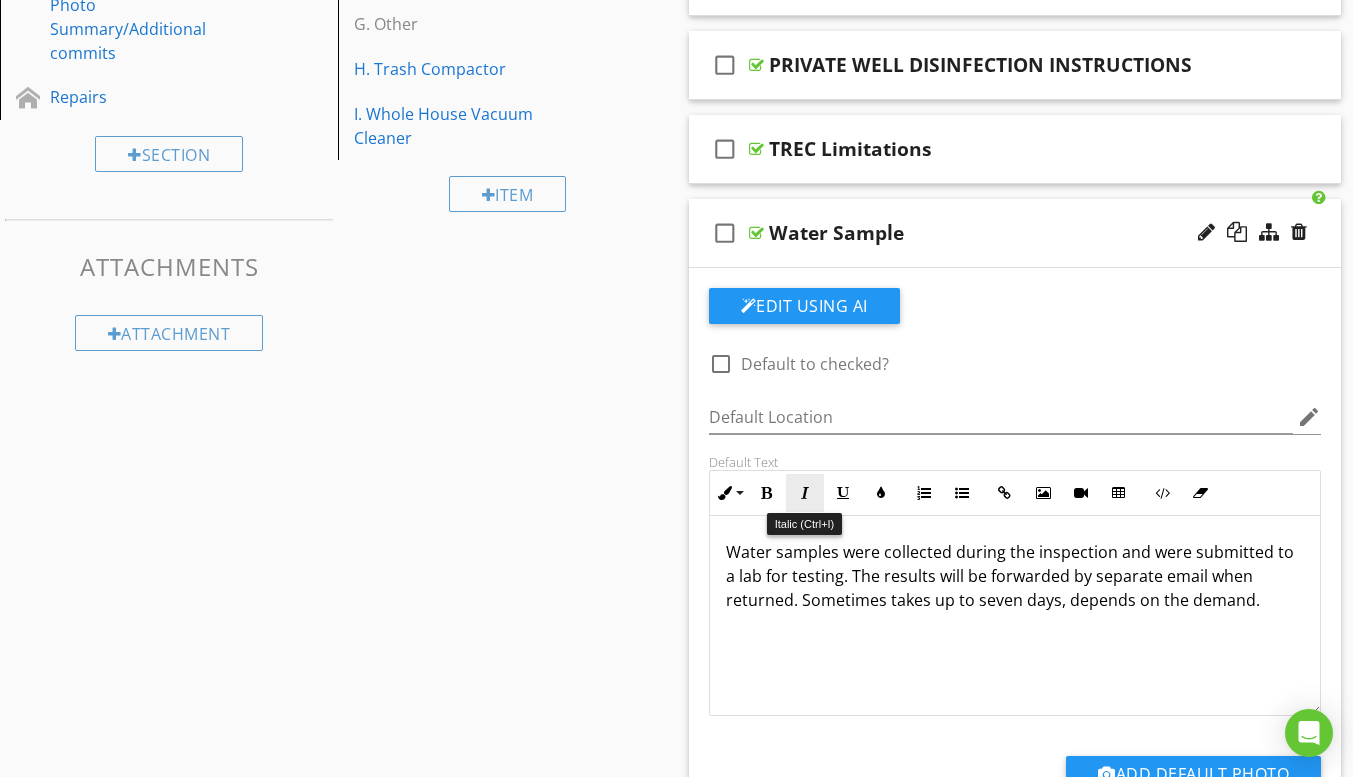 scroll, scrollTop: 700, scrollLeft: 0, axis: vertical 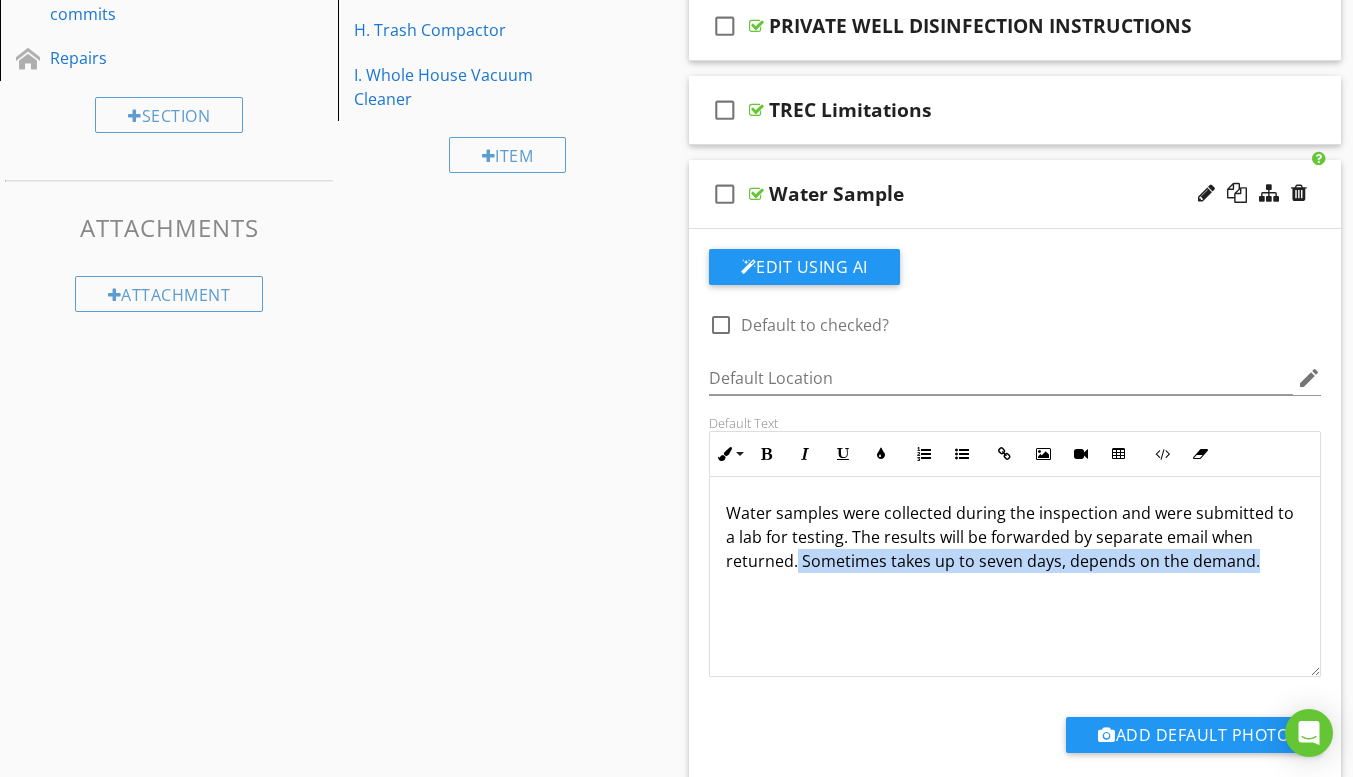 drag, startPoint x: 797, startPoint y: 557, endPoint x: 1254, endPoint y: 560, distance: 457.00986 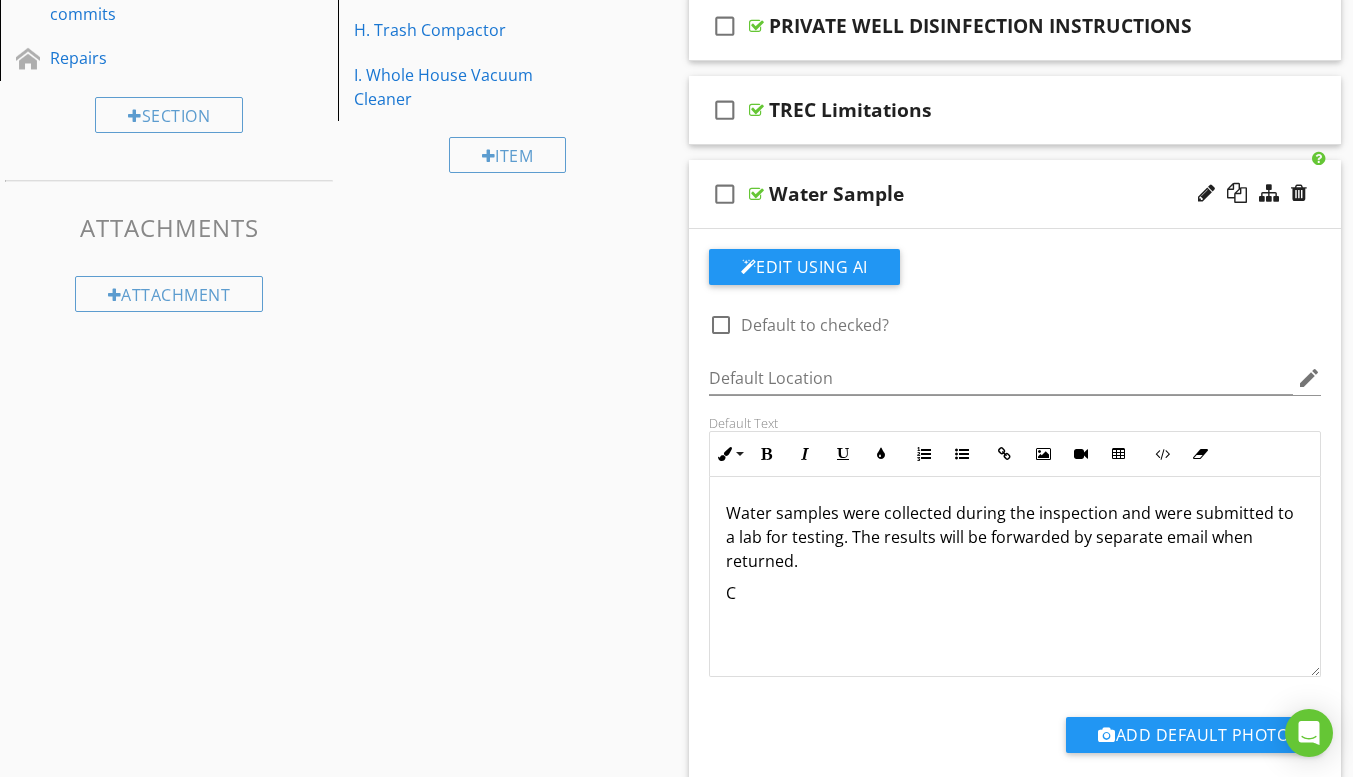 type 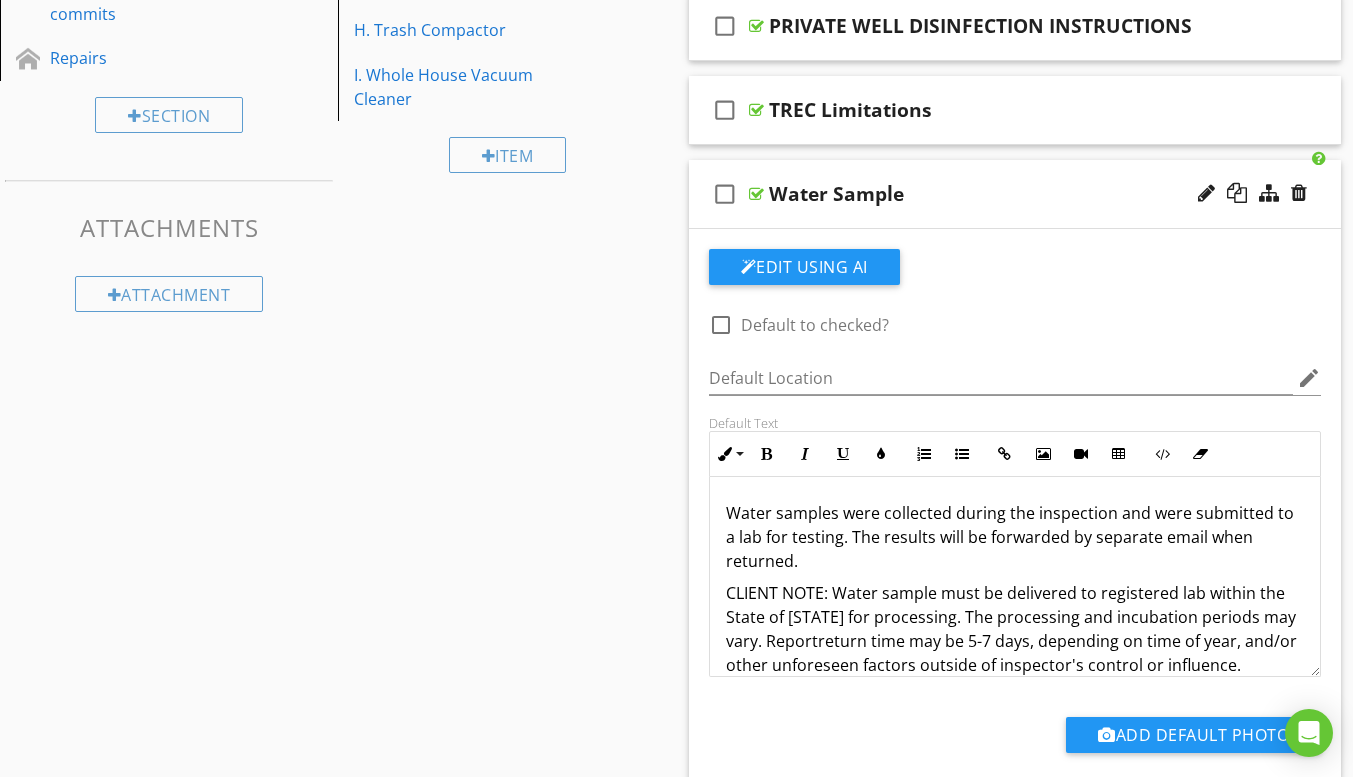 click on "CLIENT NOTE: Water sample must be delivered to registered lab within the State of [STATE] for processing. The processing and incubation periods may vary. Reportreturn time may be 5-7 days, depending on time of year, and/or other unforeseen factors outside of inspector's control or influence." at bounding box center (1015, 629) 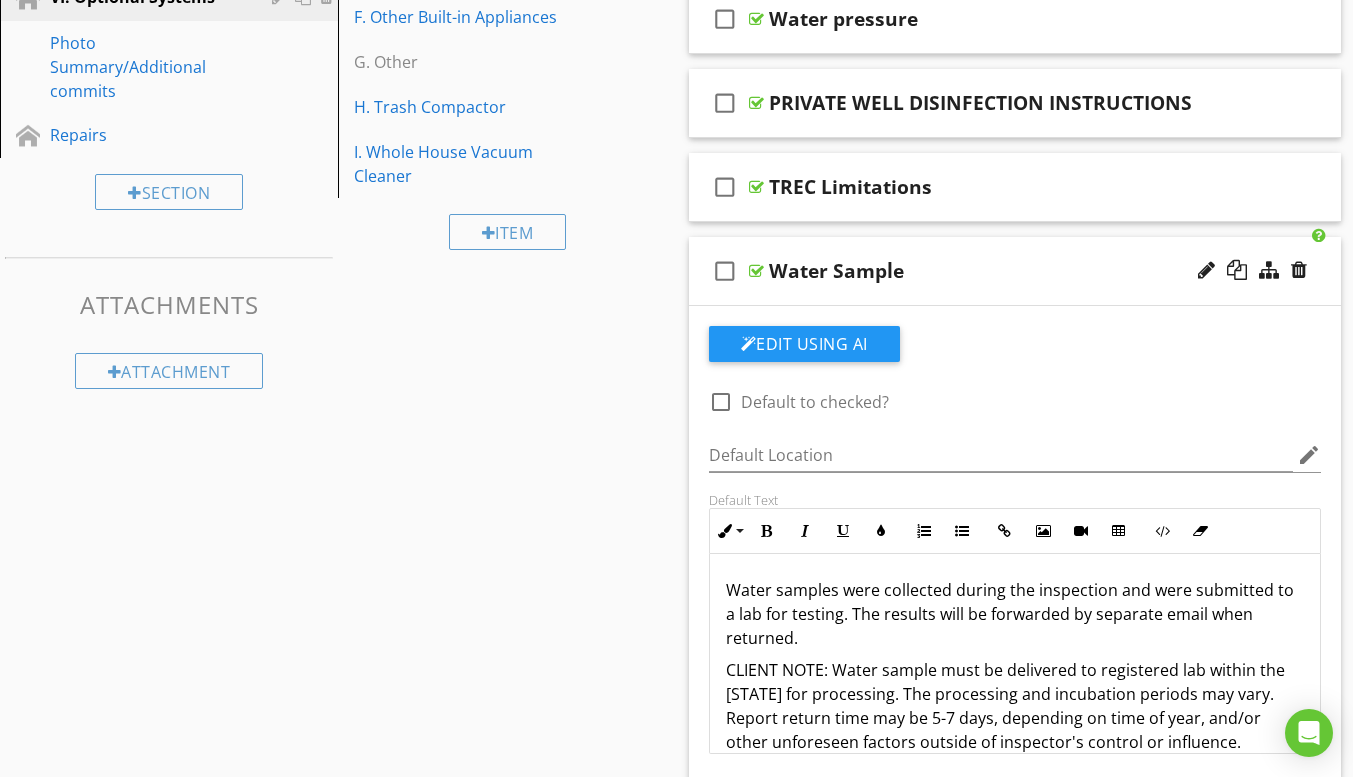 scroll, scrollTop: 600, scrollLeft: 0, axis: vertical 